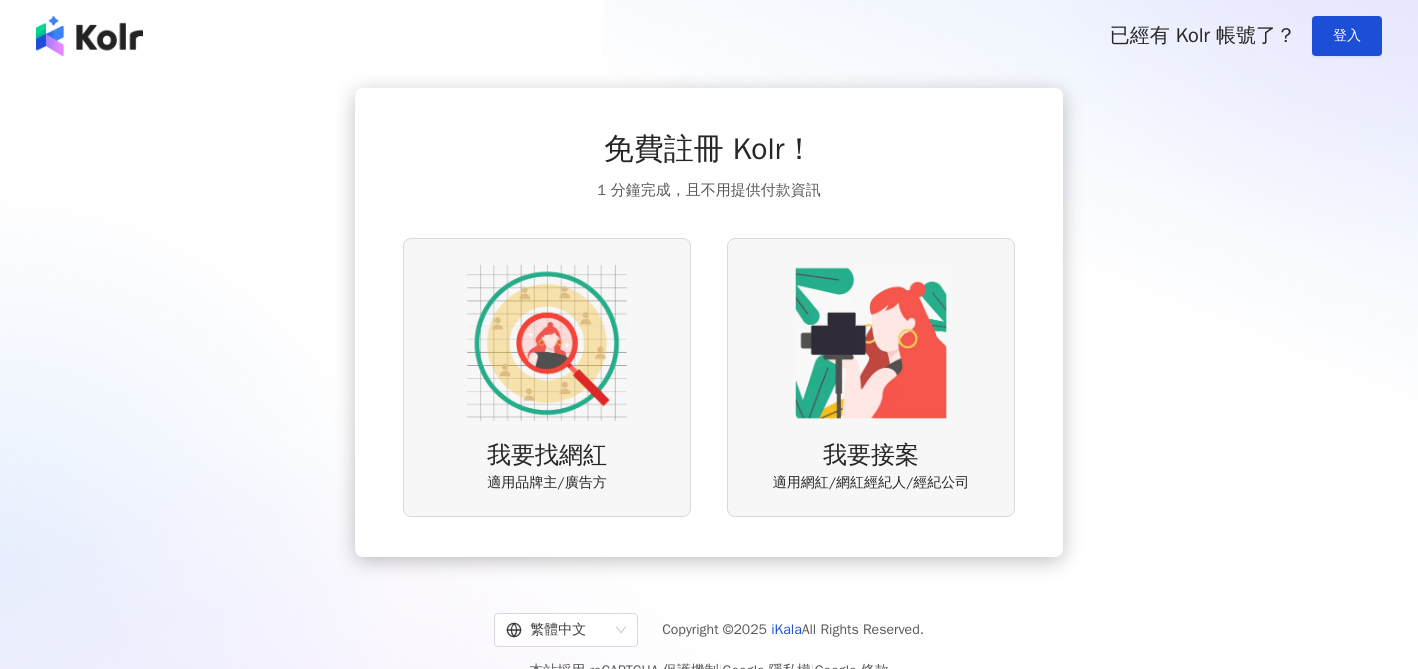 scroll, scrollTop: 0, scrollLeft: 0, axis: both 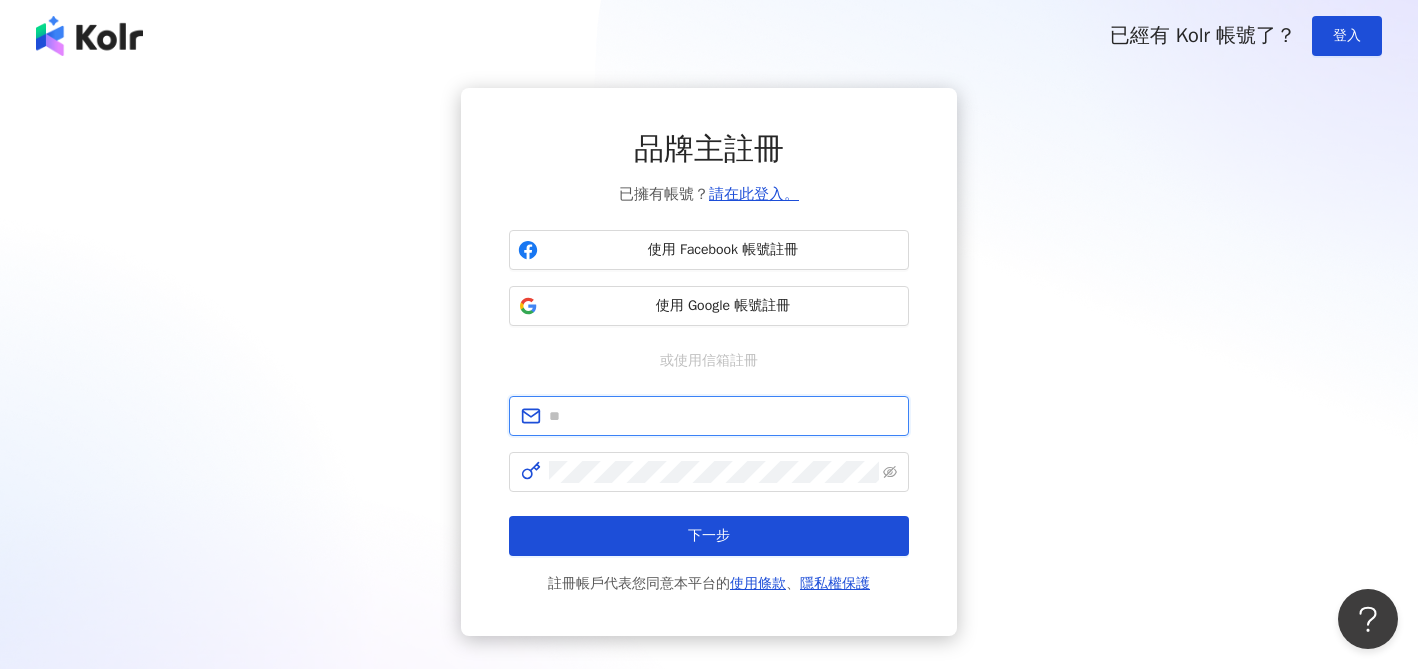 drag, startPoint x: 598, startPoint y: 426, endPoint x: 613, endPoint y: 415, distance: 18.601076 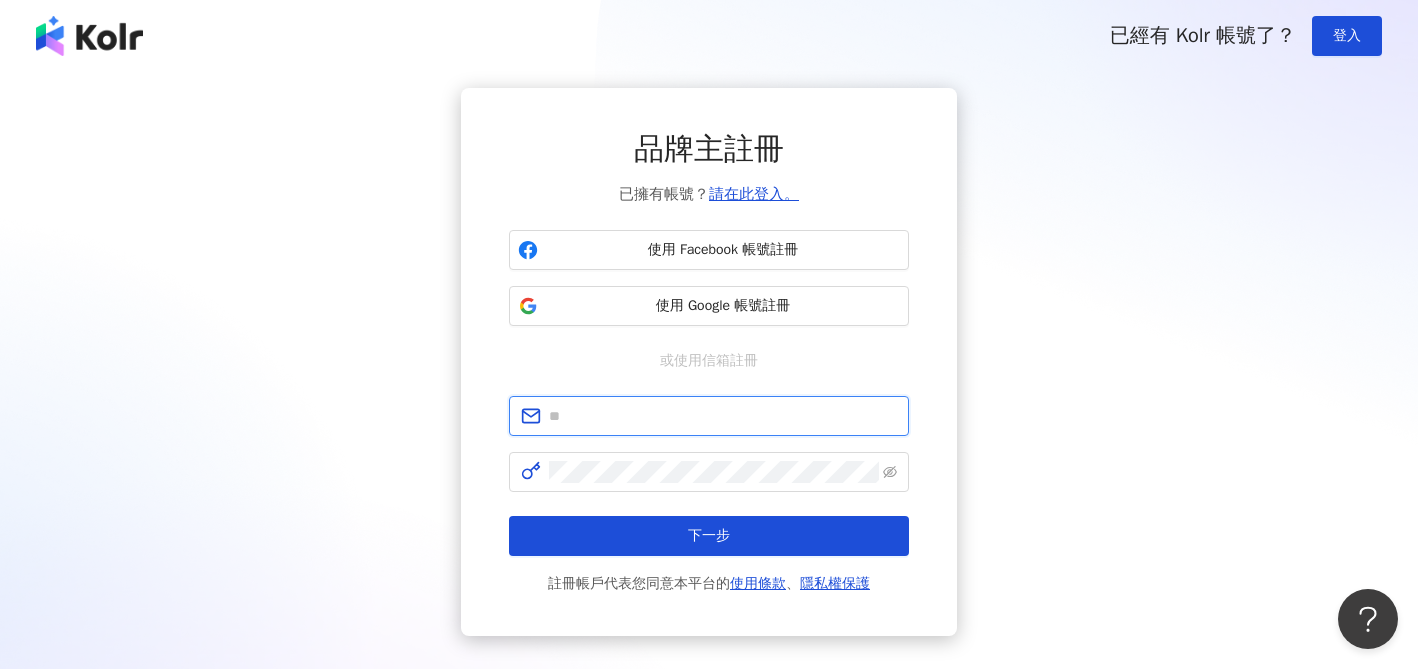 type on "**********" 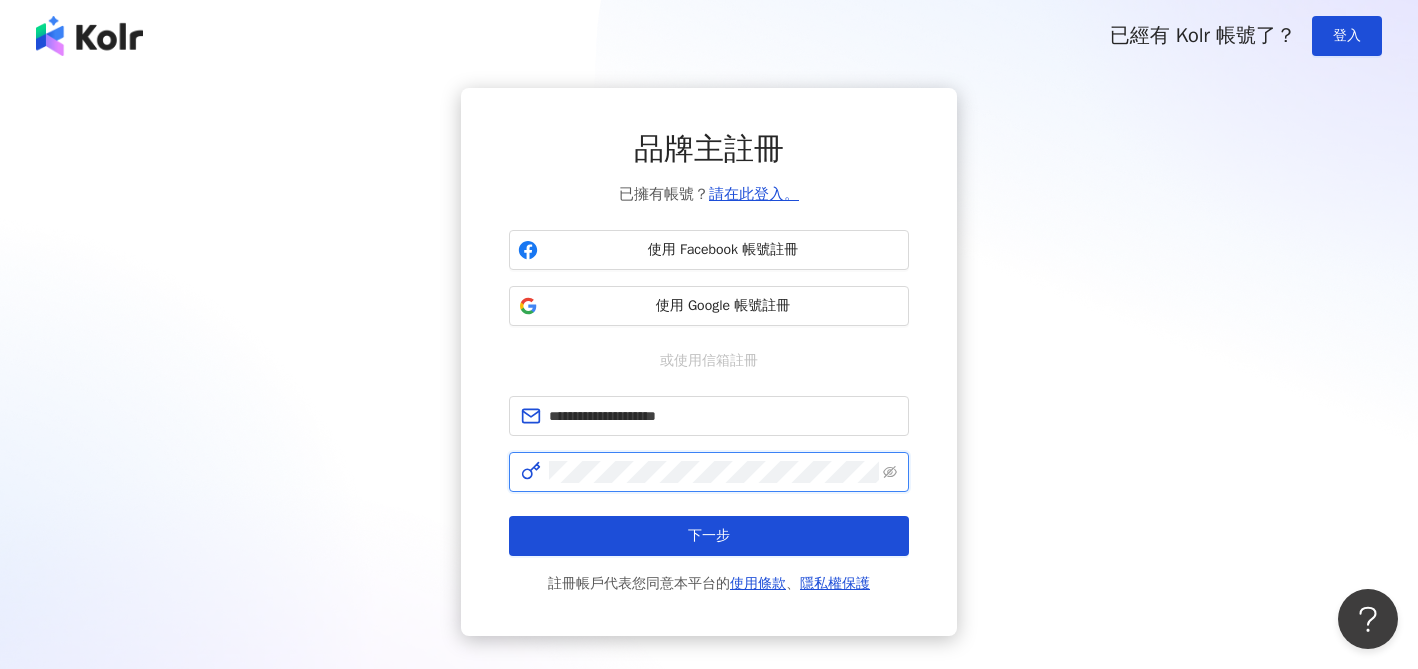 click on "下一步" at bounding box center [709, 536] 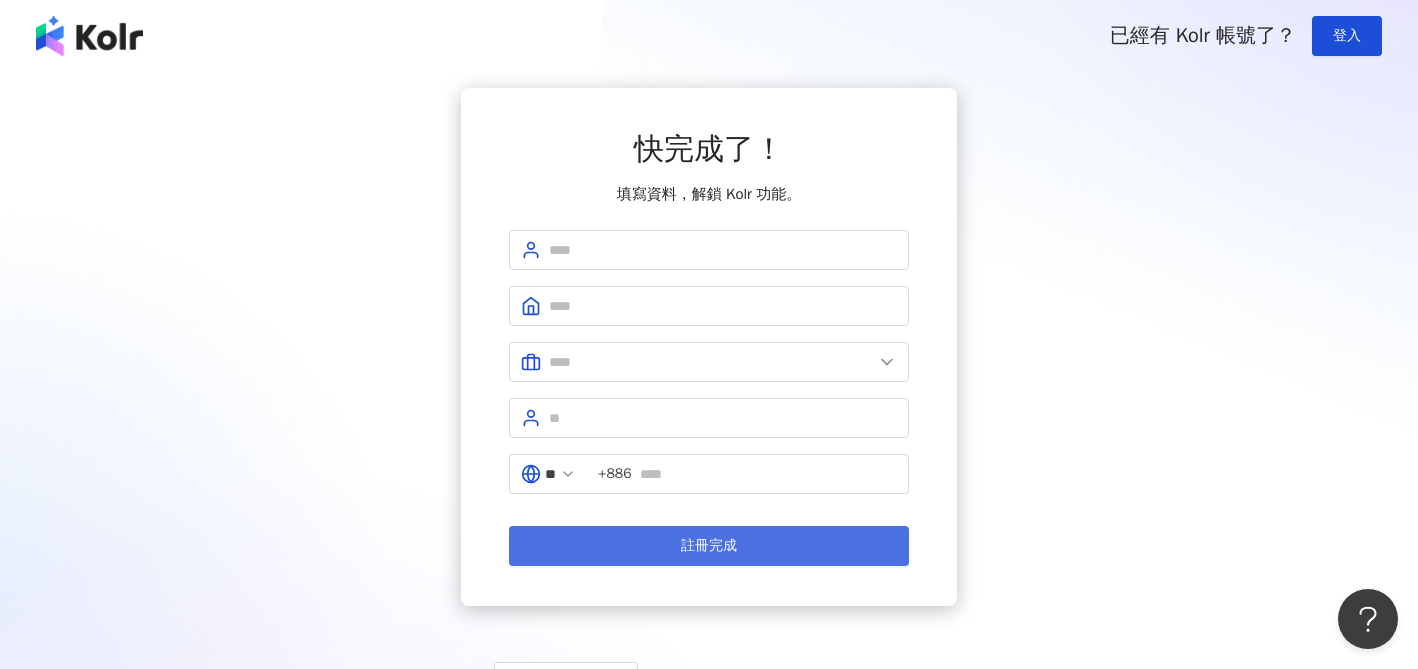 click on "註冊完成" at bounding box center (709, 546) 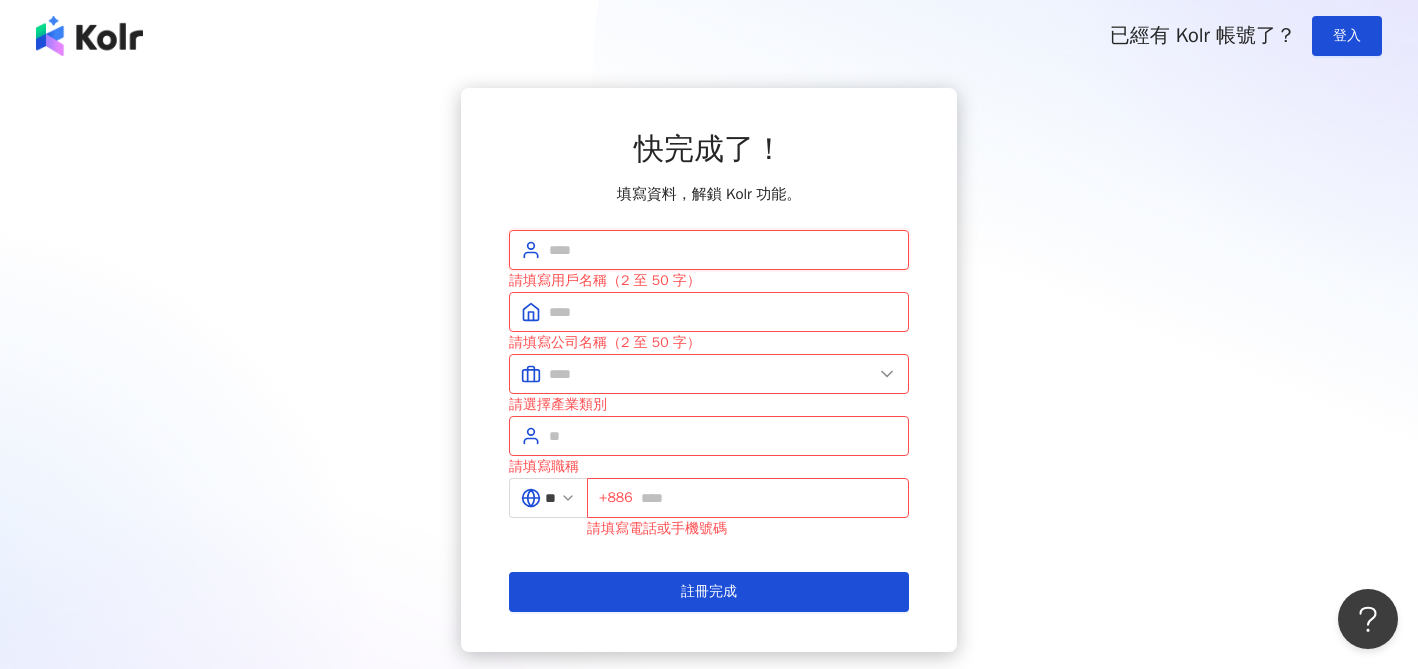 click at bounding box center [723, 250] 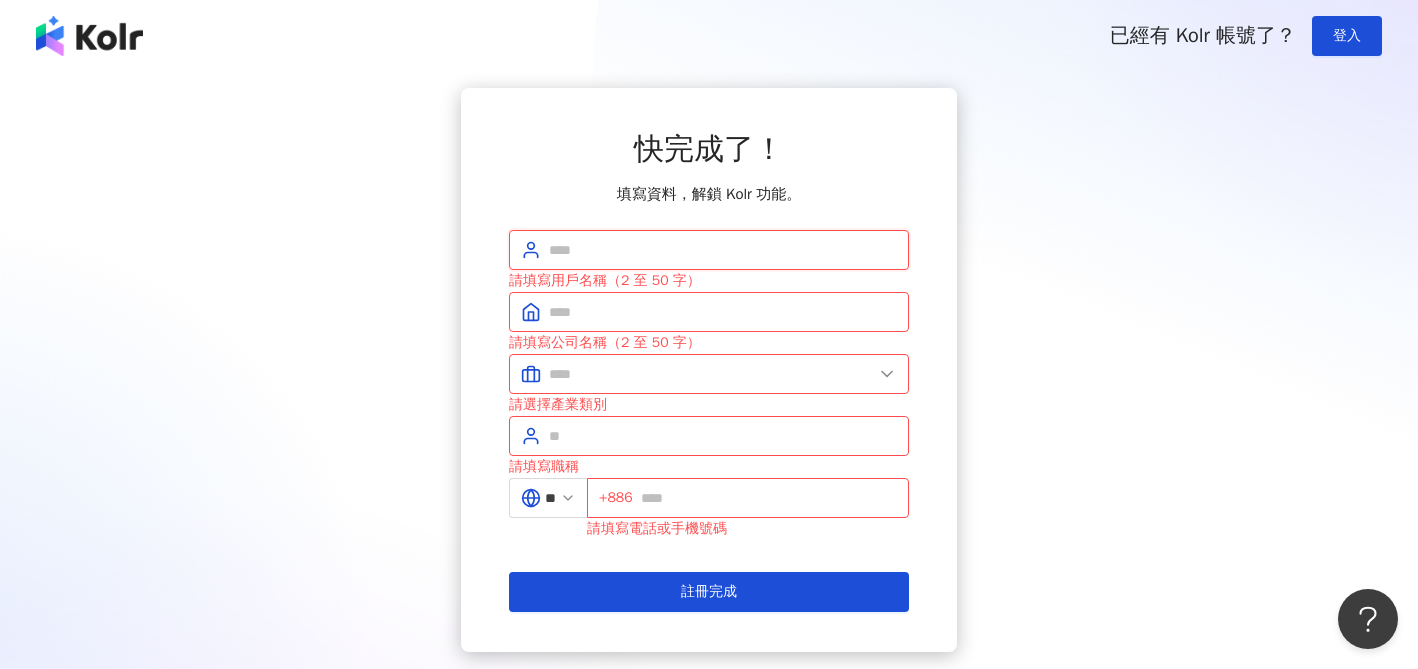 type on "******" 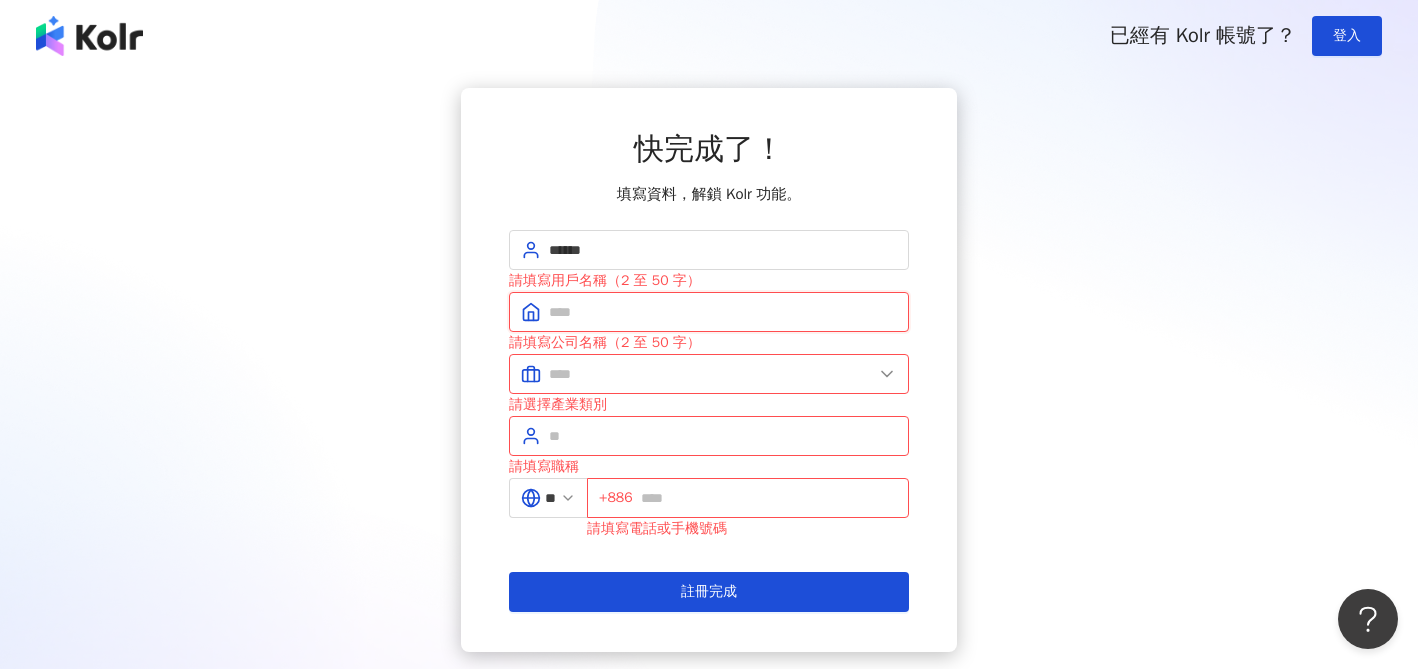 click at bounding box center [723, 312] 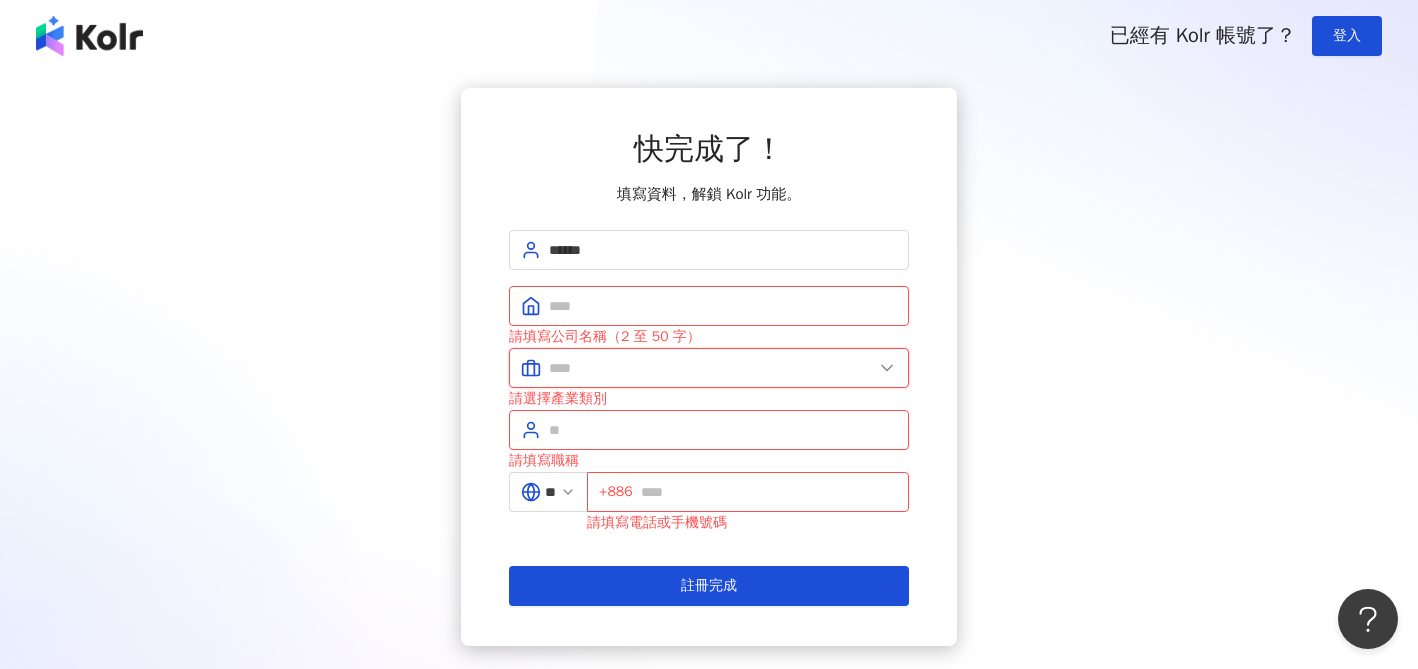 click at bounding box center [711, 368] 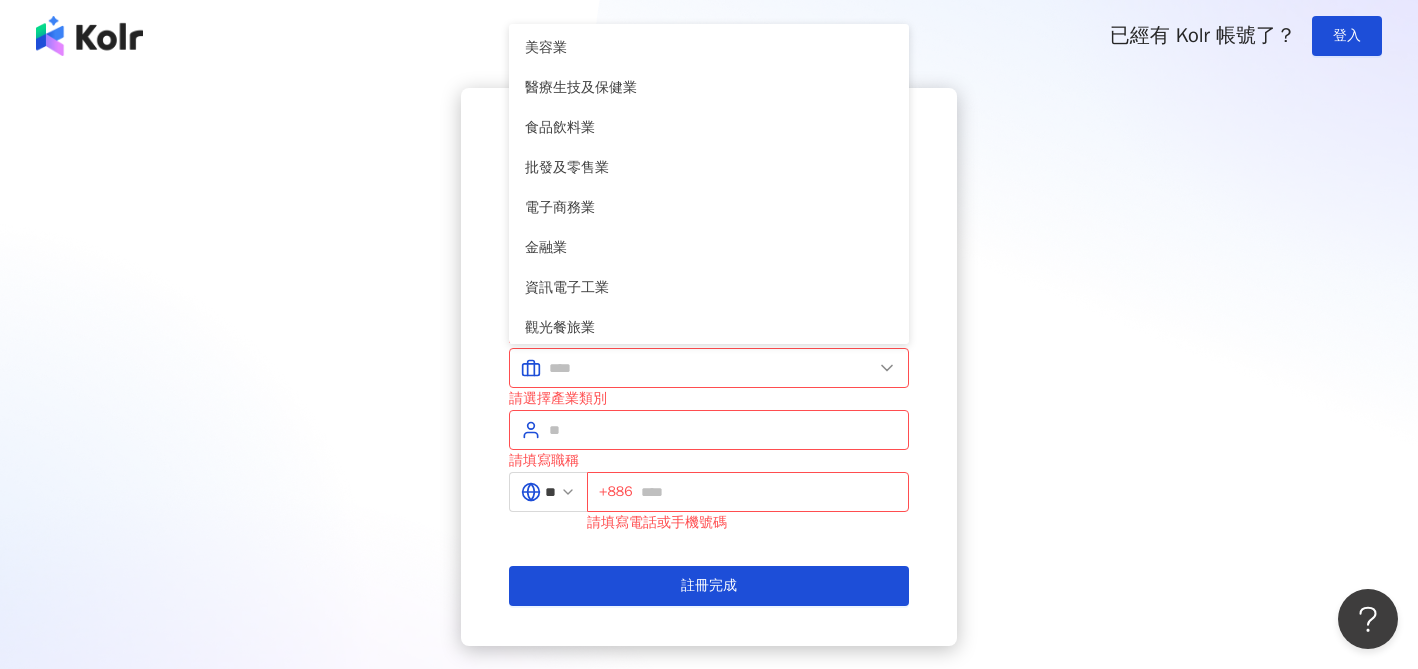click on "快完成了！ 填寫資料，解鎖 Kolr 功能。 ****** 請填寫公司名稱（2 至 50 字） 美容業 醫療生技及保健業 食品飲料業 批發及零售業 電子商務業 金融業 資訊電子工業 觀光餐旅業 遊戲業 通訊業 娛樂媒體業 教育業 政府及社服業 廣告行銷業 營造及不動產業 其他 資訊軟體業 其他製造業 請選擇產業類別 請填寫職稱 ** +886 請填寫電話或手機號碼 註冊完成" at bounding box center [709, 367] 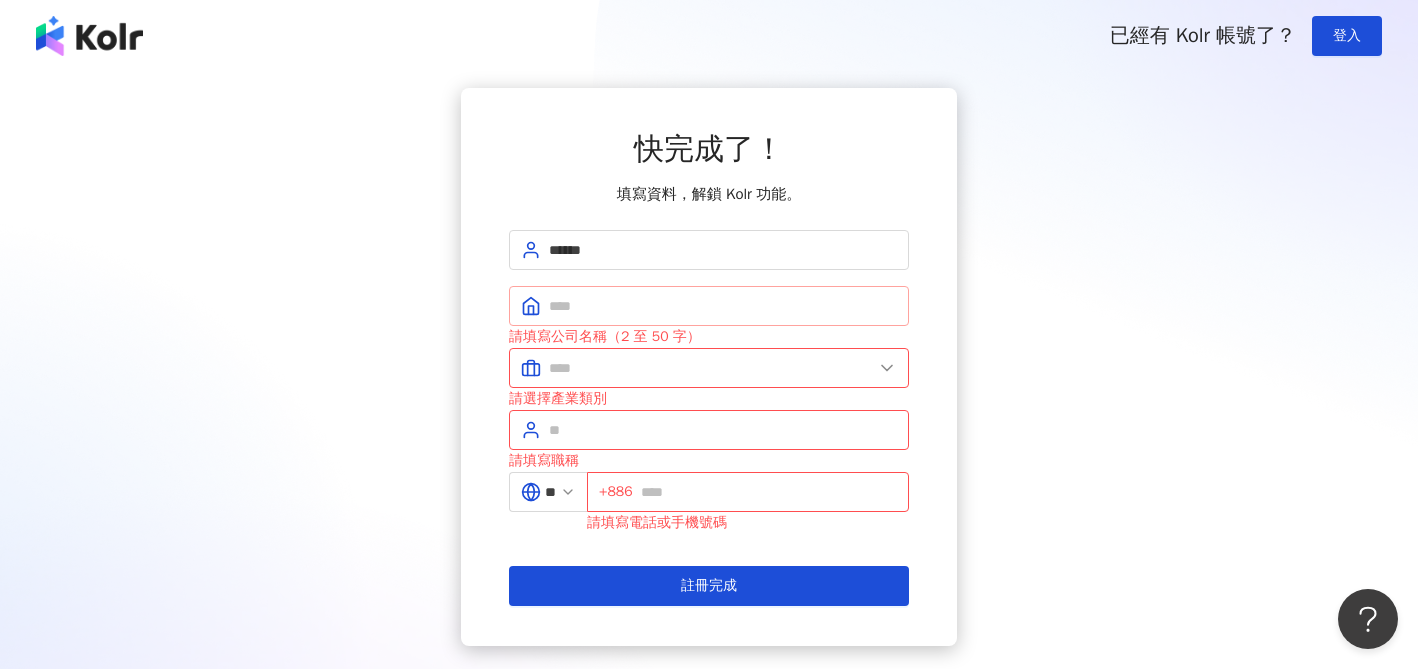 click at bounding box center (709, 306) 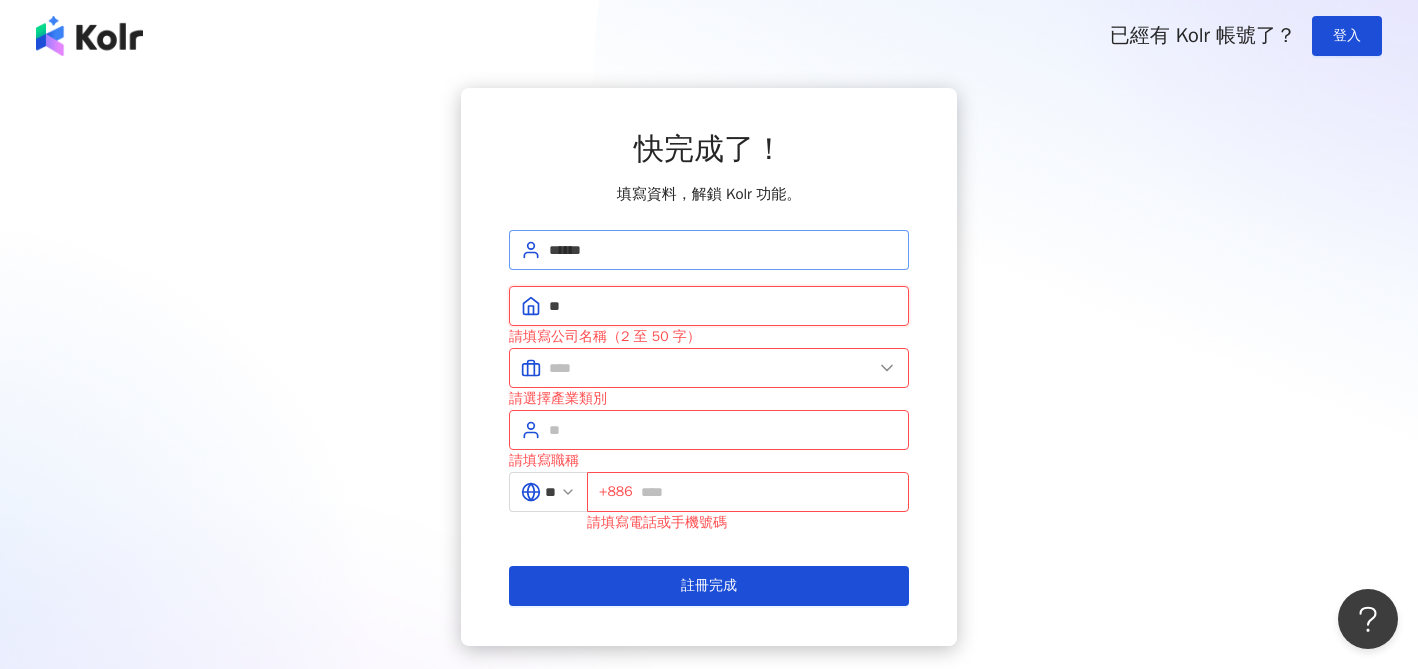 type on "*" 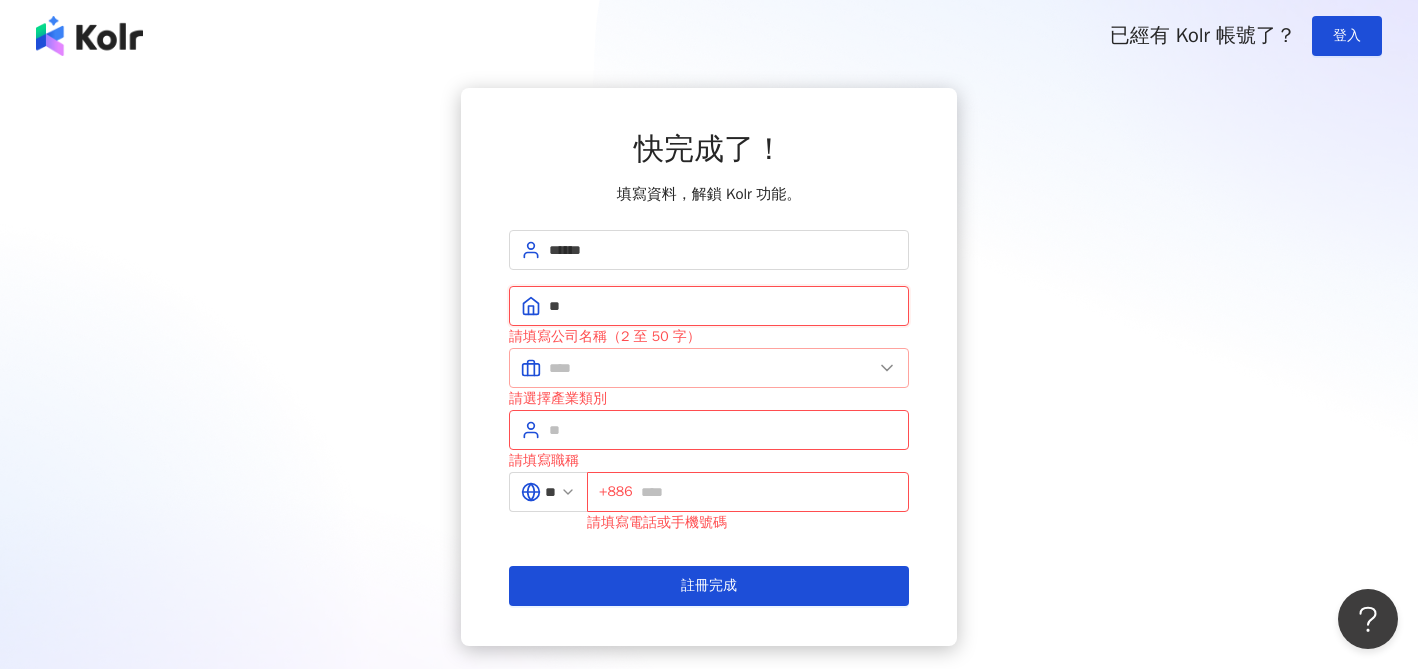 type on "**" 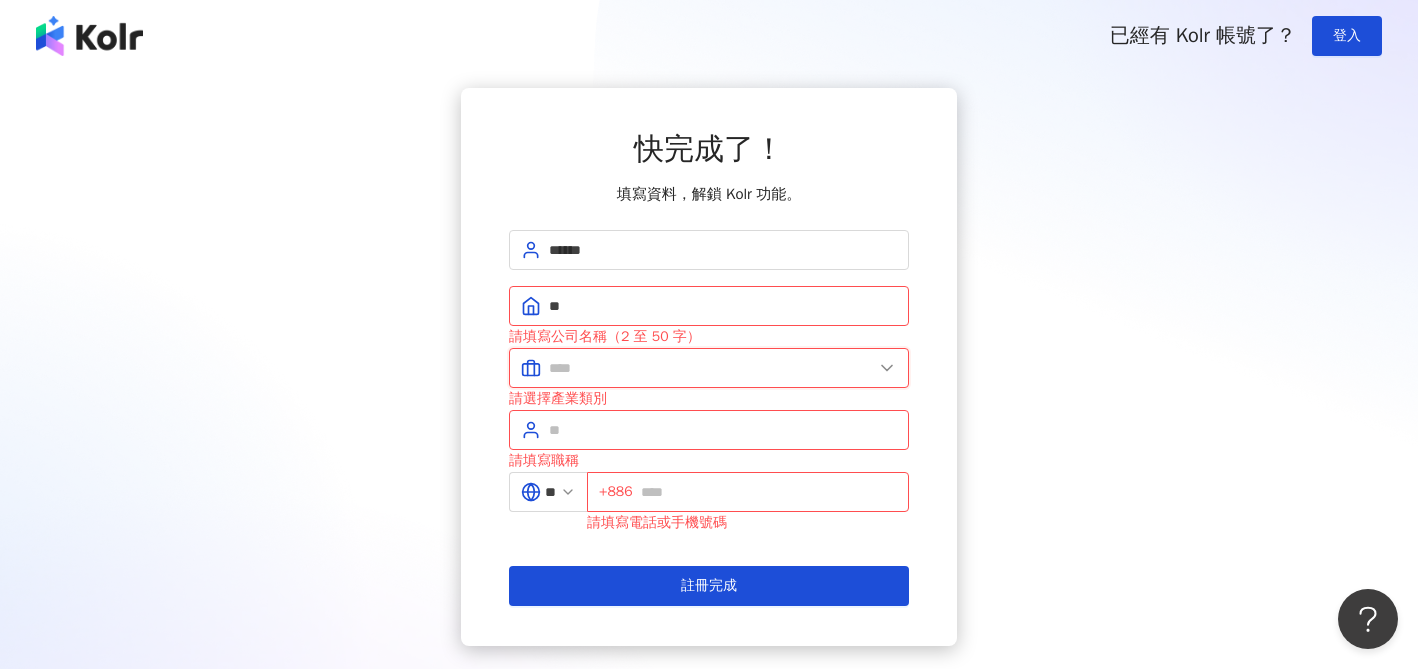 click at bounding box center [711, 368] 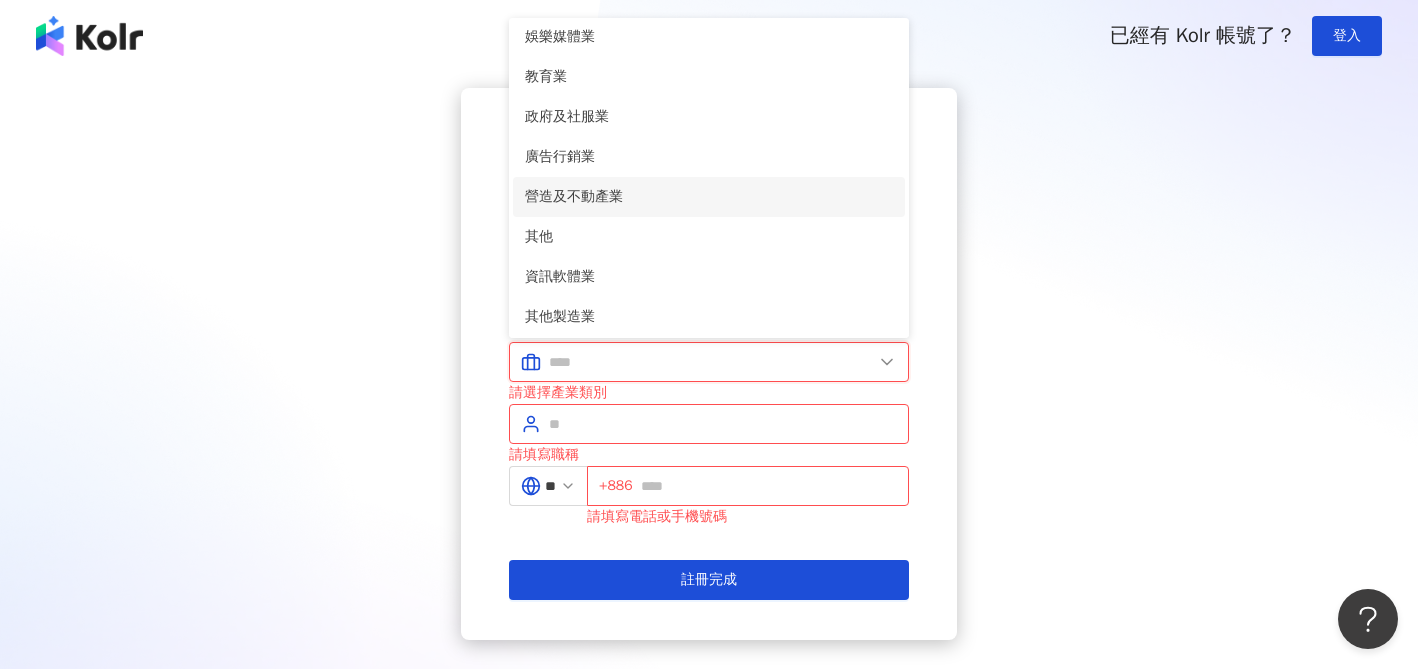 scroll, scrollTop: 408, scrollLeft: 0, axis: vertical 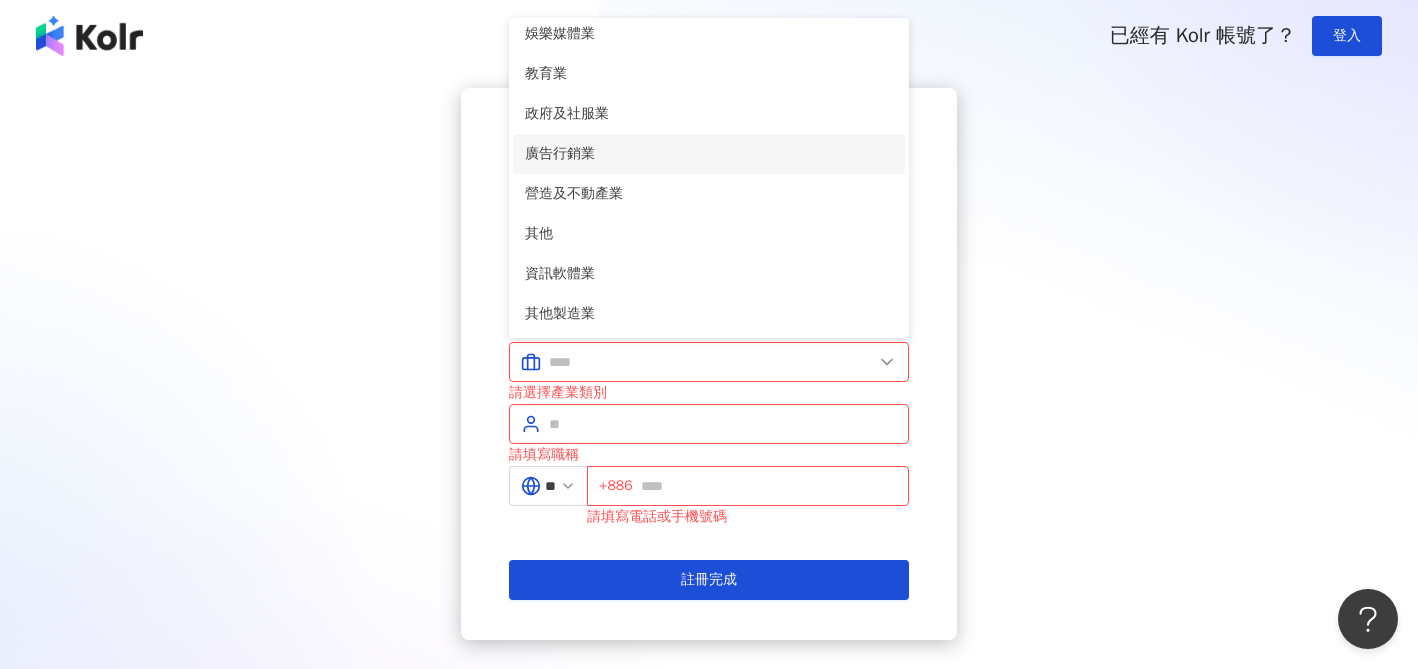 click on "廣告行銷業" at bounding box center [709, 154] 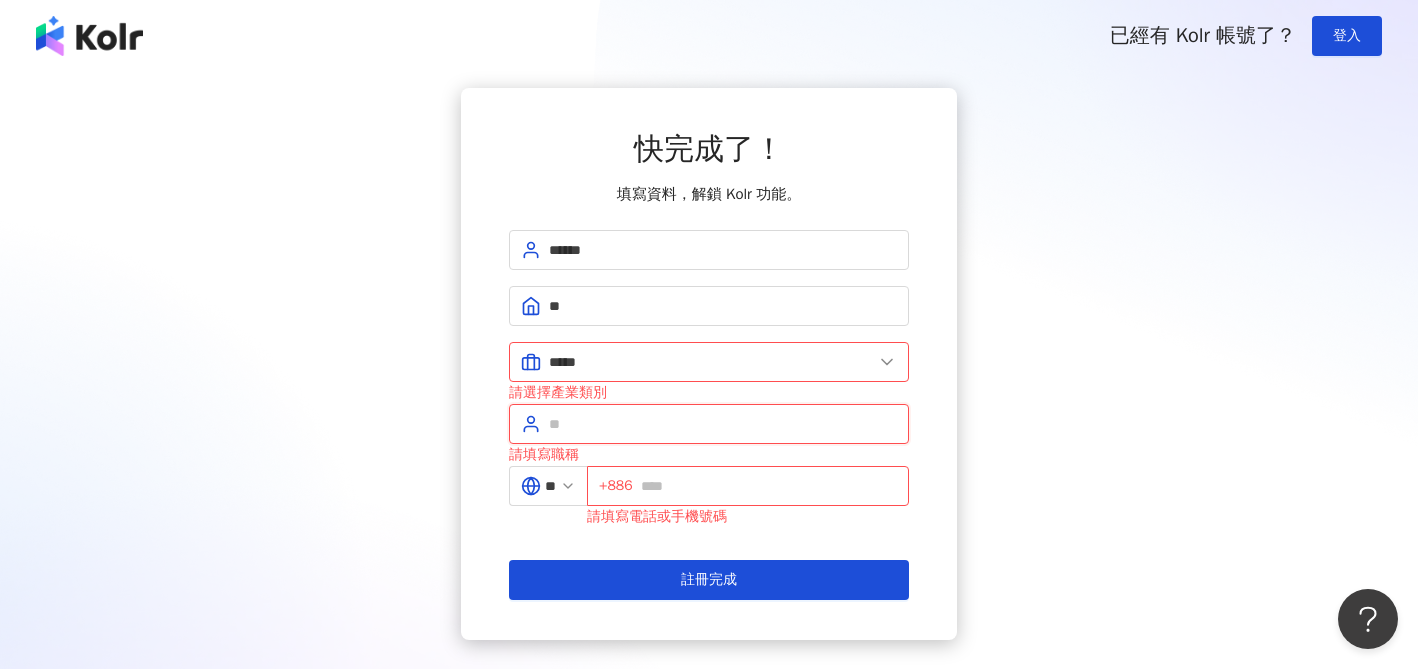 click at bounding box center [723, 424] 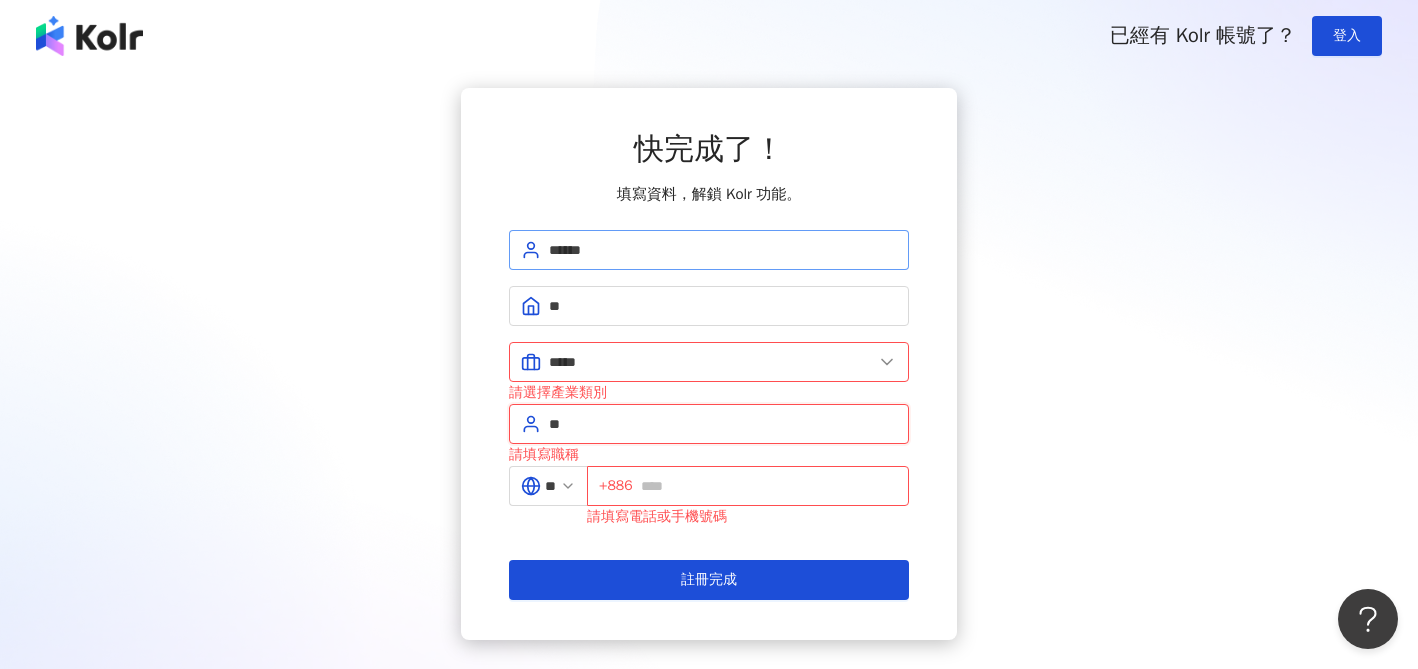 type on "*" 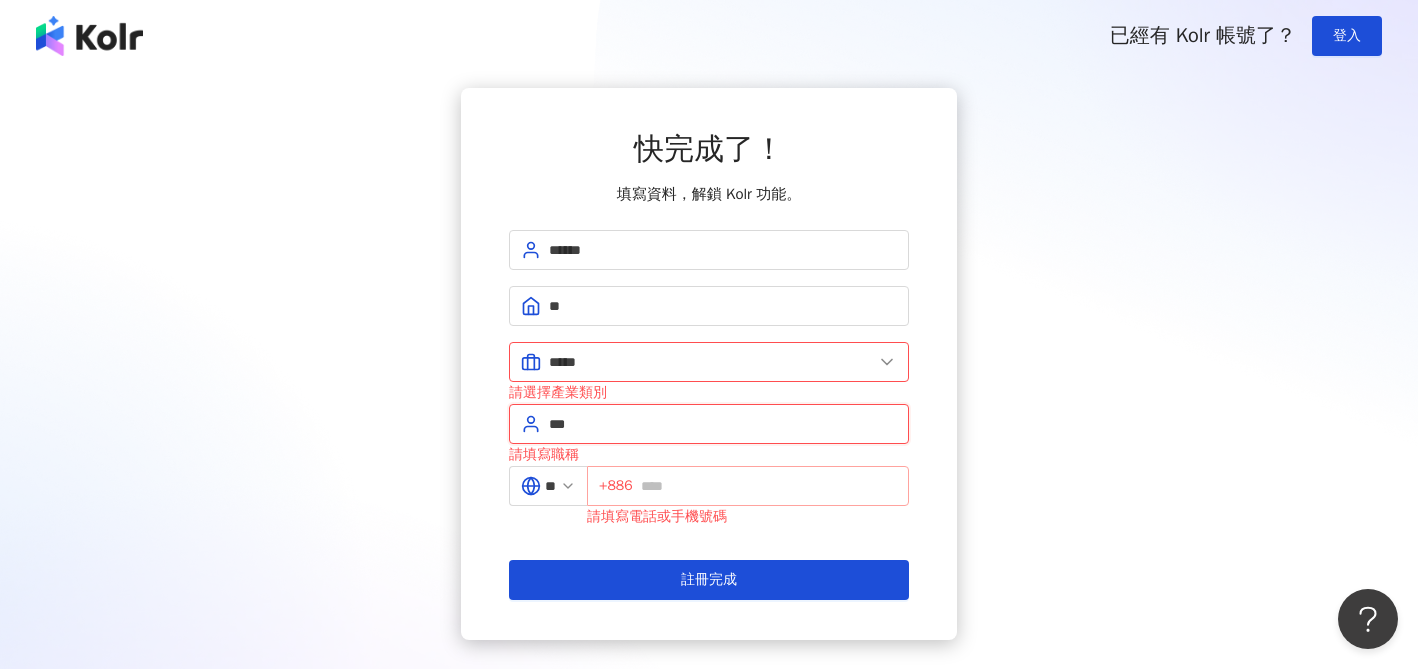 type on "***" 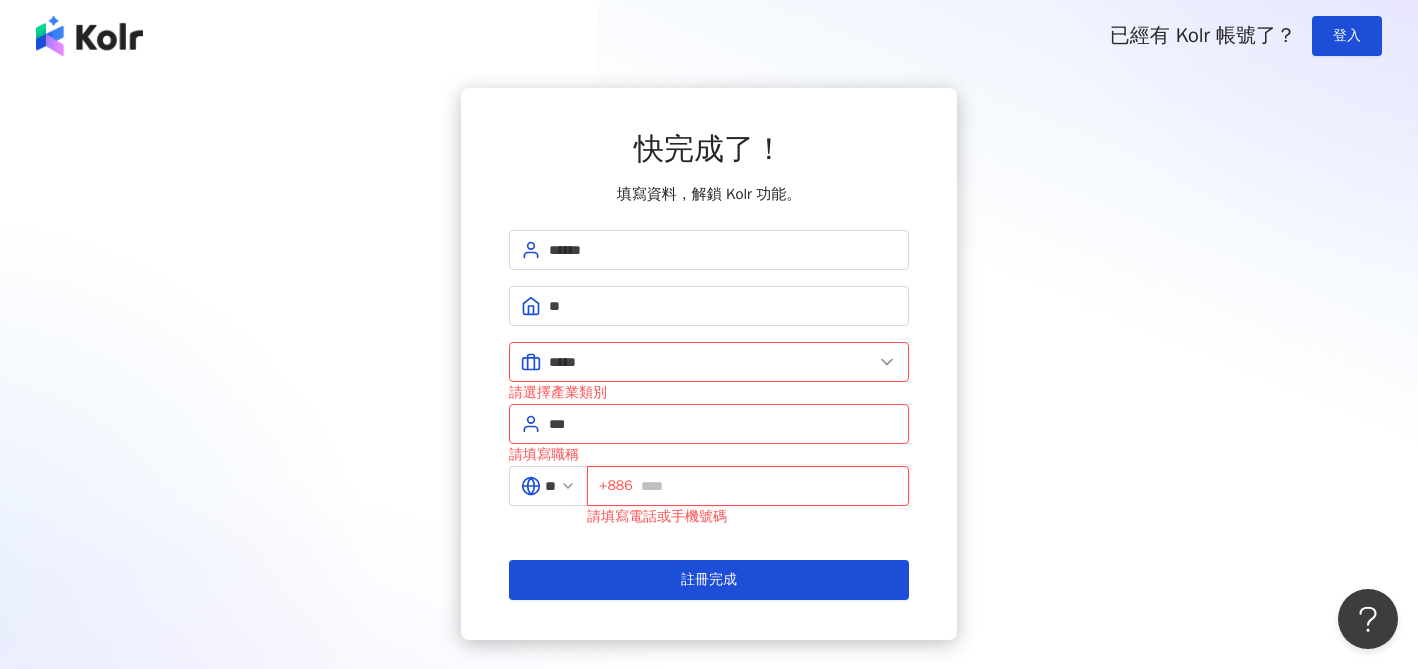 click at bounding box center (769, 486) 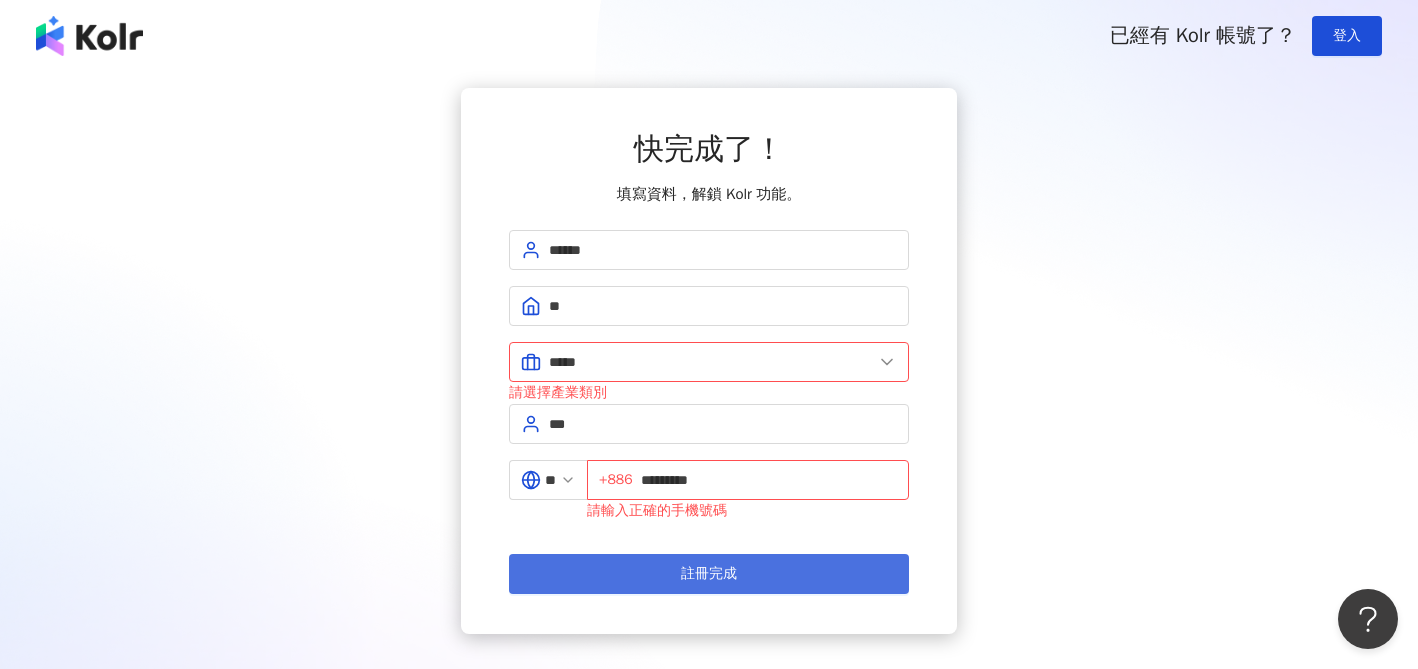 click on "註冊完成" at bounding box center (709, 574) 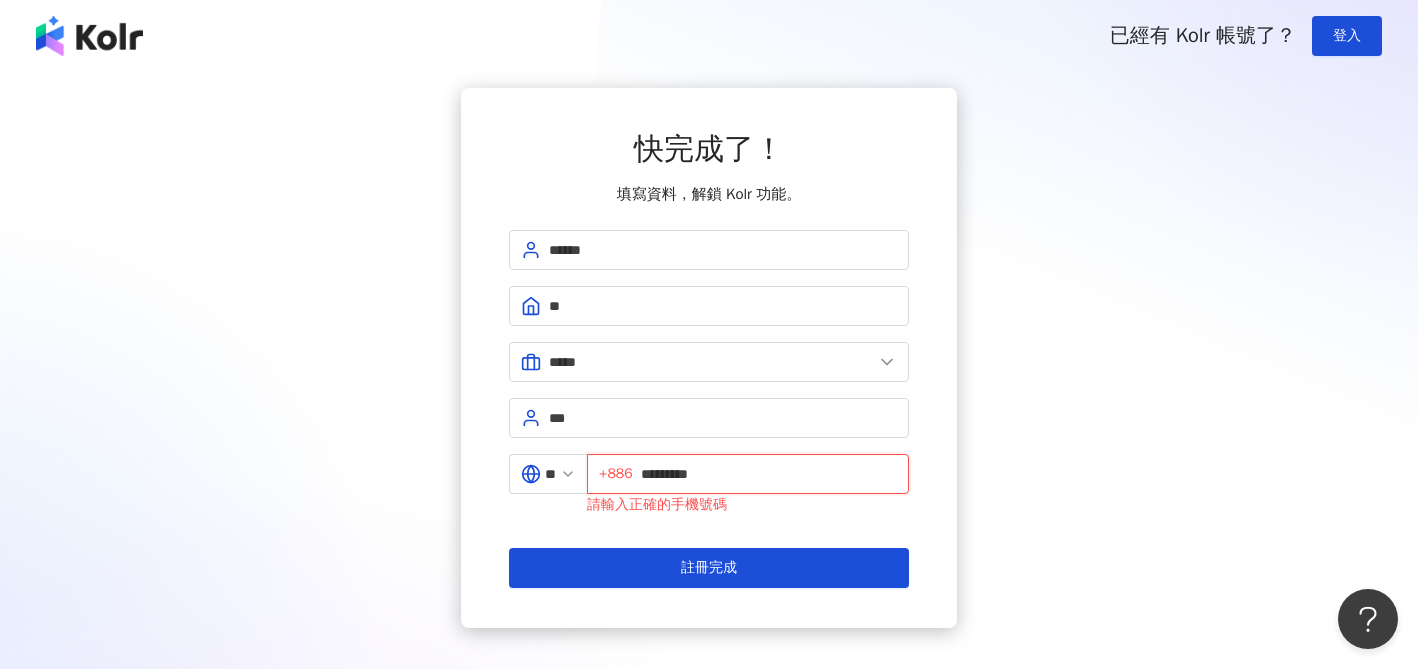 click on "*********" at bounding box center [769, 474] 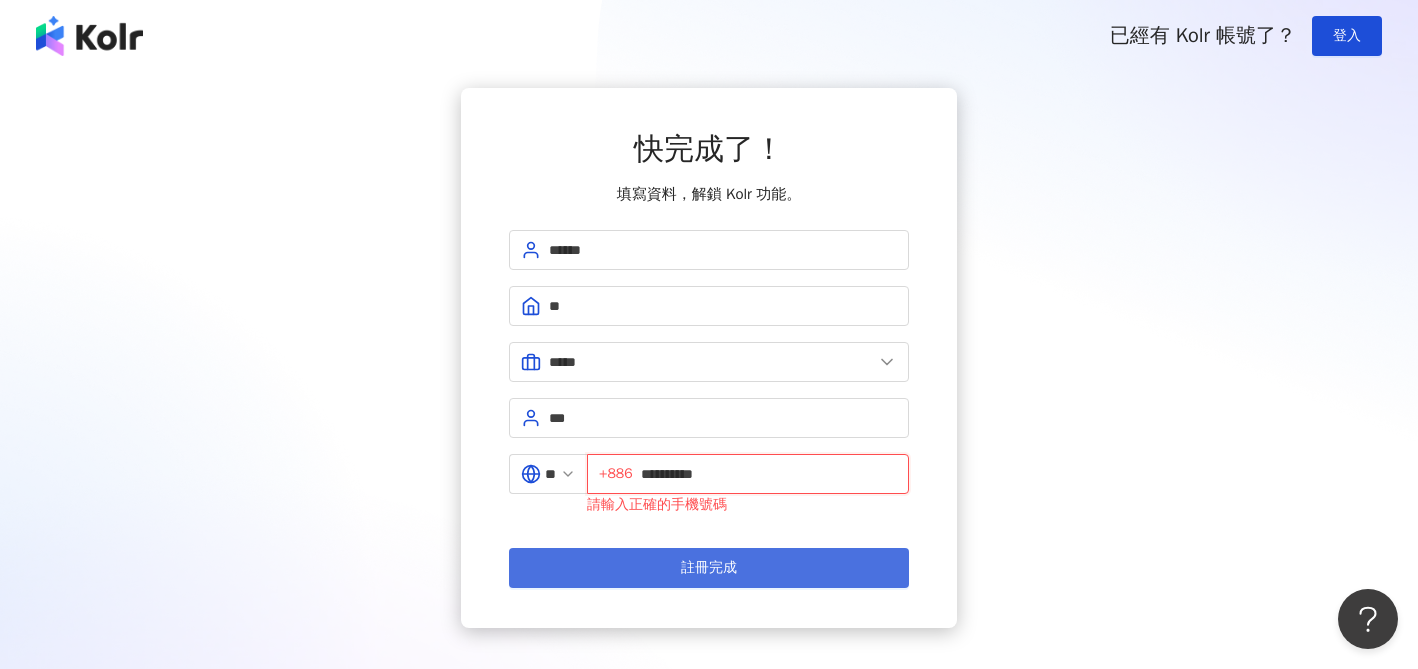 type on "**********" 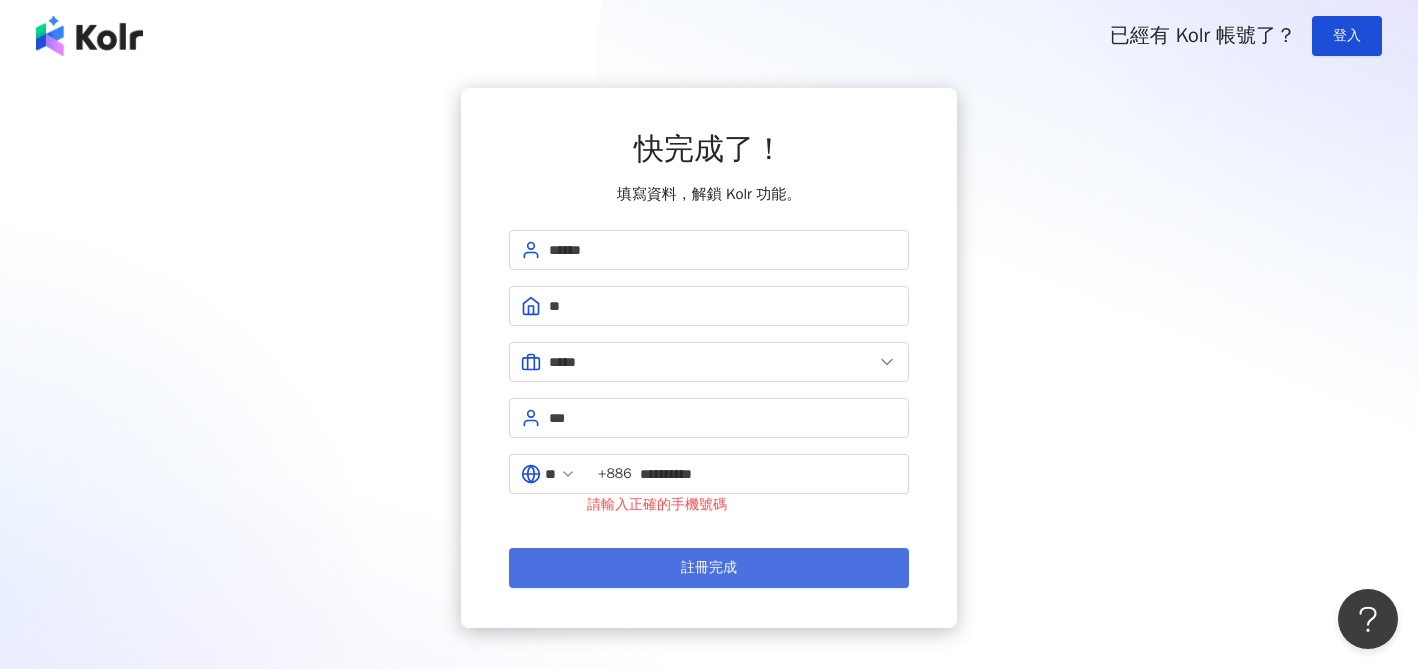click on "註冊完成" at bounding box center [709, 568] 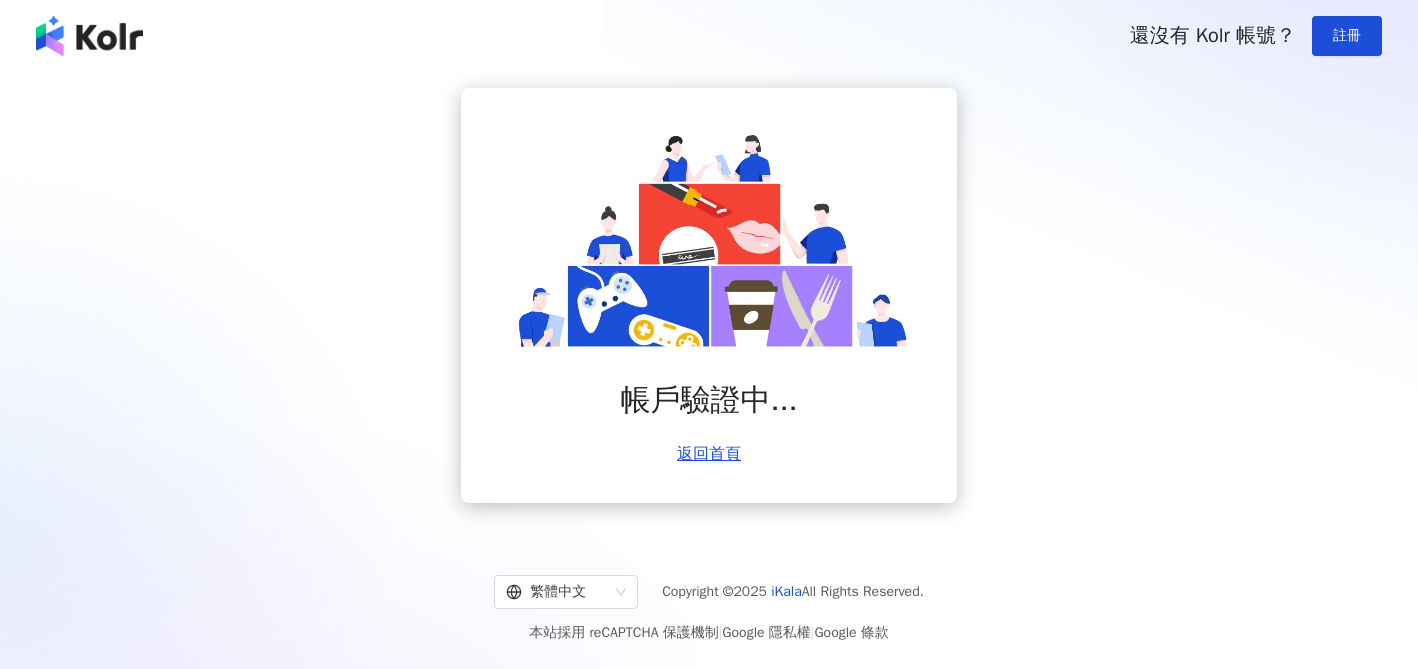 scroll, scrollTop: 0, scrollLeft: 0, axis: both 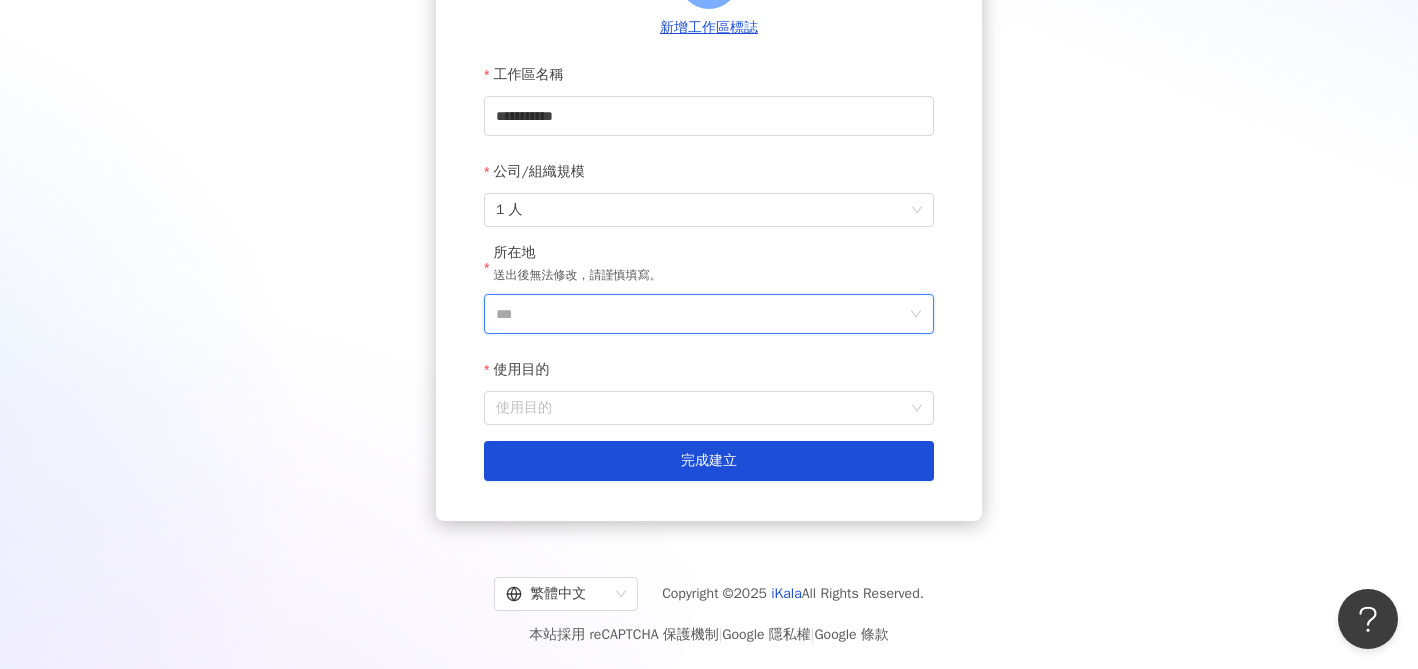 click on "***" at bounding box center (701, 314) 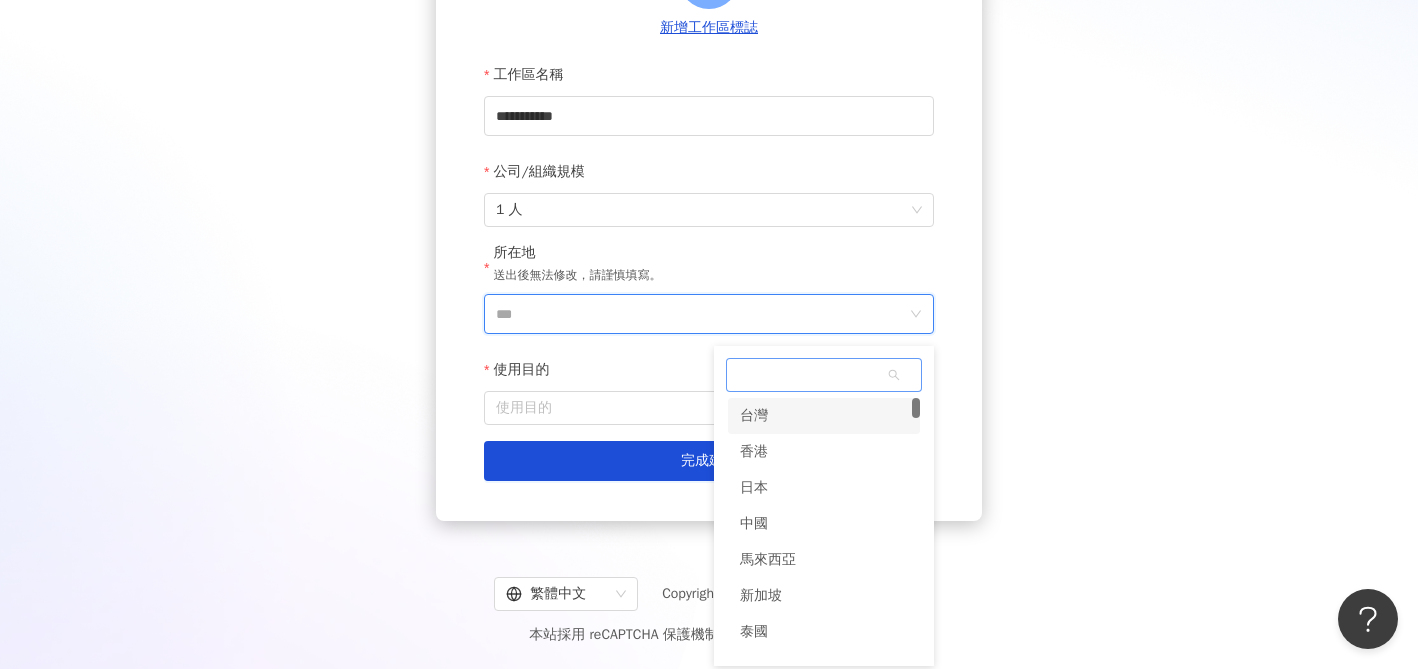 click on "台灣" at bounding box center (824, 416) 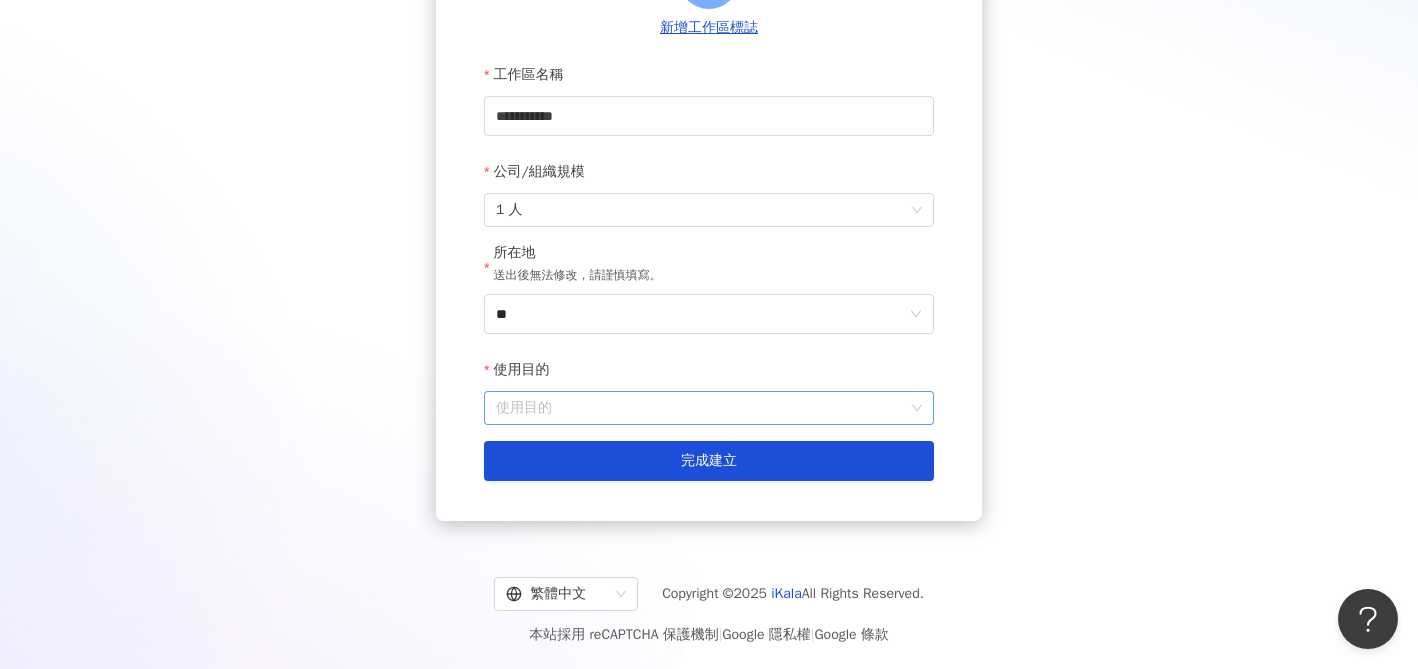 click on "使用目的" at bounding box center (709, 408) 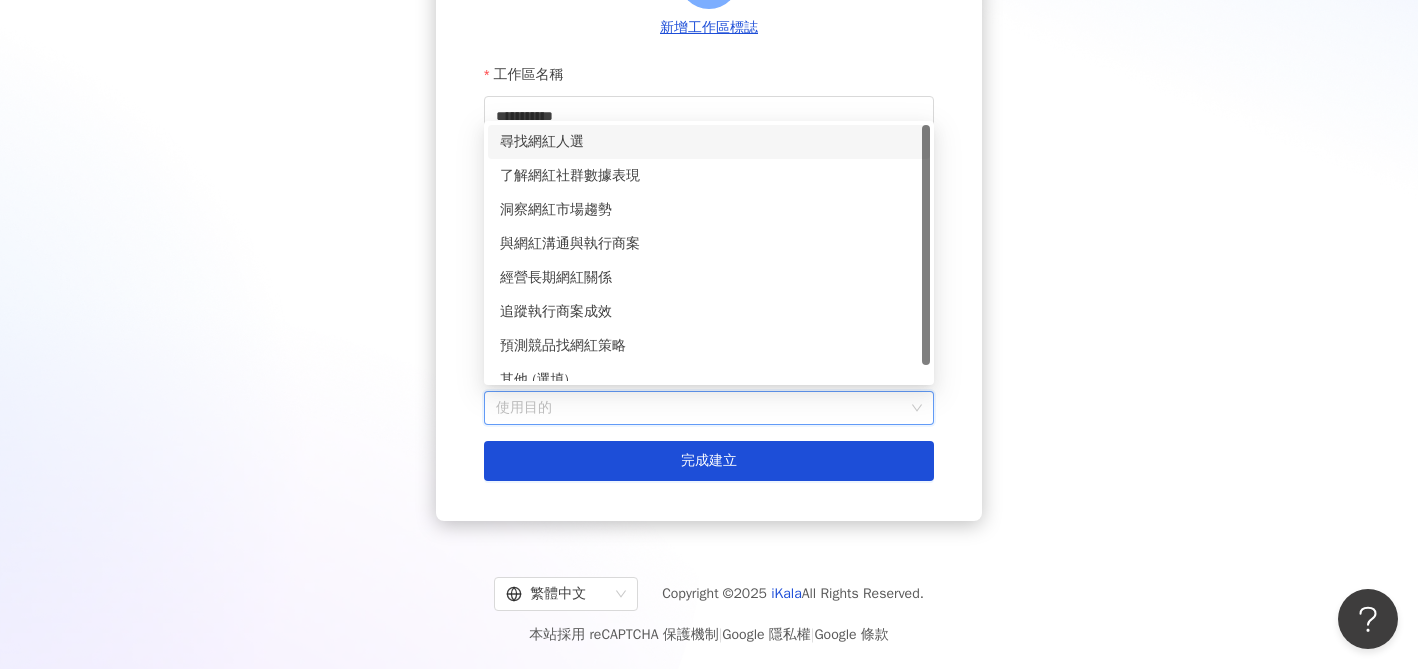 click on "尋找網紅人選" at bounding box center [709, 142] 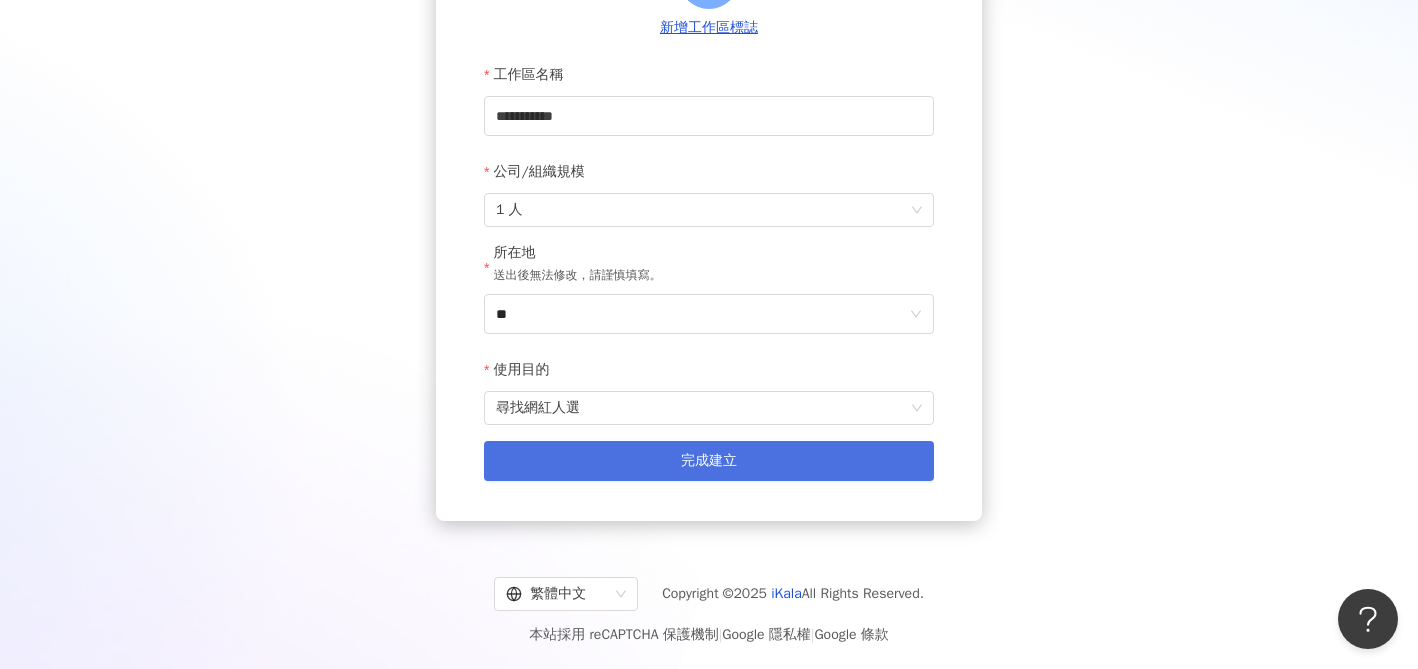 click on "完成建立" at bounding box center (709, 461) 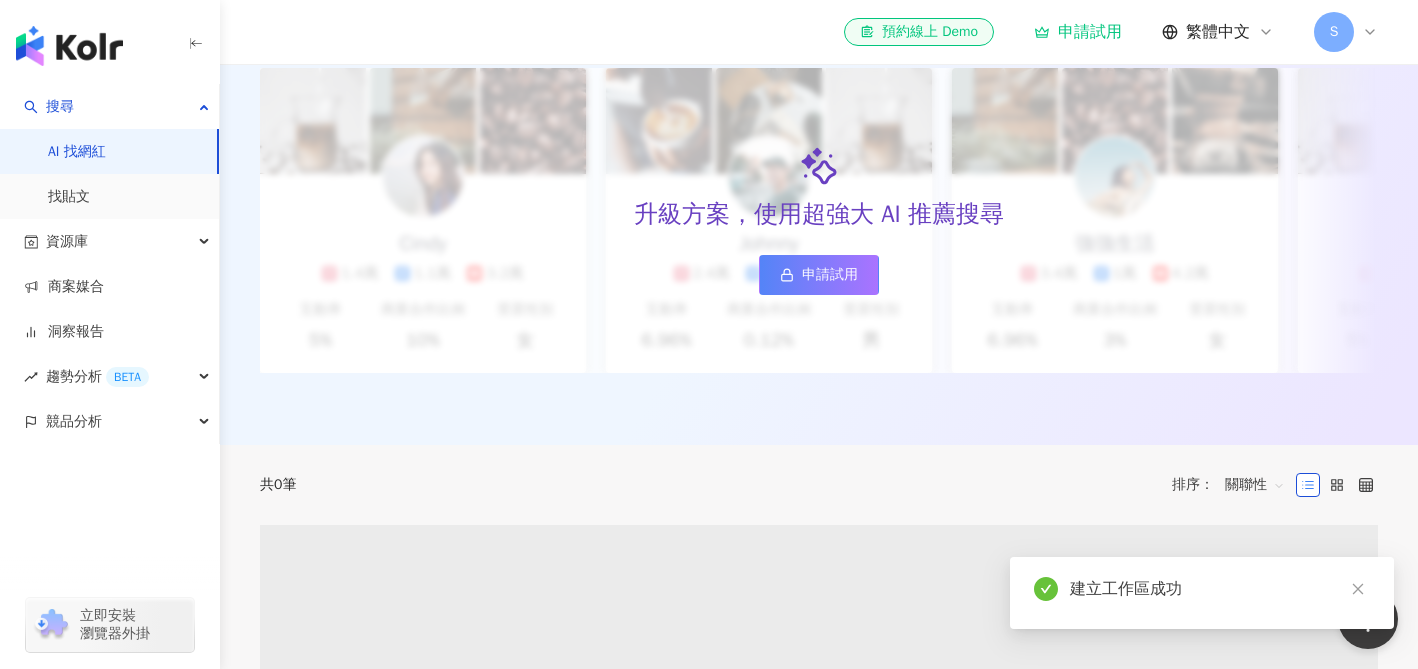 scroll, scrollTop: 0, scrollLeft: 0, axis: both 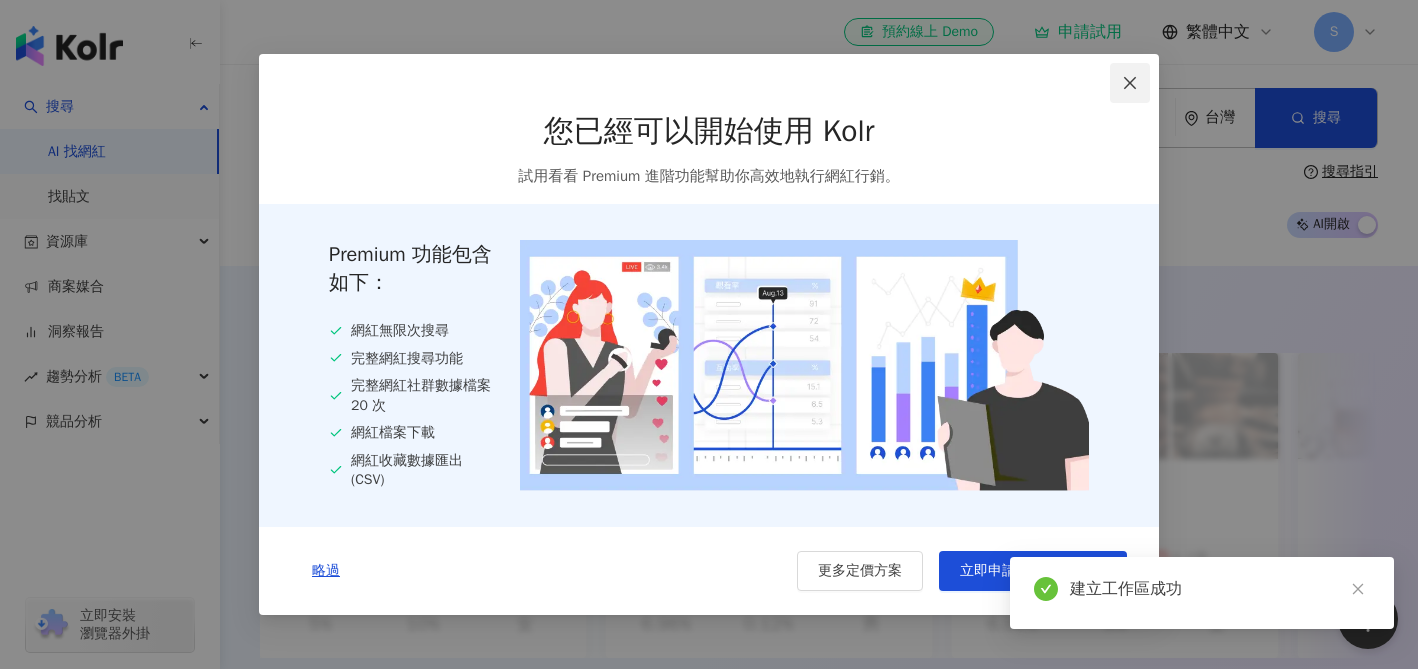 click 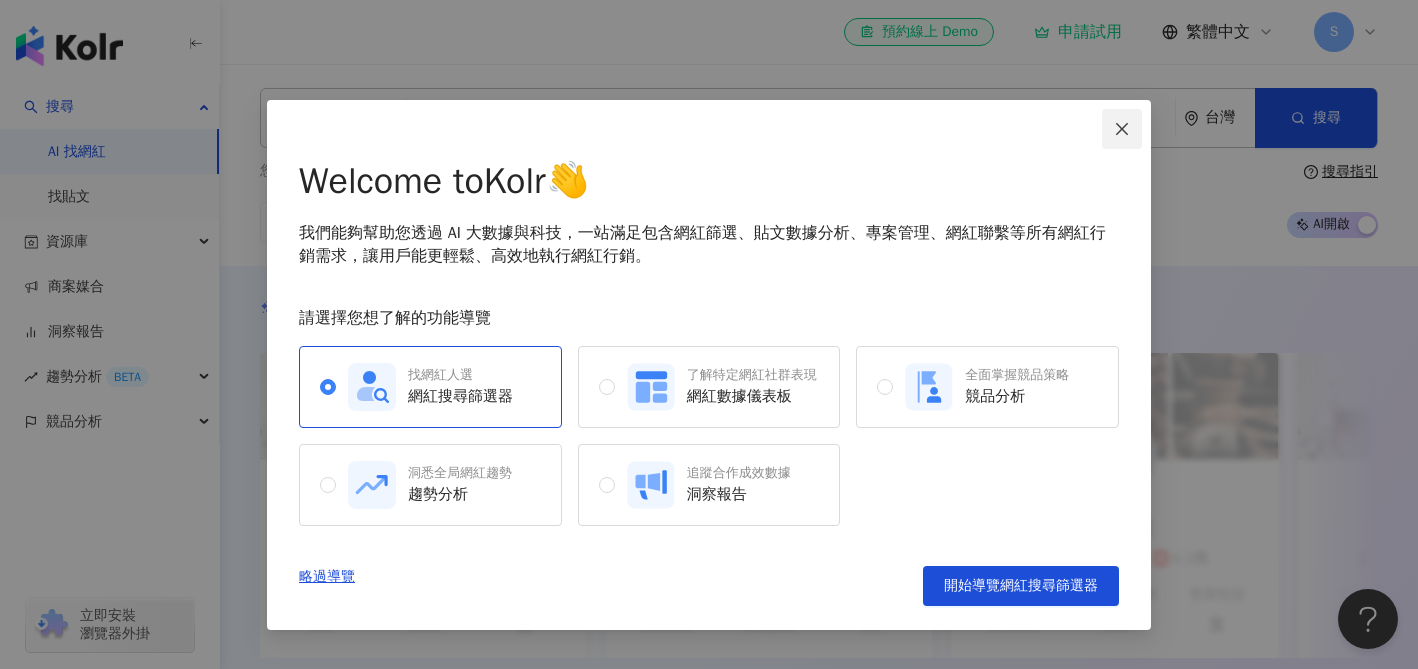 click at bounding box center (1122, 129) 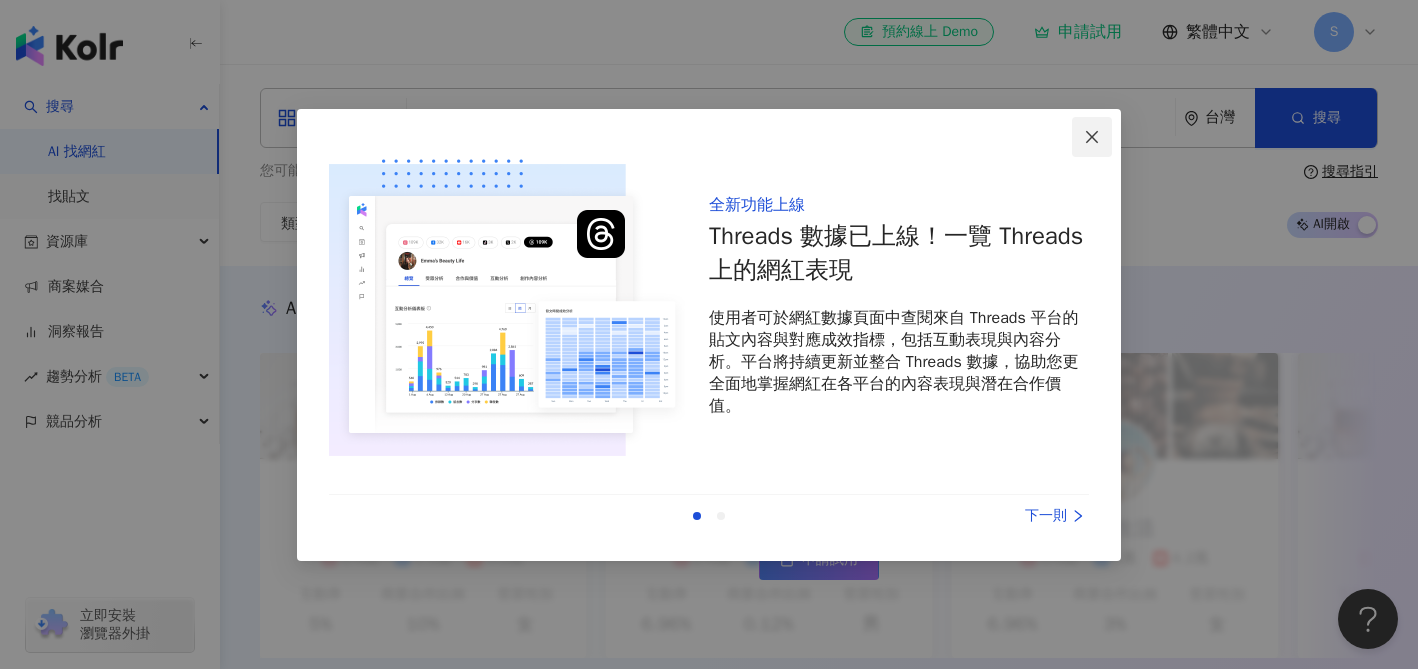 click 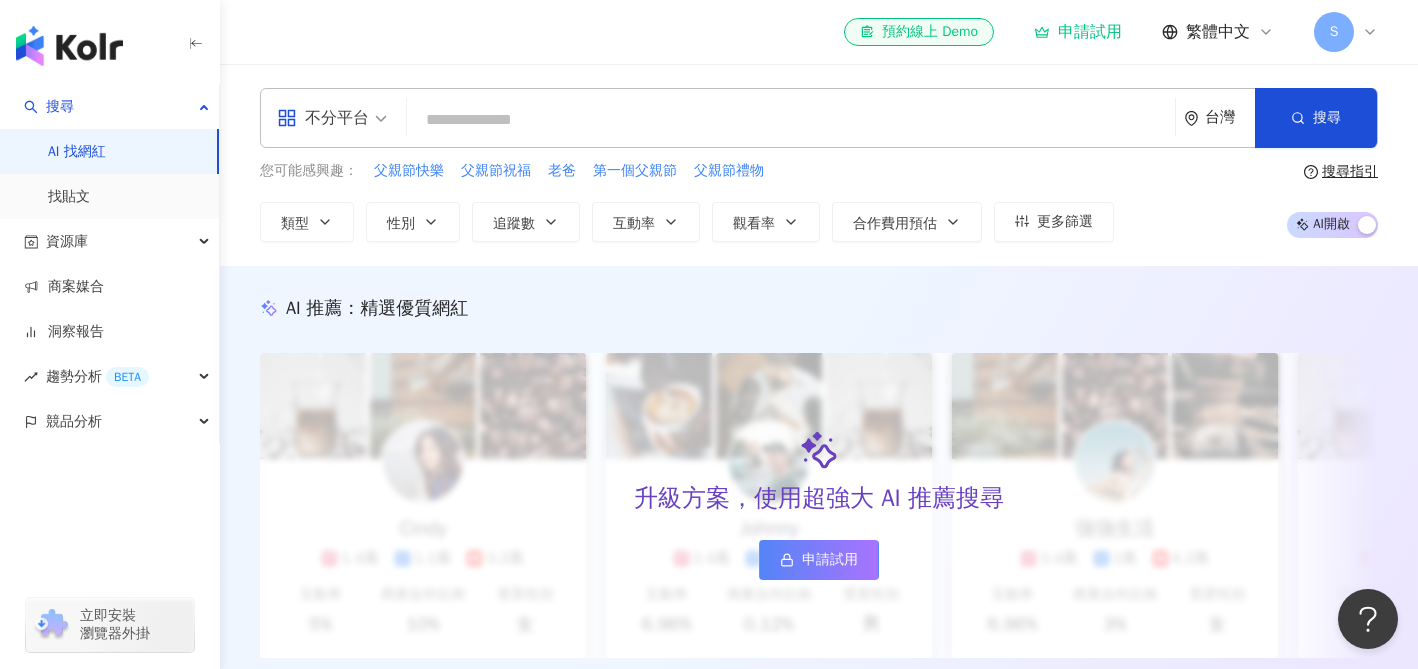 click on "不分平台" at bounding box center [332, 118] 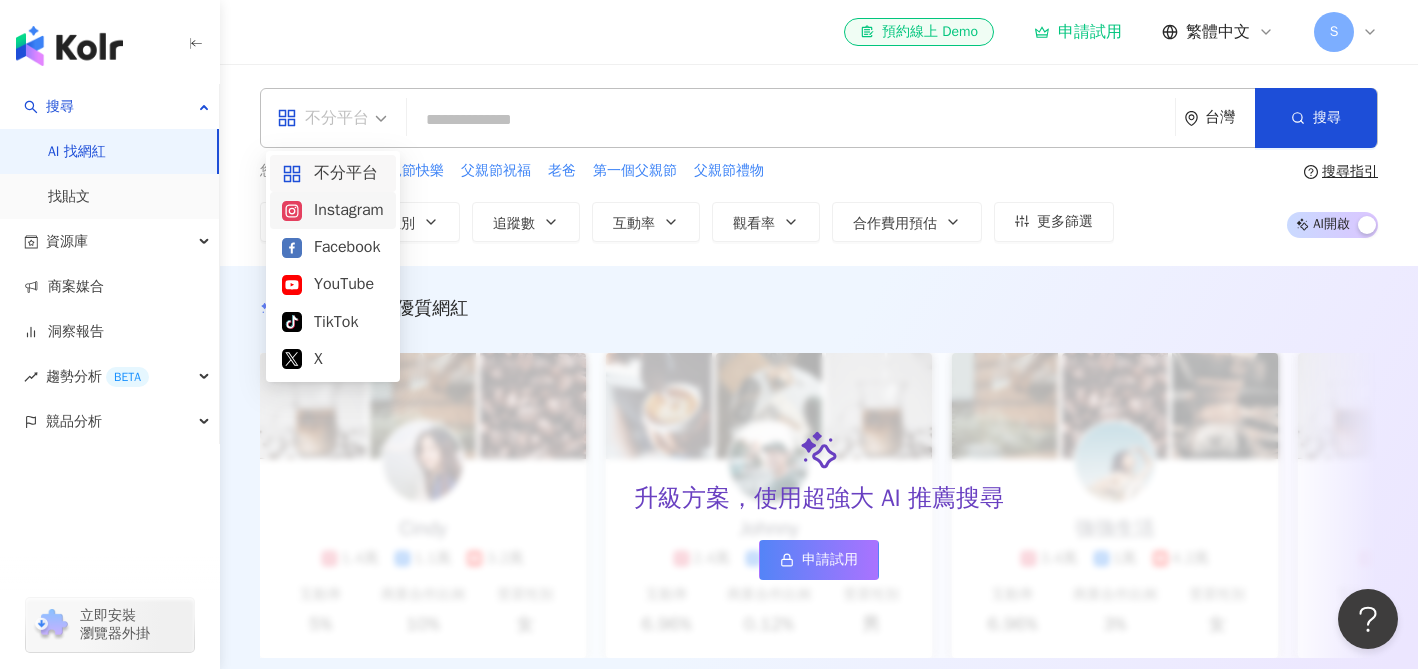 click on "Instagram" at bounding box center (333, 210) 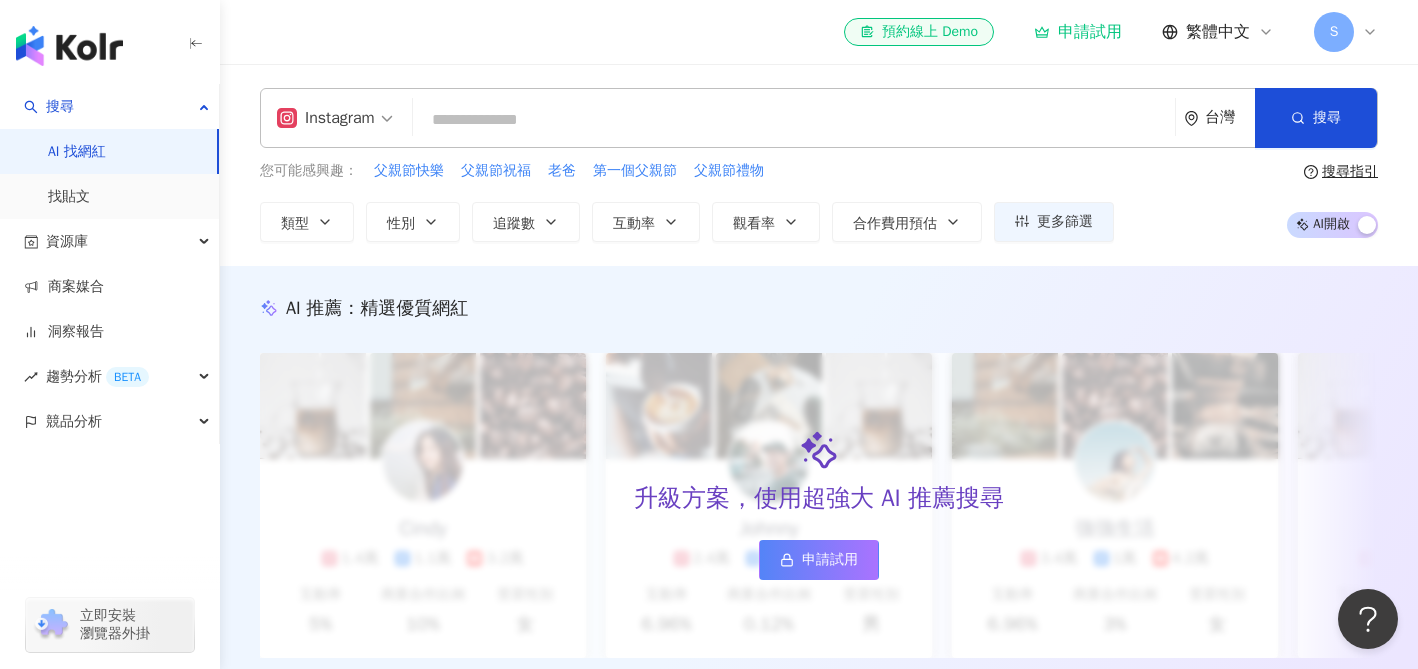 click at bounding box center (794, 120) 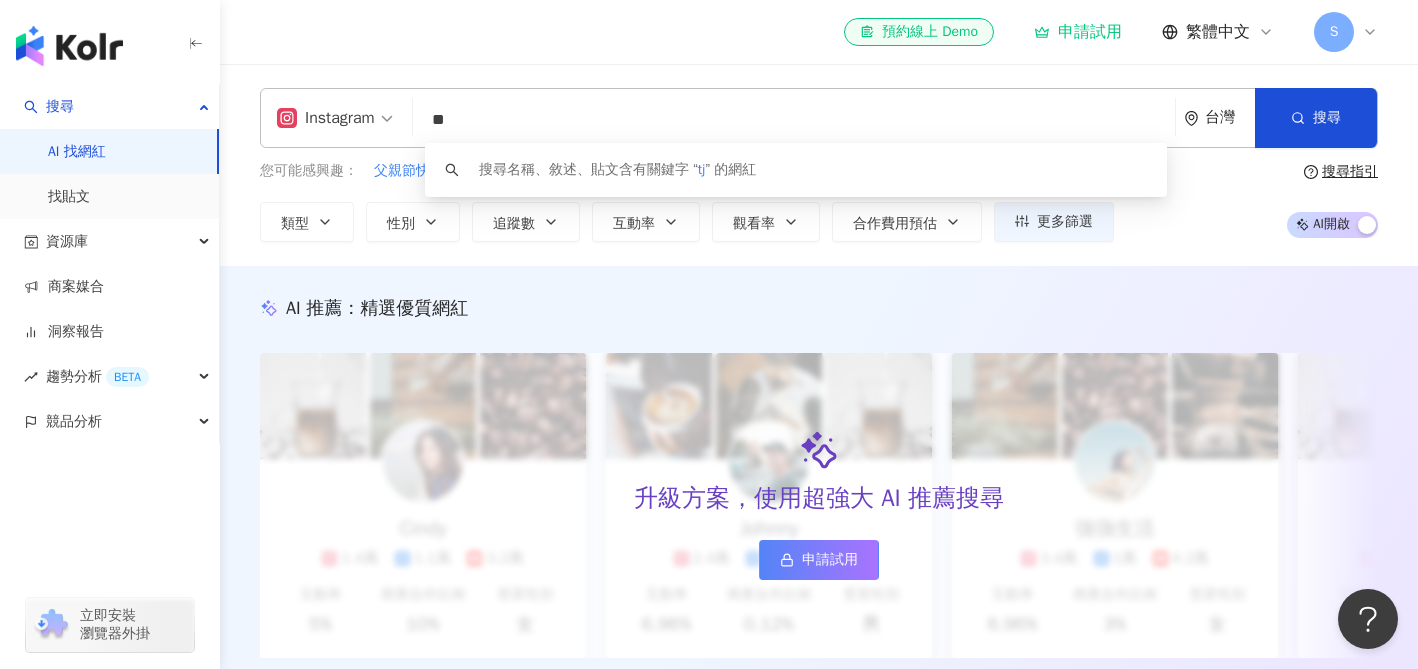type on "*" 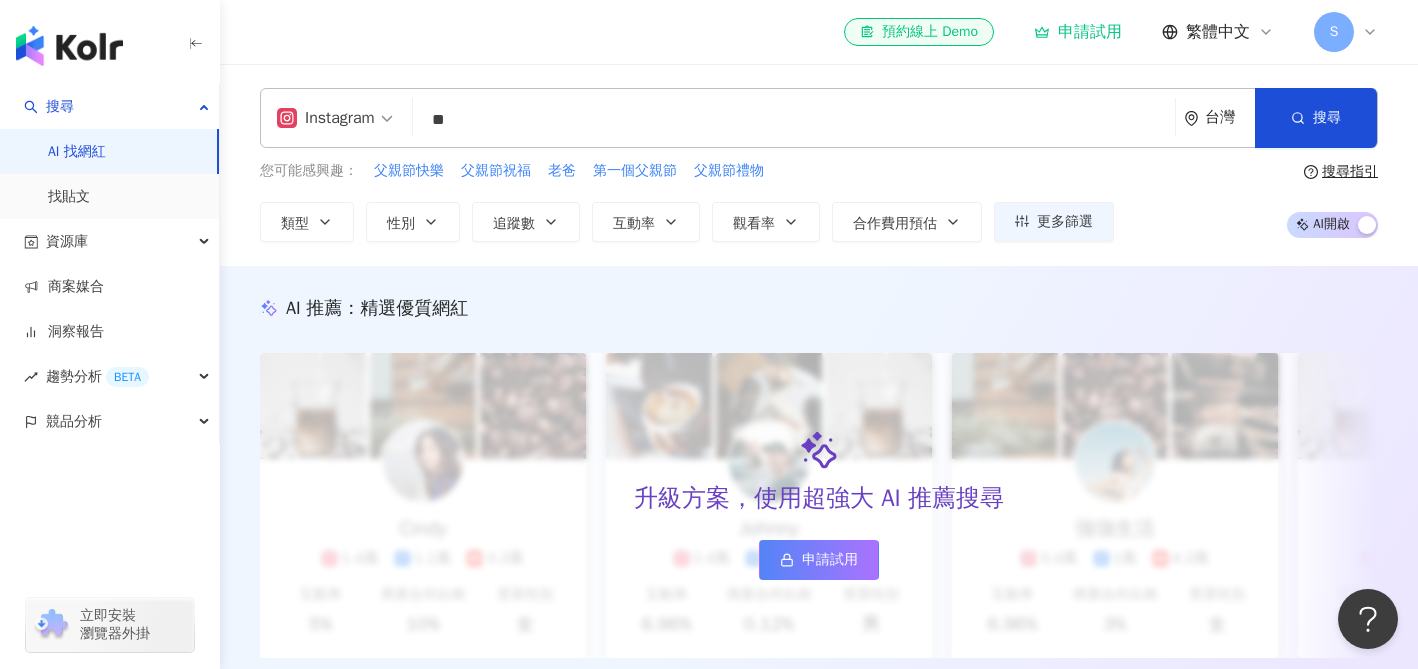 type on "*" 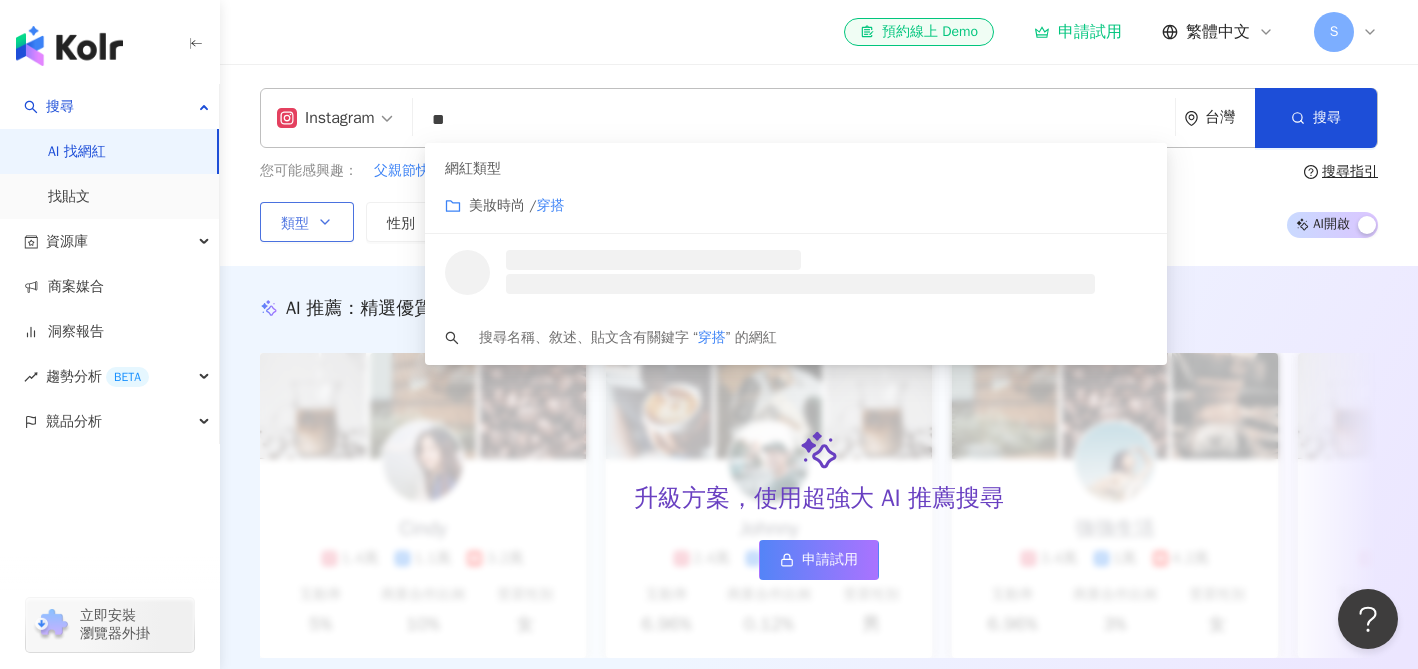 type on "**" 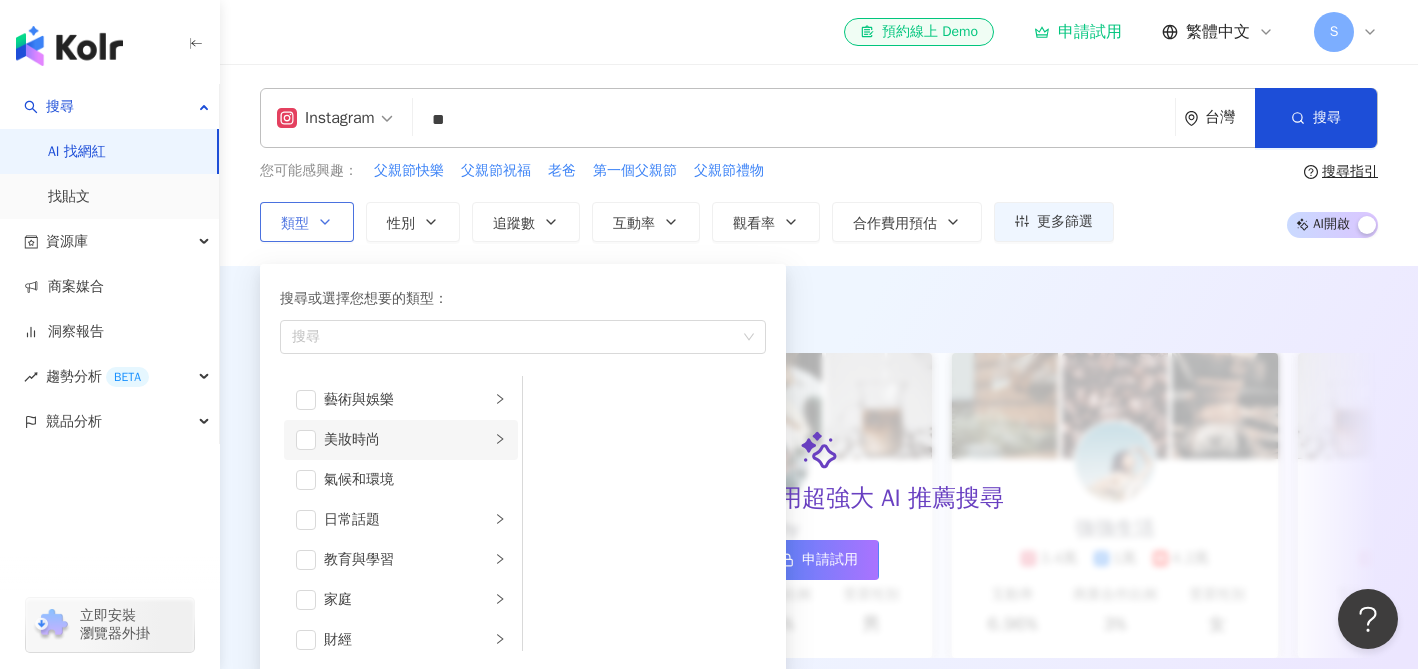 click on "美妝時尚" at bounding box center (407, 440) 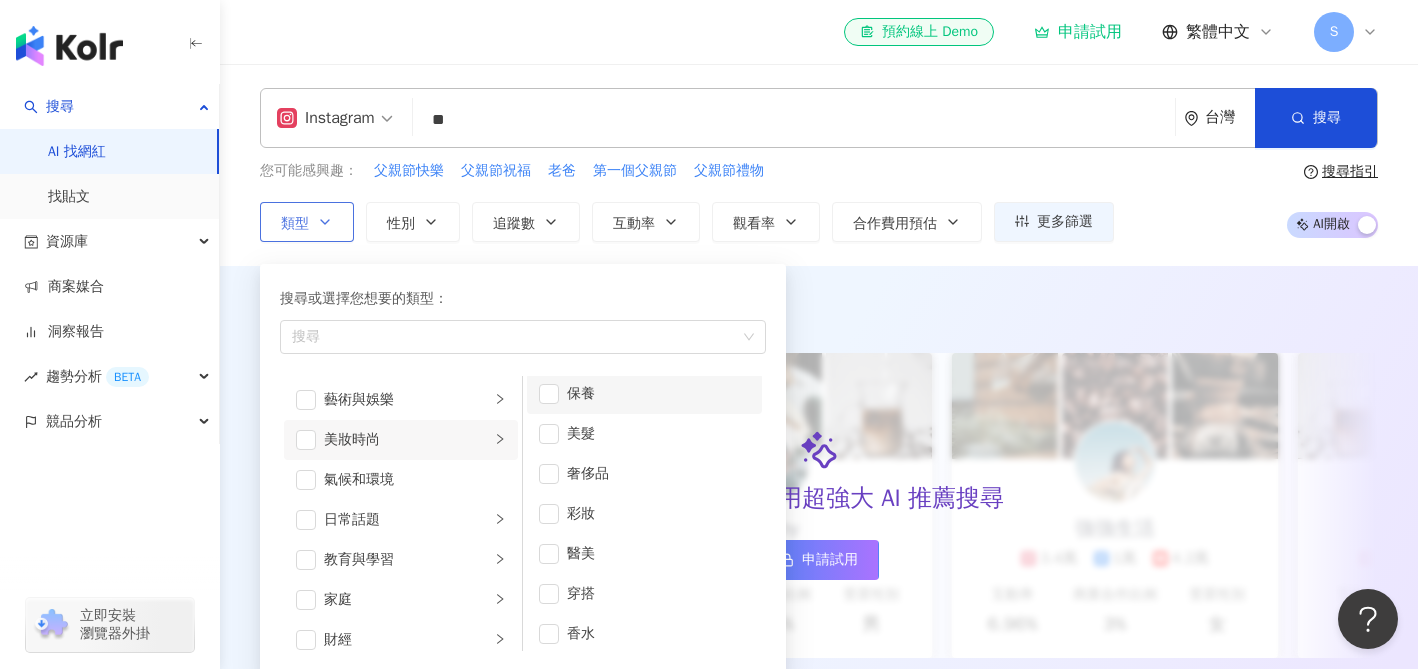 scroll, scrollTop: 13, scrollLeft: 0, axis: vertical 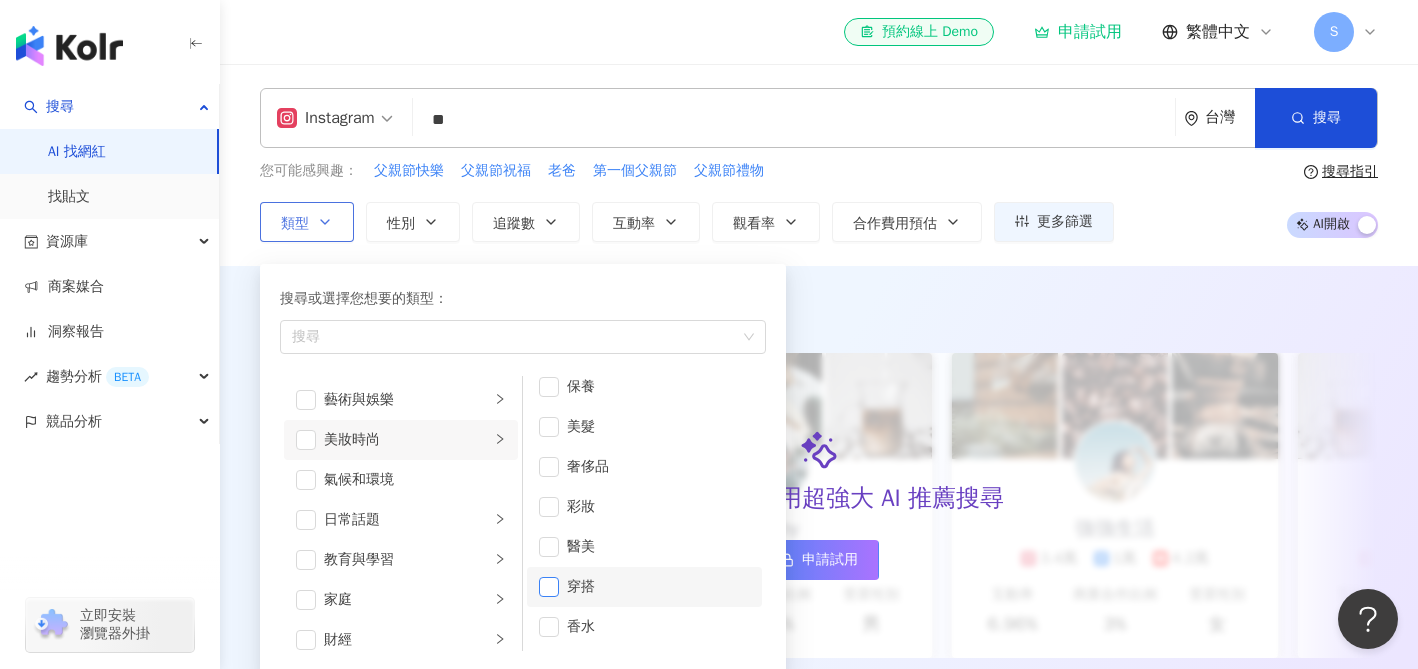 click at bounding box center (549, 587) 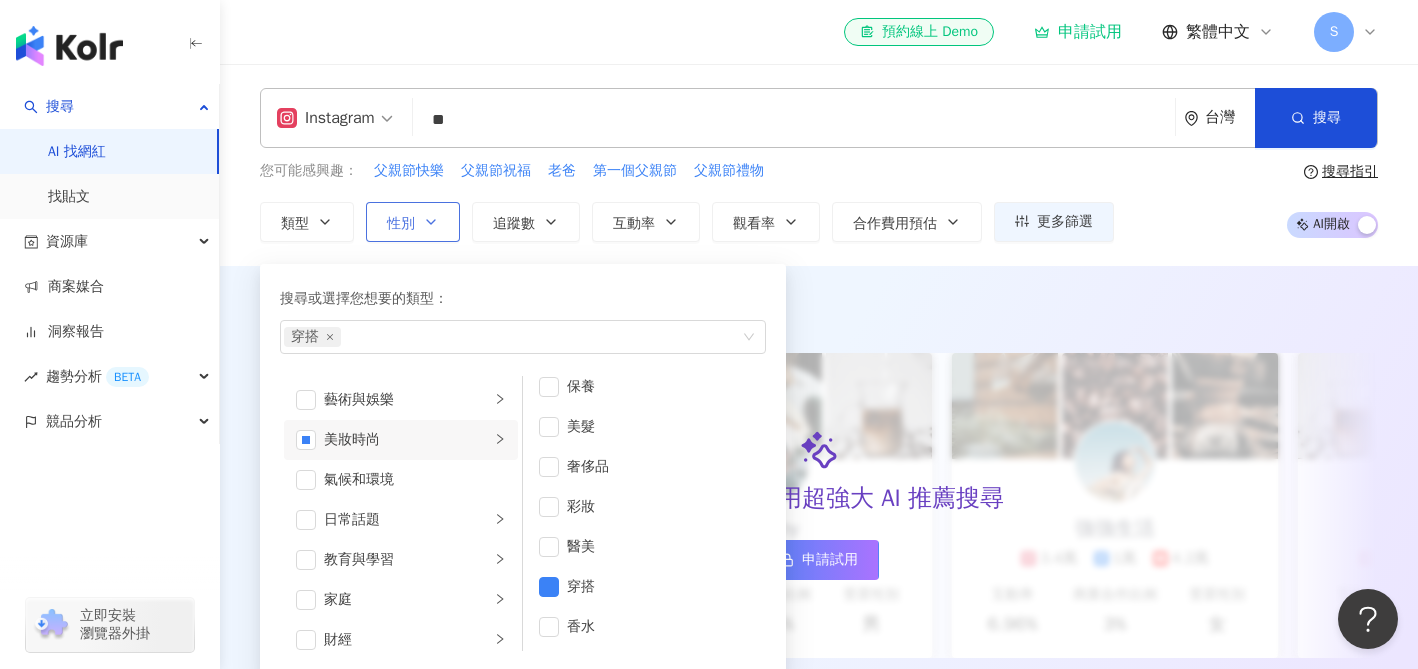 click on "性別" at bounding box center [413, 222] 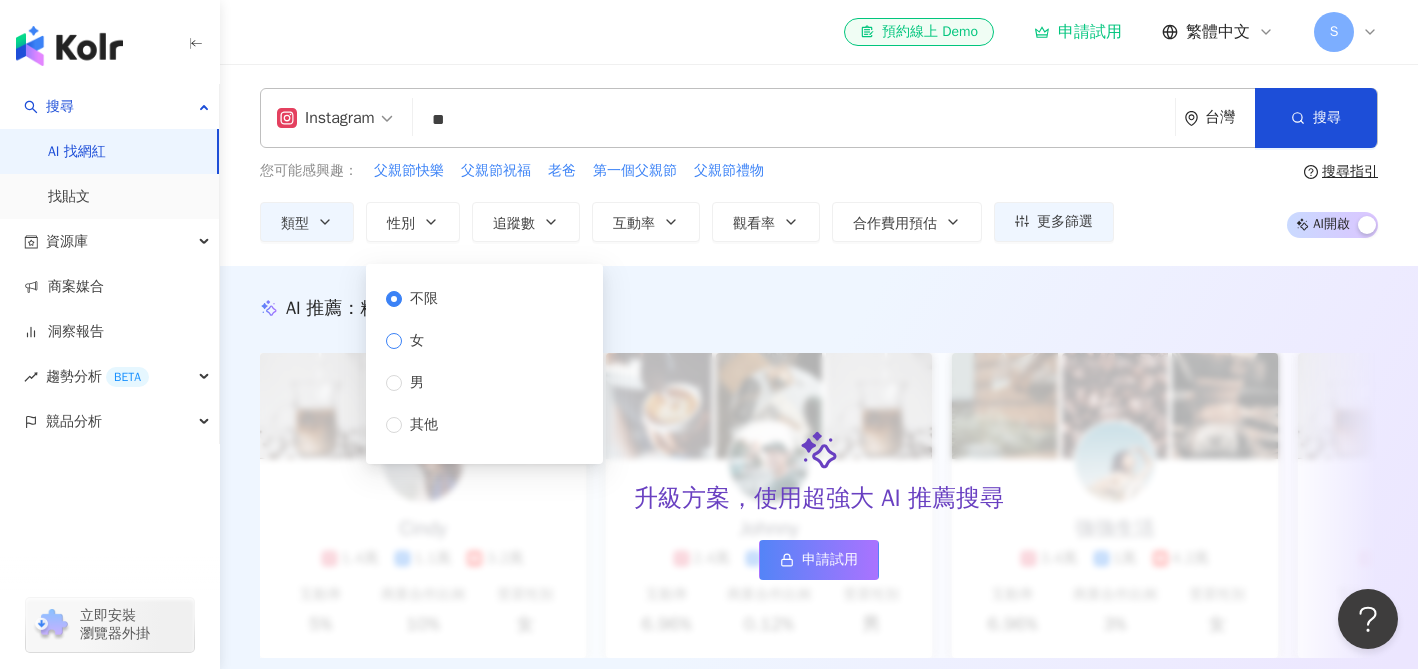 click on "女" at bounding box center [417, 341] 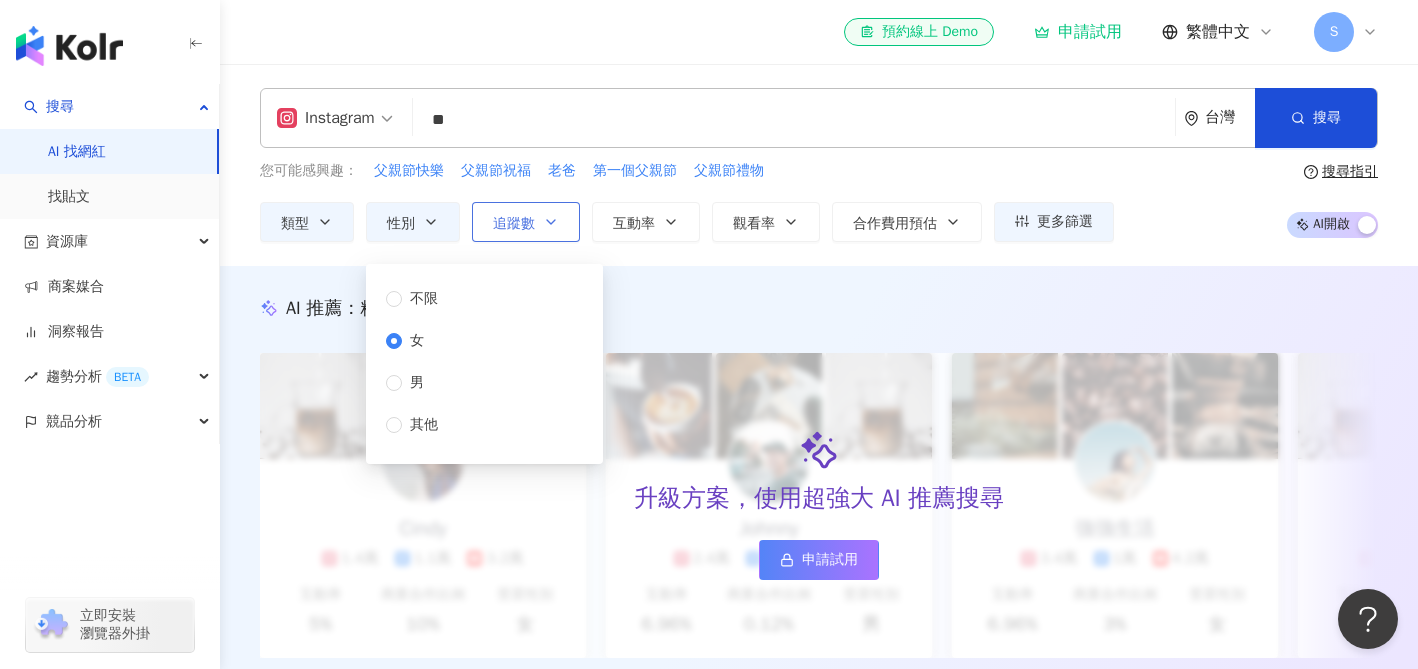 click on "追蹤數" at bounding box center (514, 224) 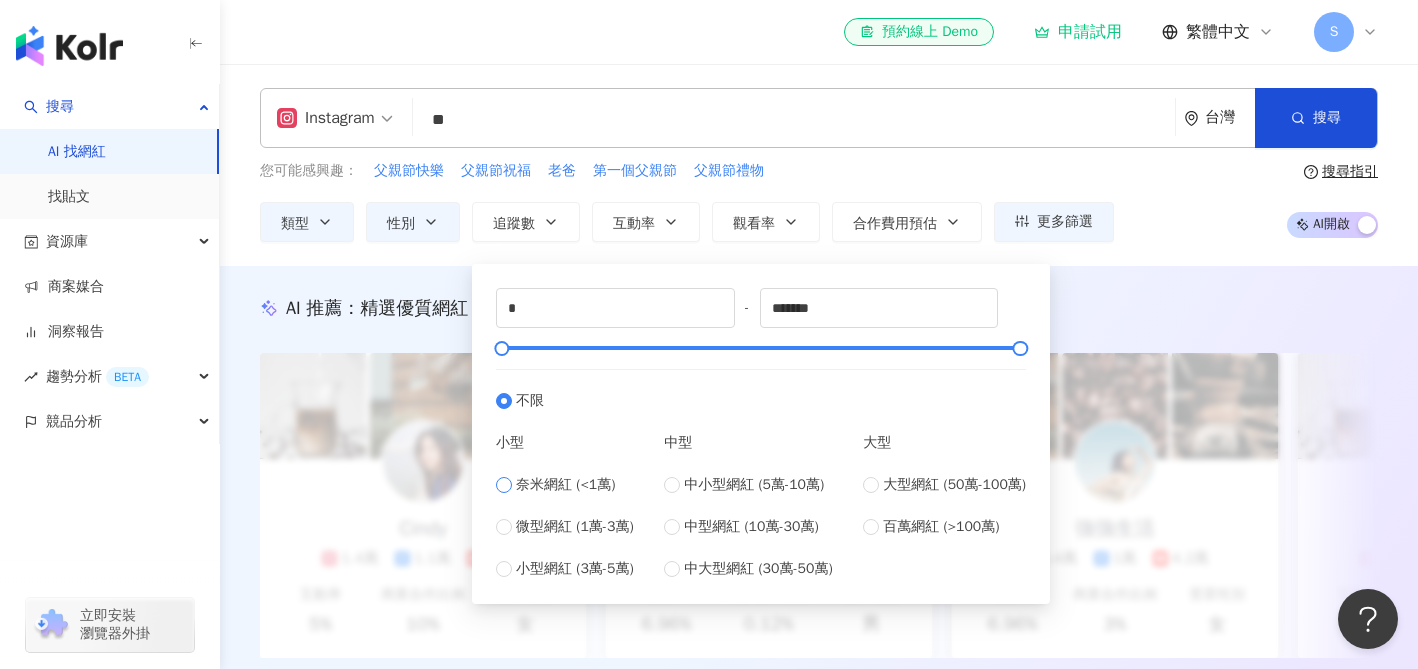 click on "奈米網紅 (<1萬)" at bounding box center [565, 485] 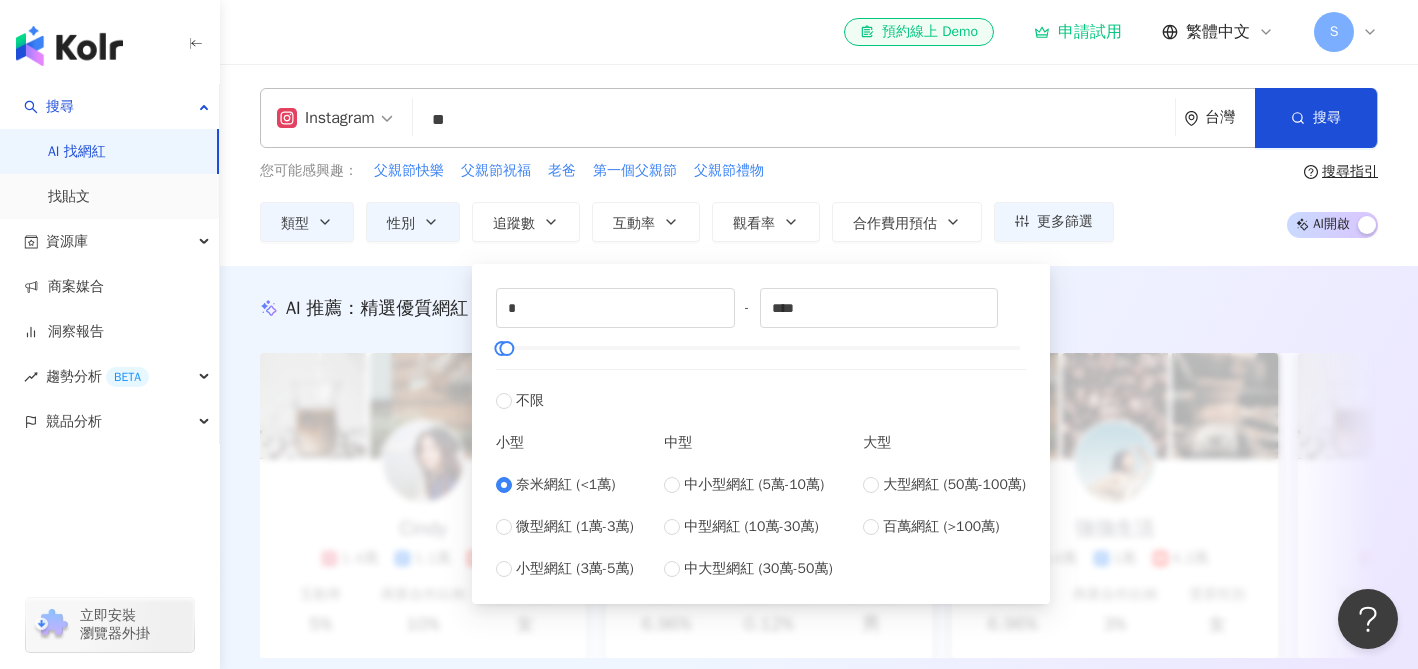 click on "AI 推薦 ： 精選優質網紅 升級方案，使用超強大 AI 推薦搜尋 申請試用 Cindy 1.4萬 1.1萬 3.2萬 互動率 5% 商業合作比例 10% 受眾性別 女 Johnny 2.4萬 999 4.2萬 互動率 6.96% 商業合作比例 0.12% 受眾性別 男 強強生活 3.4萬 1萬 4.2萬 互動率 6.96% 商業合作比例 3% 受眾性別 女 I’m Candy 1.4萬 1.1萬 3.2萬 互動率 5% 商業合作比例 10% 受眾性別 女 Mindy 2.4萬 999 4.2萬 互動率 6.96% 商業合作比例 0.12% 受眾性別 男 美食探險家 3.4萬 1萬 4.2萬 互動率 6.96% 商業合作比例 3% 受眾性別 女 雨天窩在窗邊 1.4萬 1.1萬 3.2萬 互動率 5% 商業合作比例 10% 受眾性別 女 甜點地圖 2.4萬 999 4.2萬 互動率 6.96% 商業合作比例 0.12% 受眾性別 男 味蕾旅行家 3.4萬 1萬 4.2萬 互動率 6.96% 商業合作比例 3% 受眾性別 女 甜甜ㄉ每一天 1.4萬 1.1萬 3.2萬 互動率 5% 商業合作比例 10% 受眾性別 女 品牌 A 2.4萬 999 4.2萬 互動率 6.96% 0.12% 男 1萬" at bounding box center [819, 498] 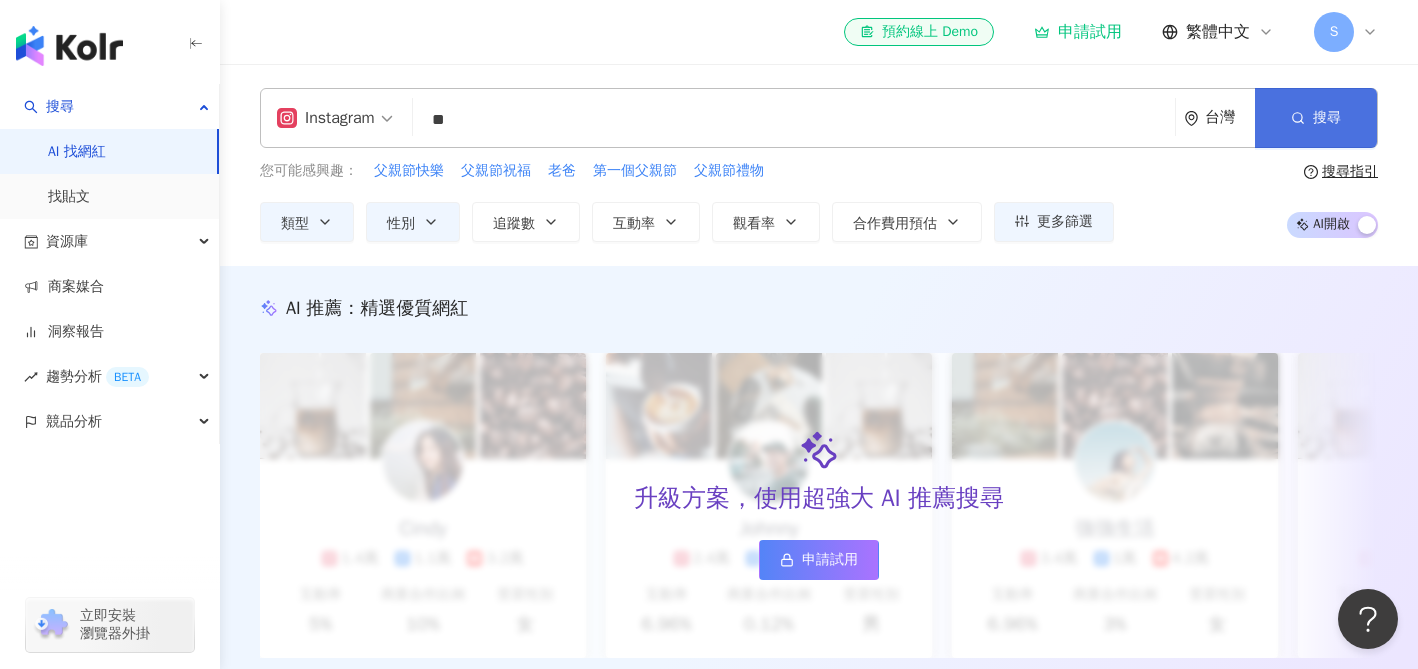 click on "搜尋" at bounding box center (1327, 118) 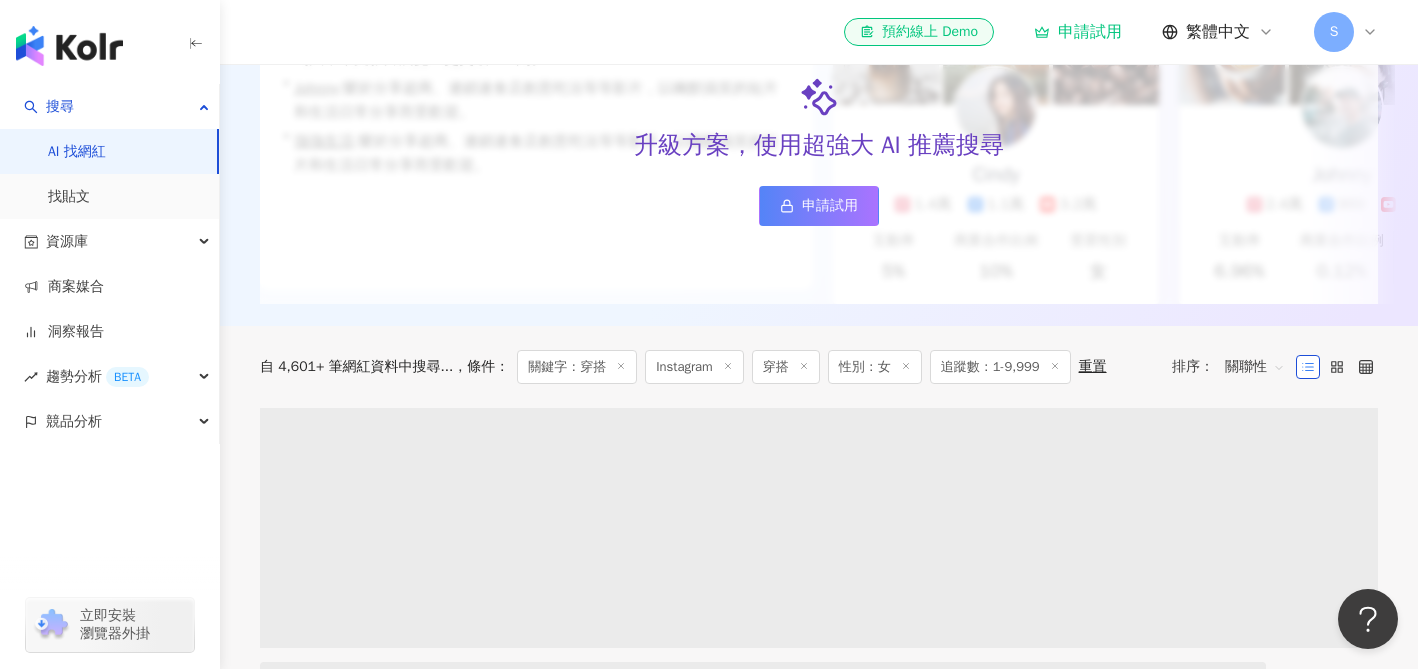scroll, scrollTop: 406, scrollLeft: 0, axis: vertical 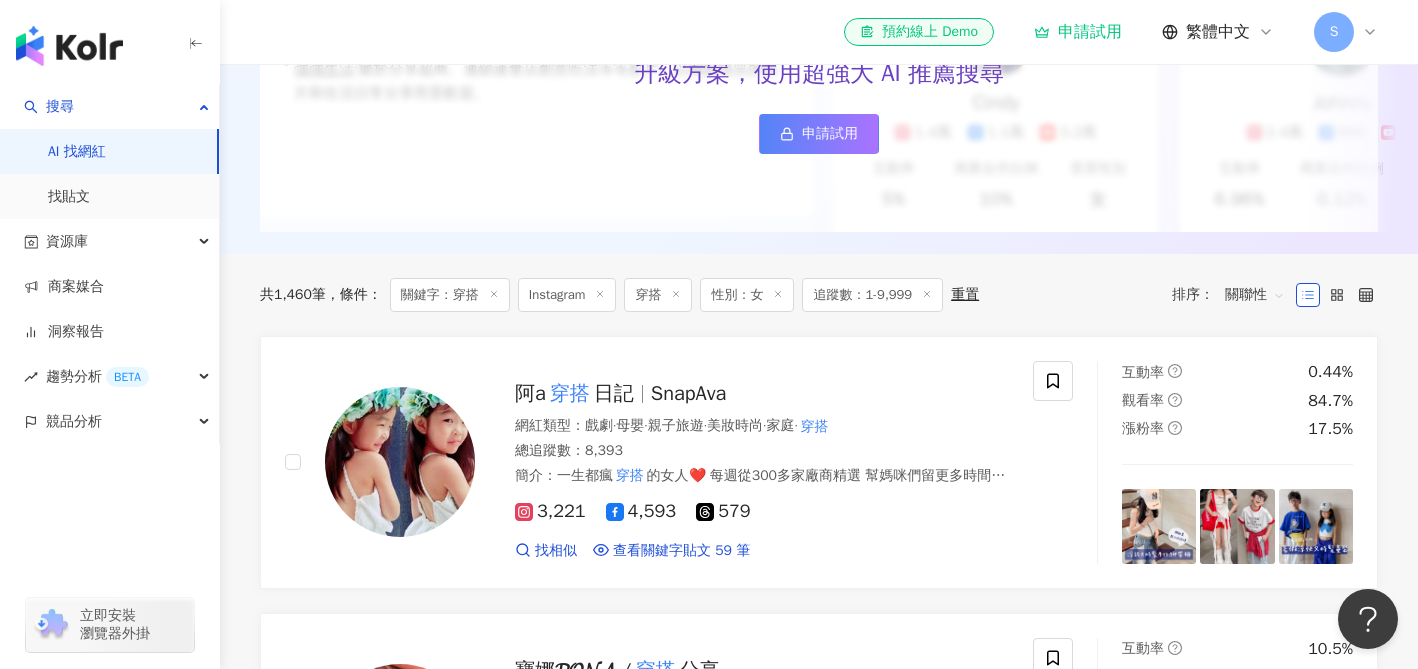click on "升級方案，使用超強大 AI 推薦搜尋 申請試用" at bounding box center (819, 79) 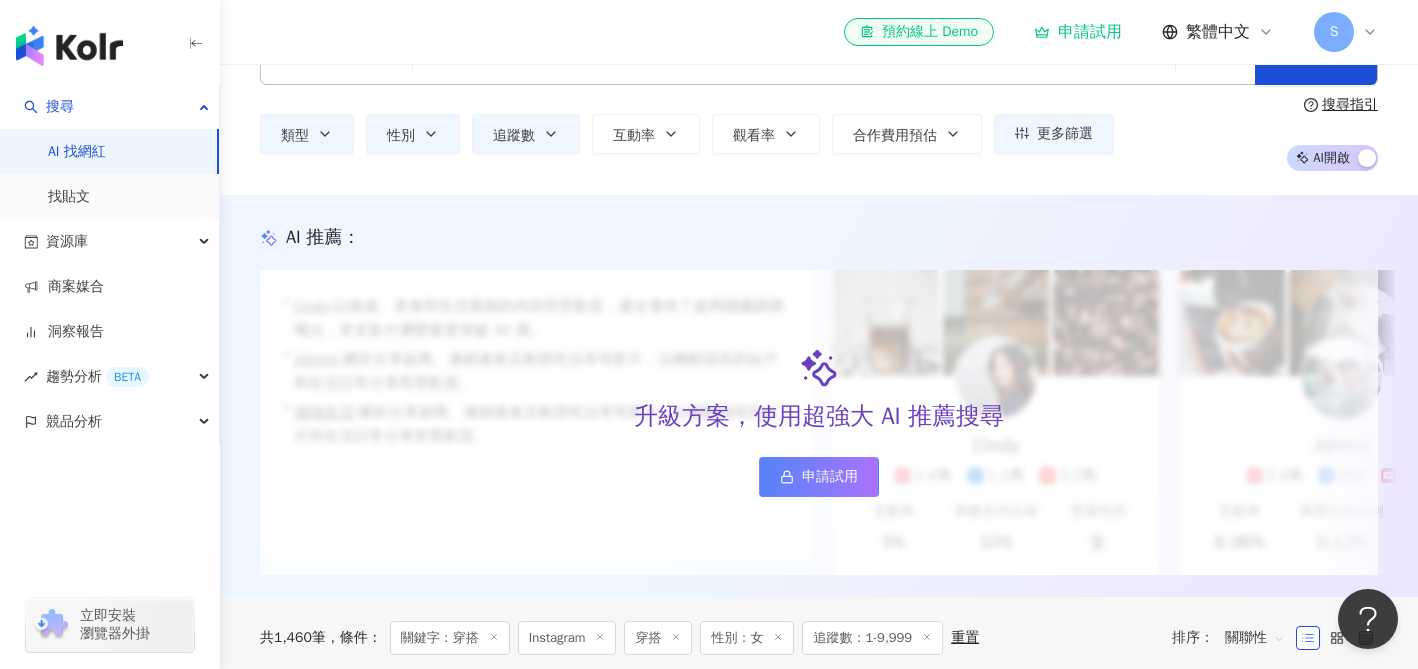 scroll, scrollTop: 44, scrollLeft: 0, axis: vertical 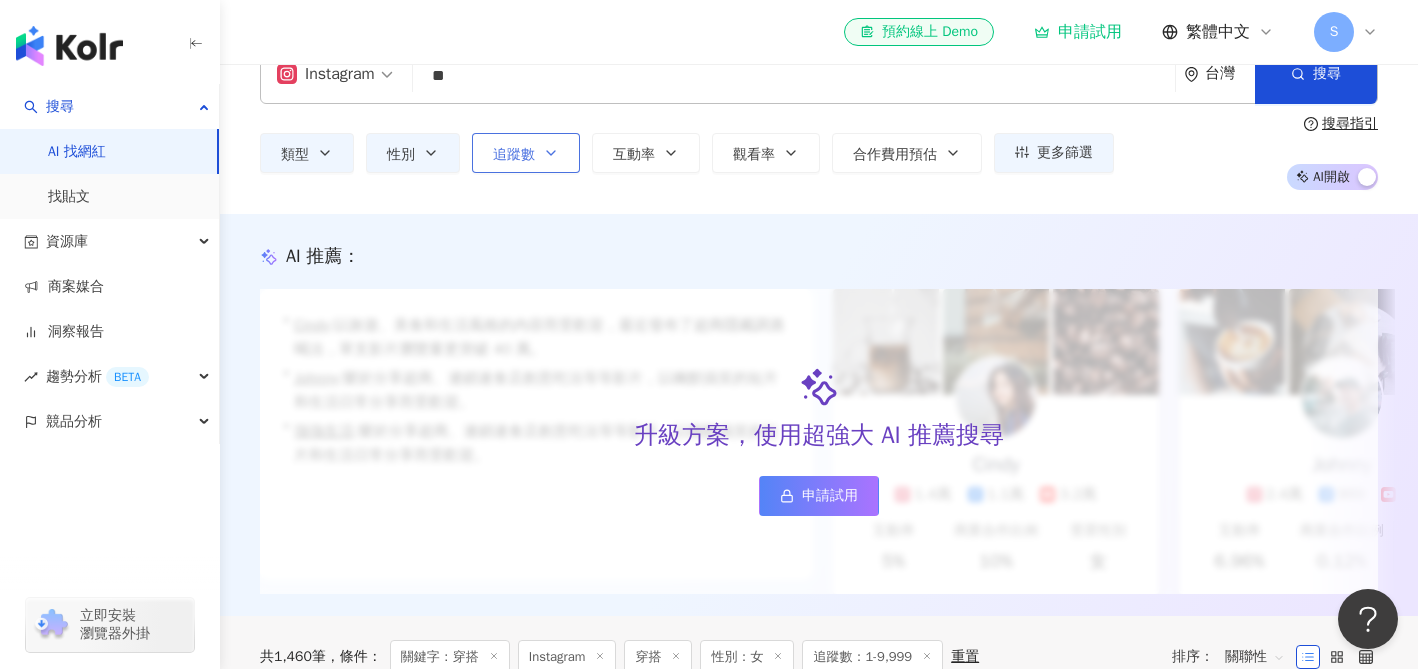 click on "追蹤數" at bounding box center (514, 155) 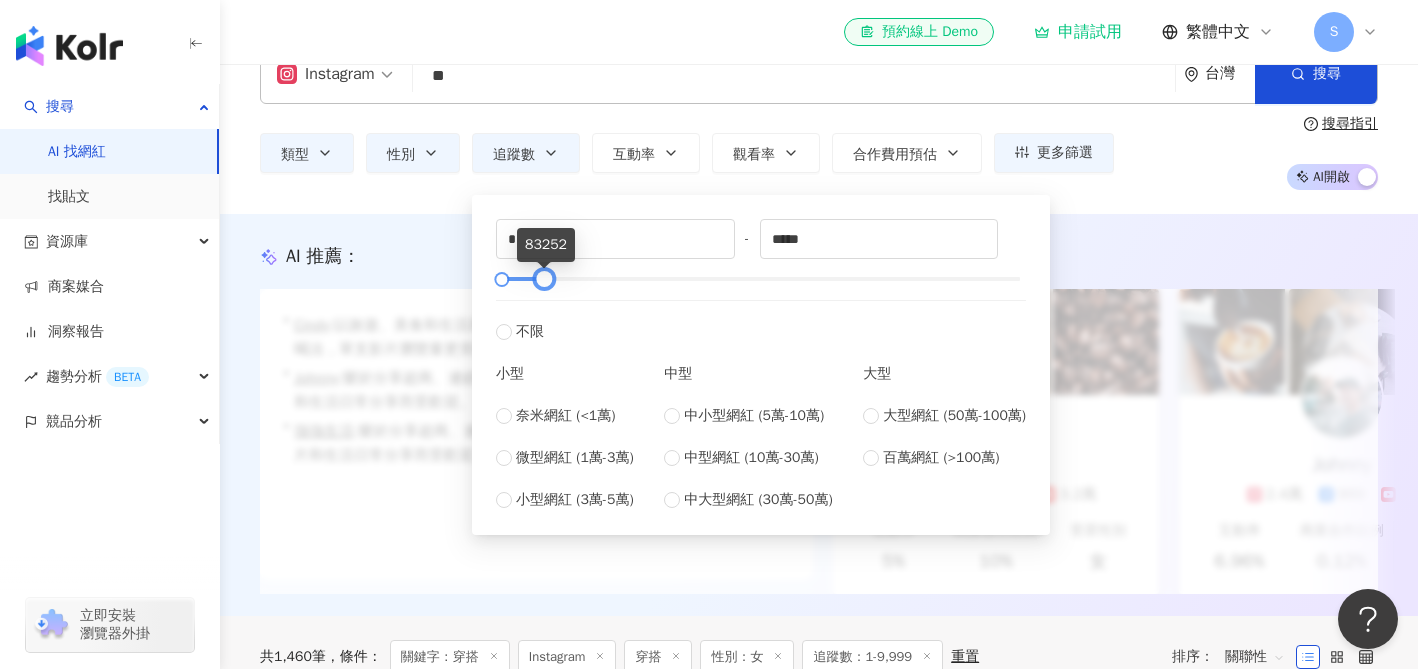 drag, startPoint x: 511, startPoint y: 280, endPoint x: 549, endPoint y: 282, distance: 38.052597 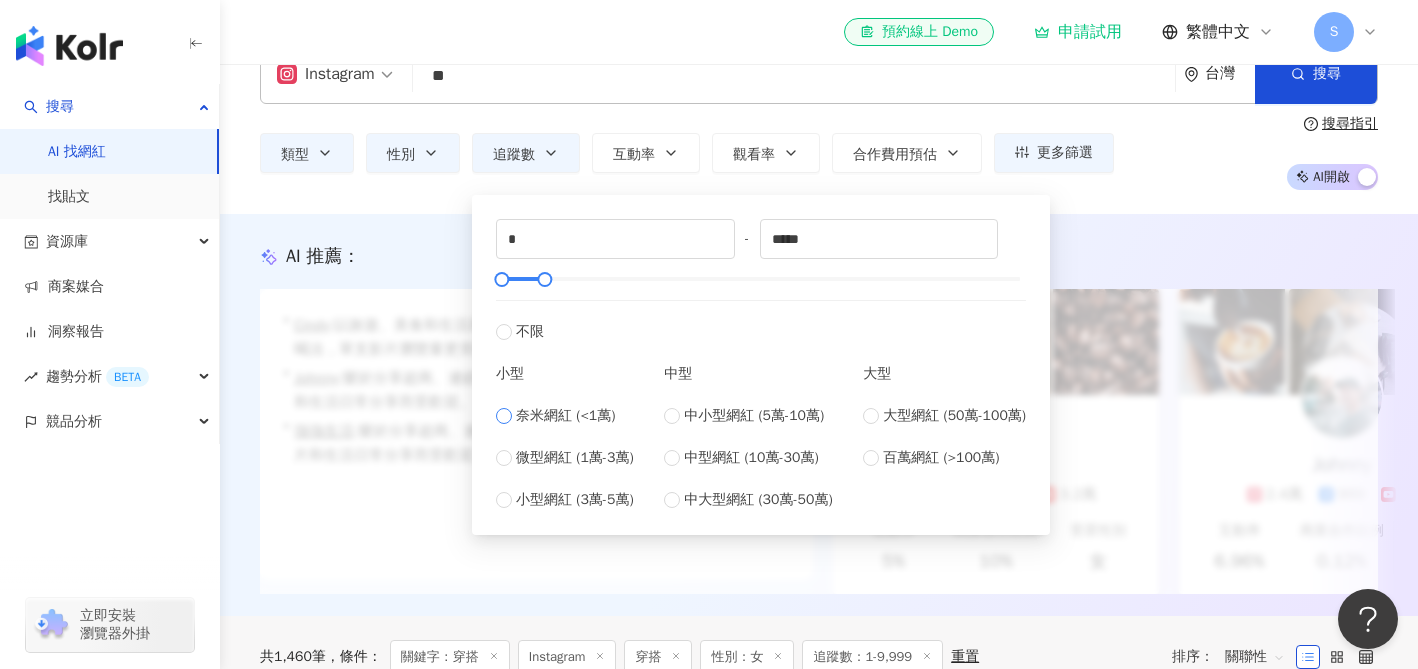 click on "奈米網紅 (<1萬)" at bounding box center [565, 416] 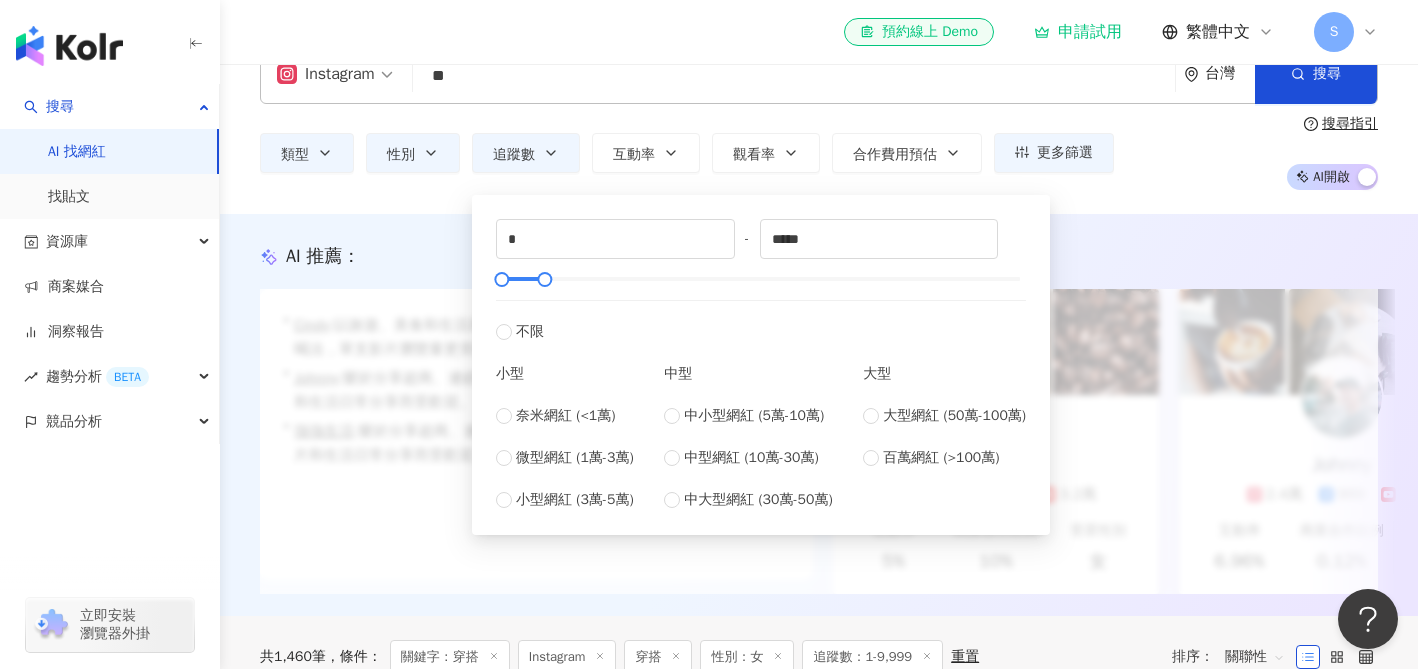type on "****" 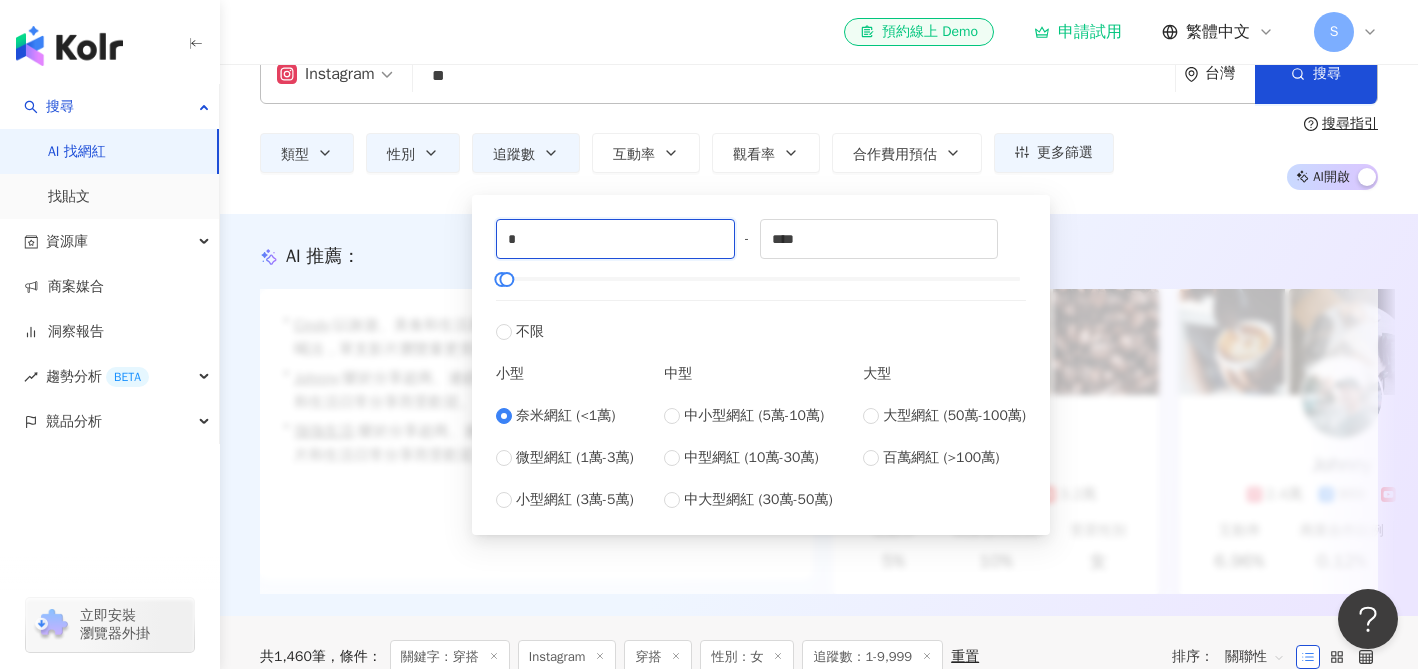 drag, startPoint x: 540, startPoint y: 246, endPoint x: 462, endPoint y: 221, distance: 81.908485 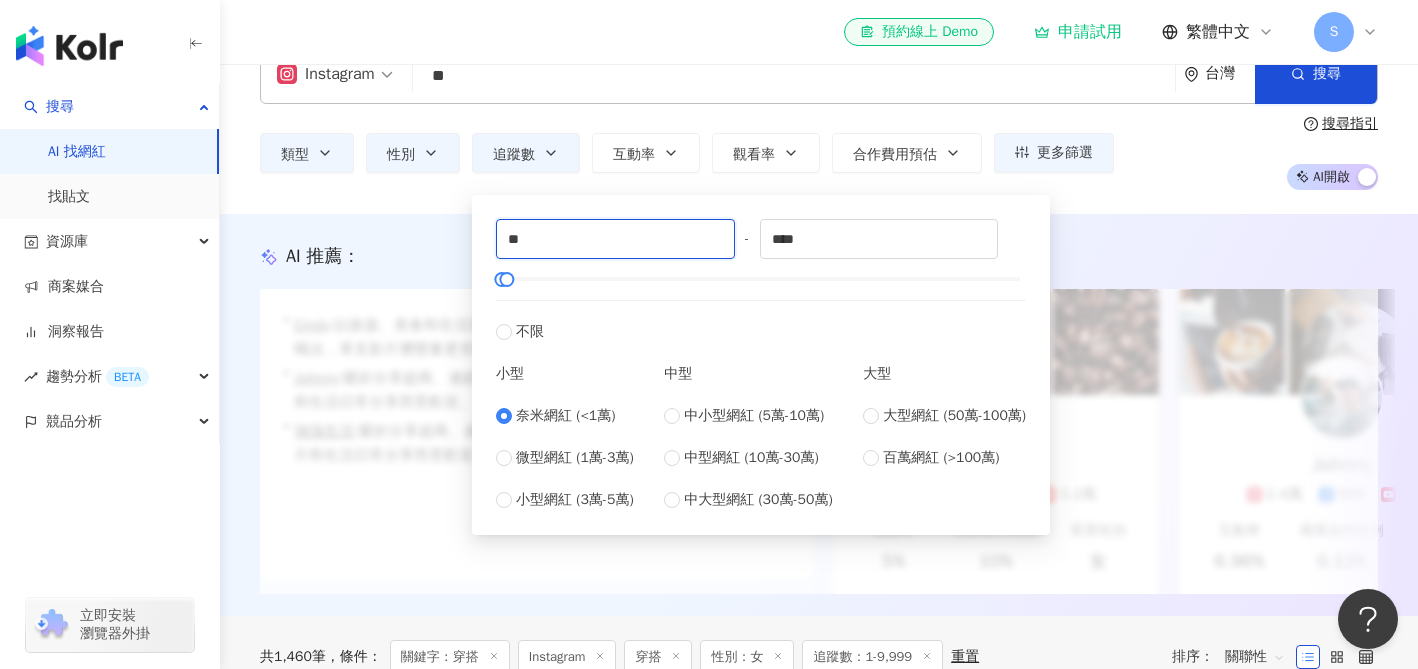 type on "*" 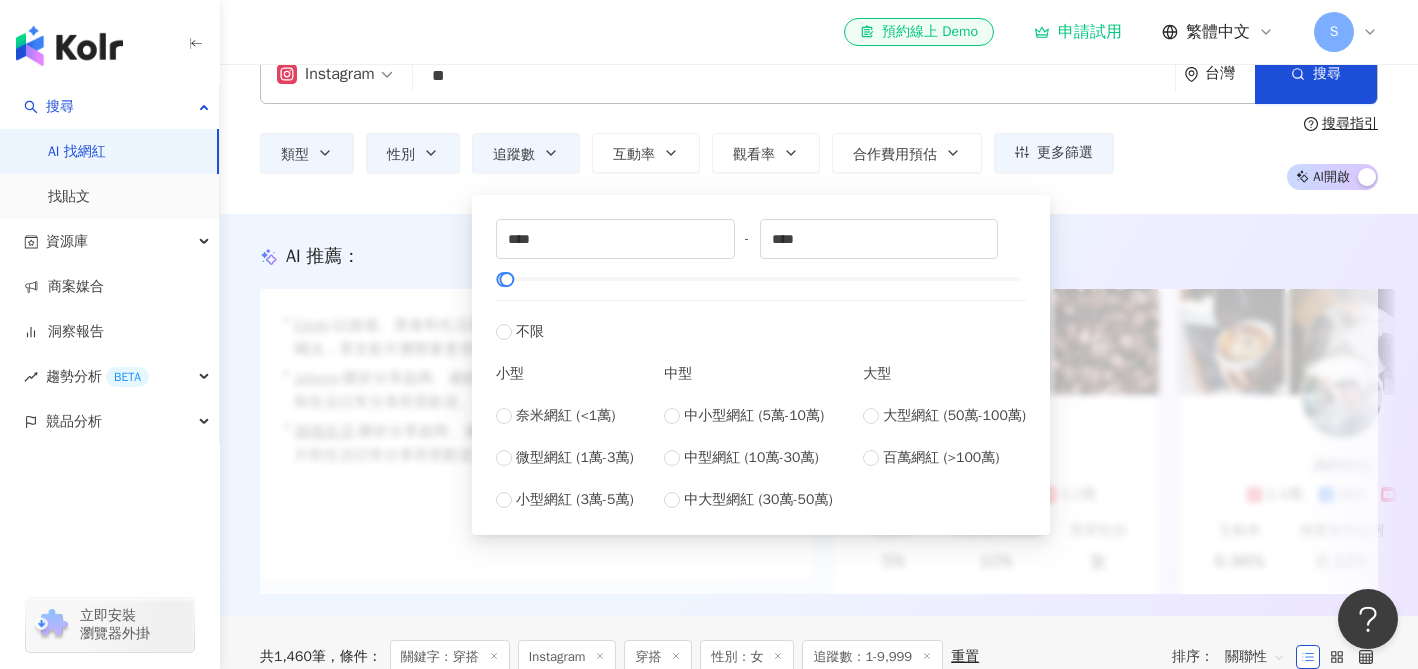 click on "AI 推薦 ：" at bounding box center [819, 256] 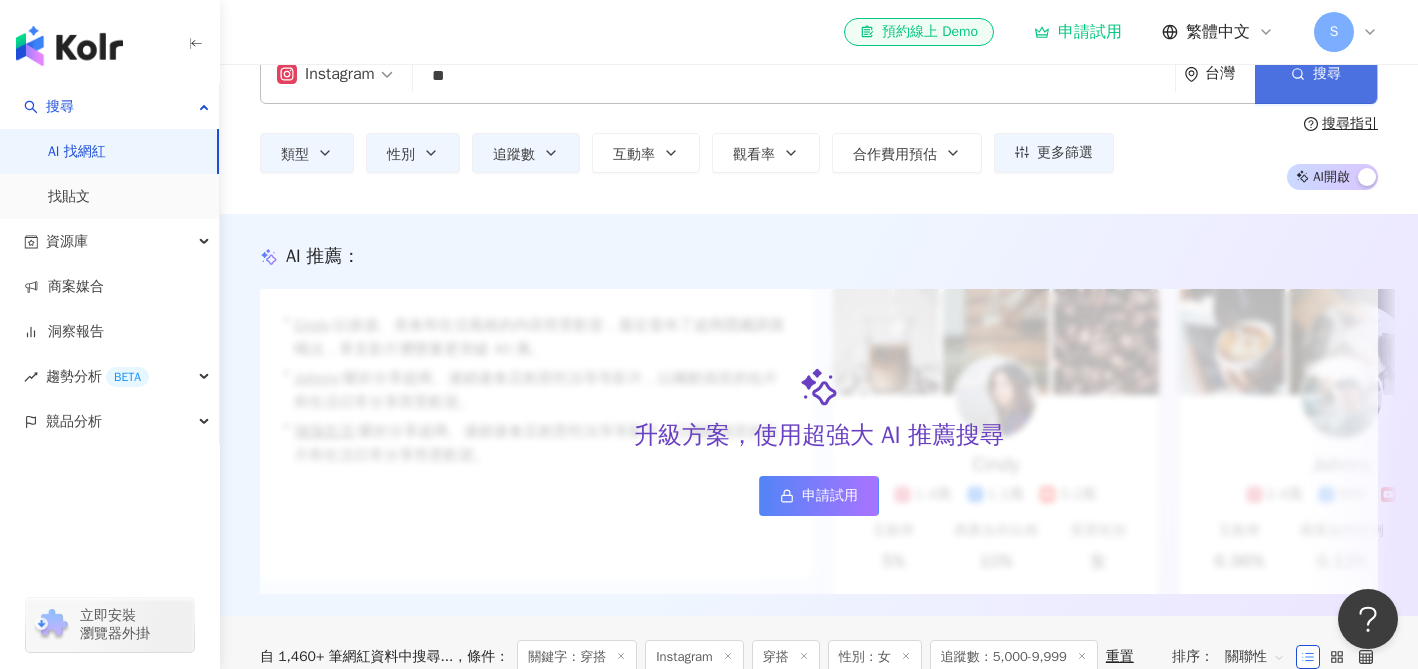 scroll, scrollTop: 0, scrollLeft: 0, axis: both 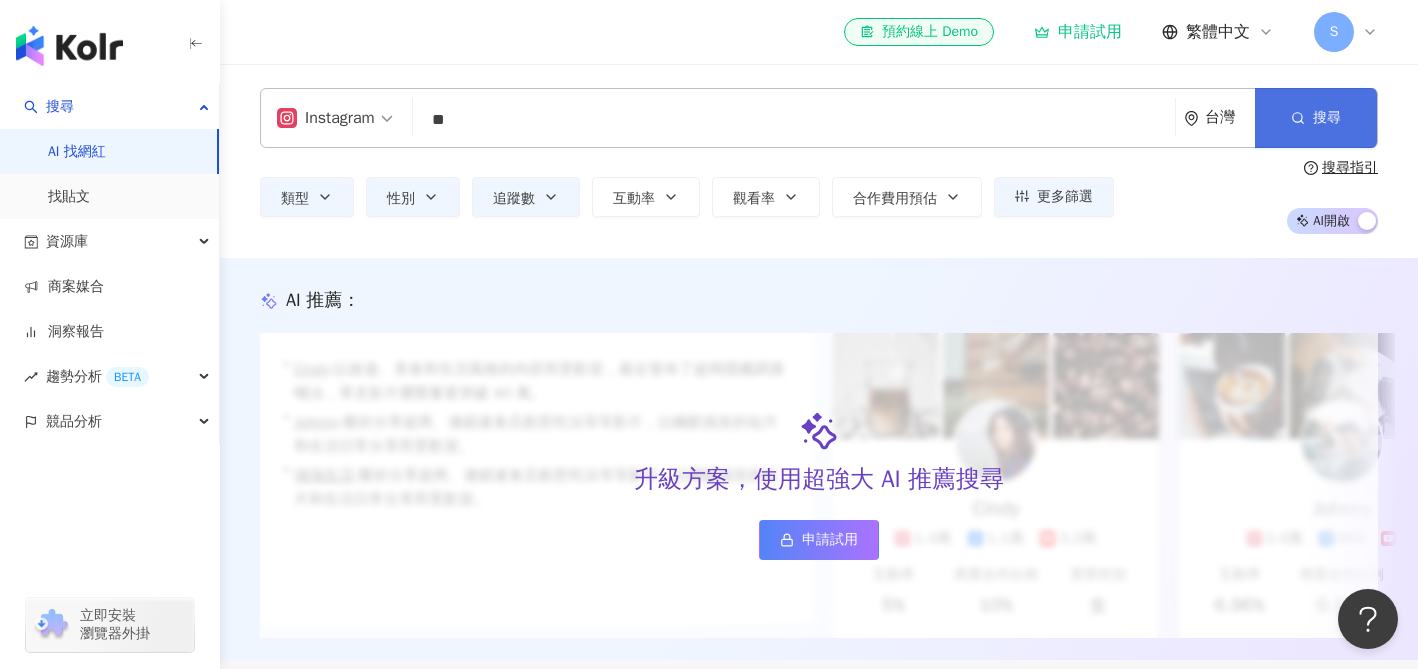 click on "搜尋" at bounding box center (1316, 118) 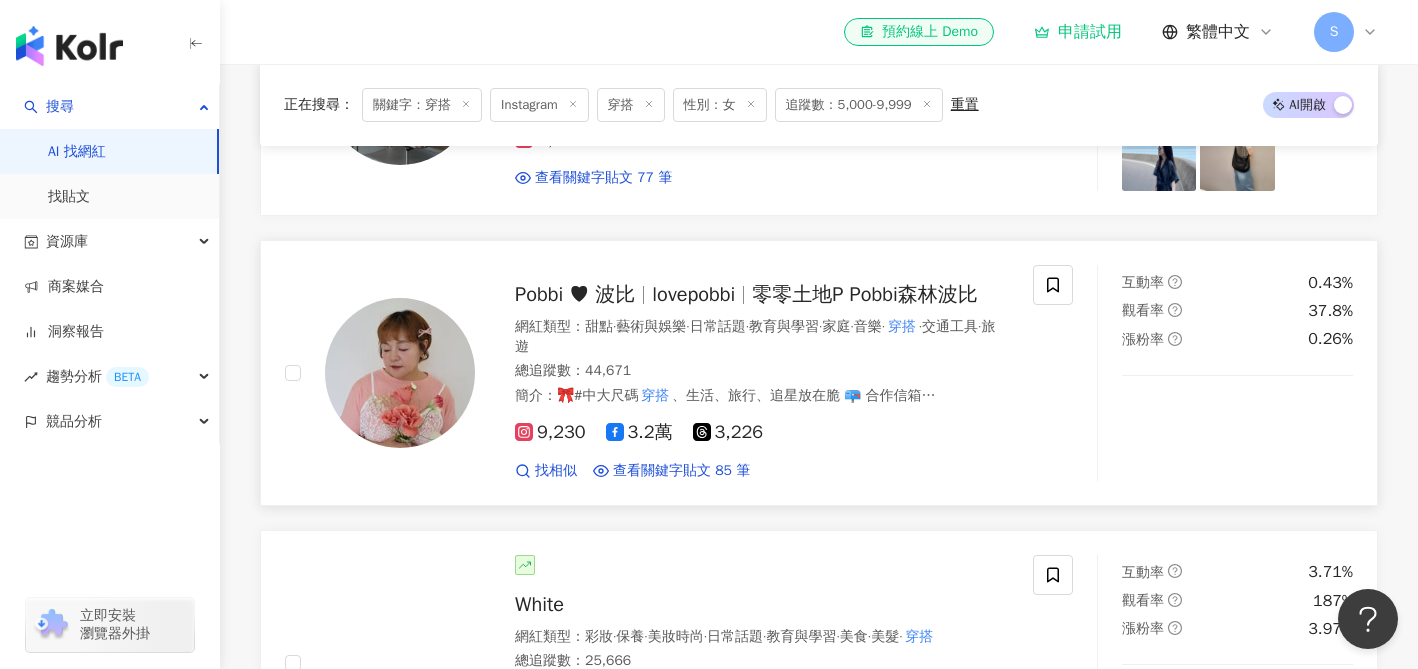 scroll, scrollTop: 801, scrollLeft: 0, axis: vertical 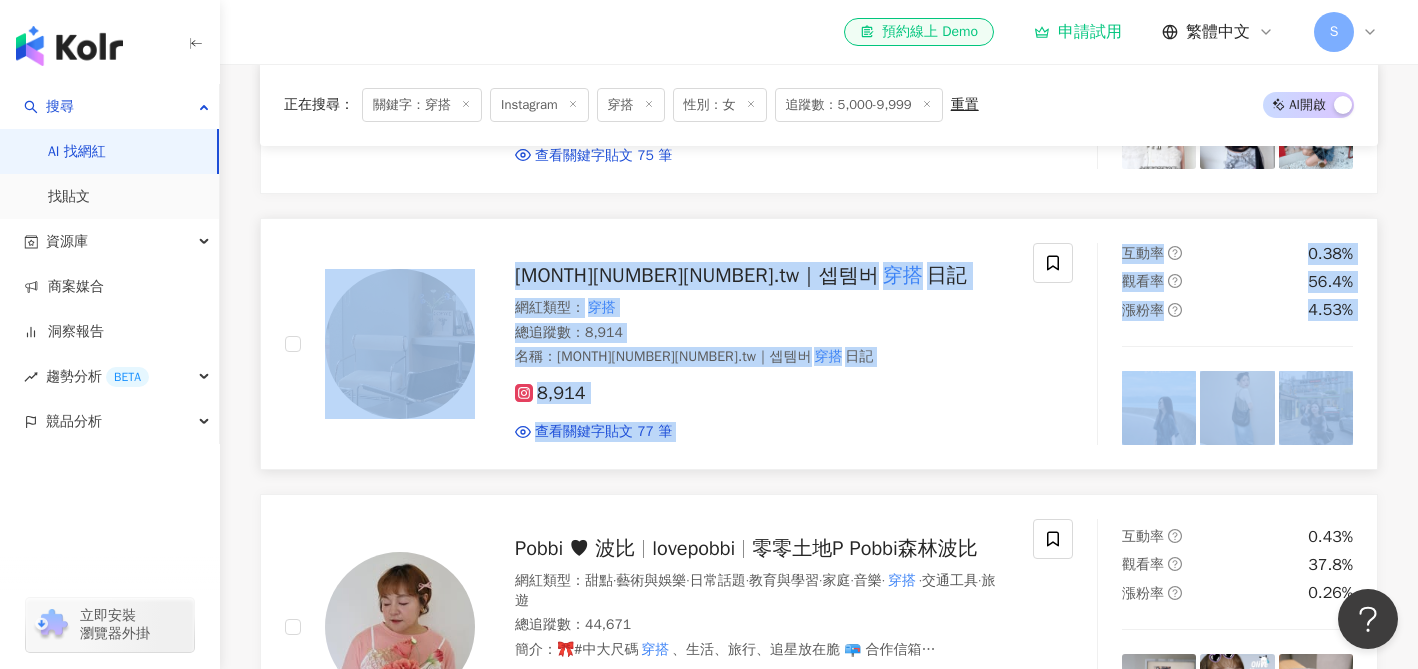 click on "名稱 ： September920.tw｜셉템버  穿搭 日記" at bounding box center [762, 357] 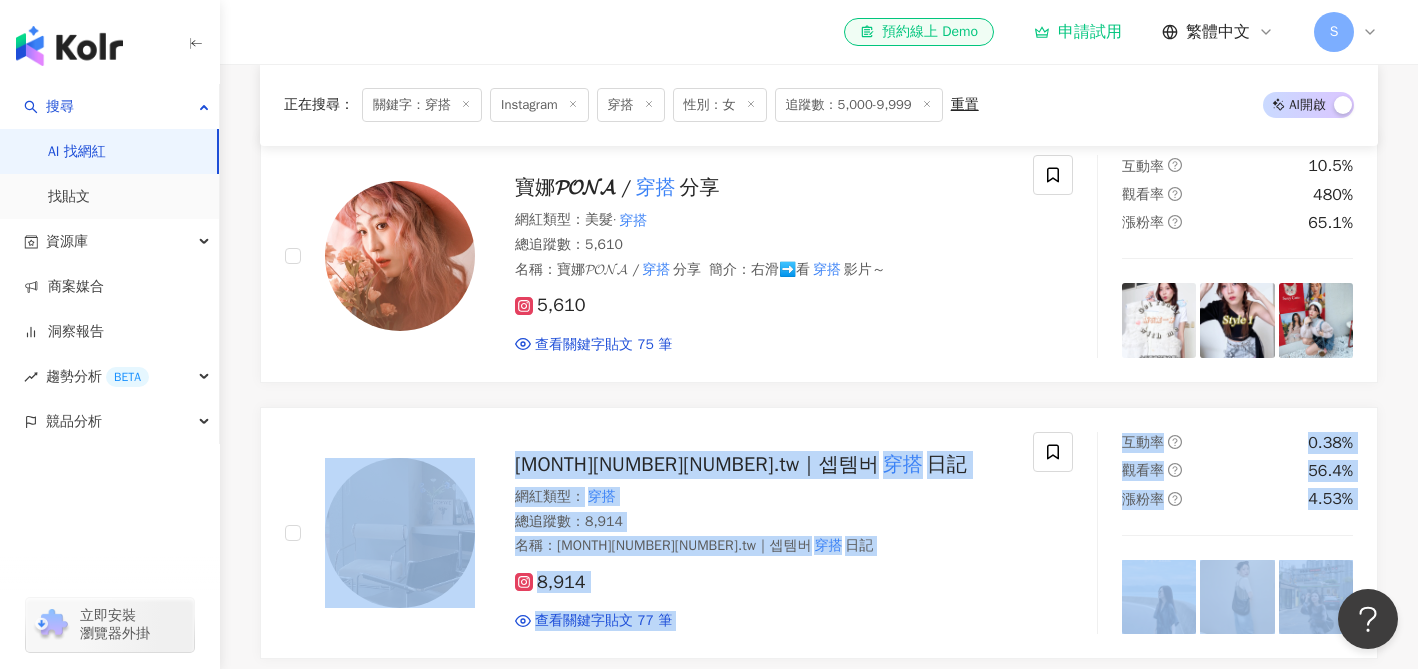 scroll, scrollTop: 238, scrollLeft: 0, axis: vertical 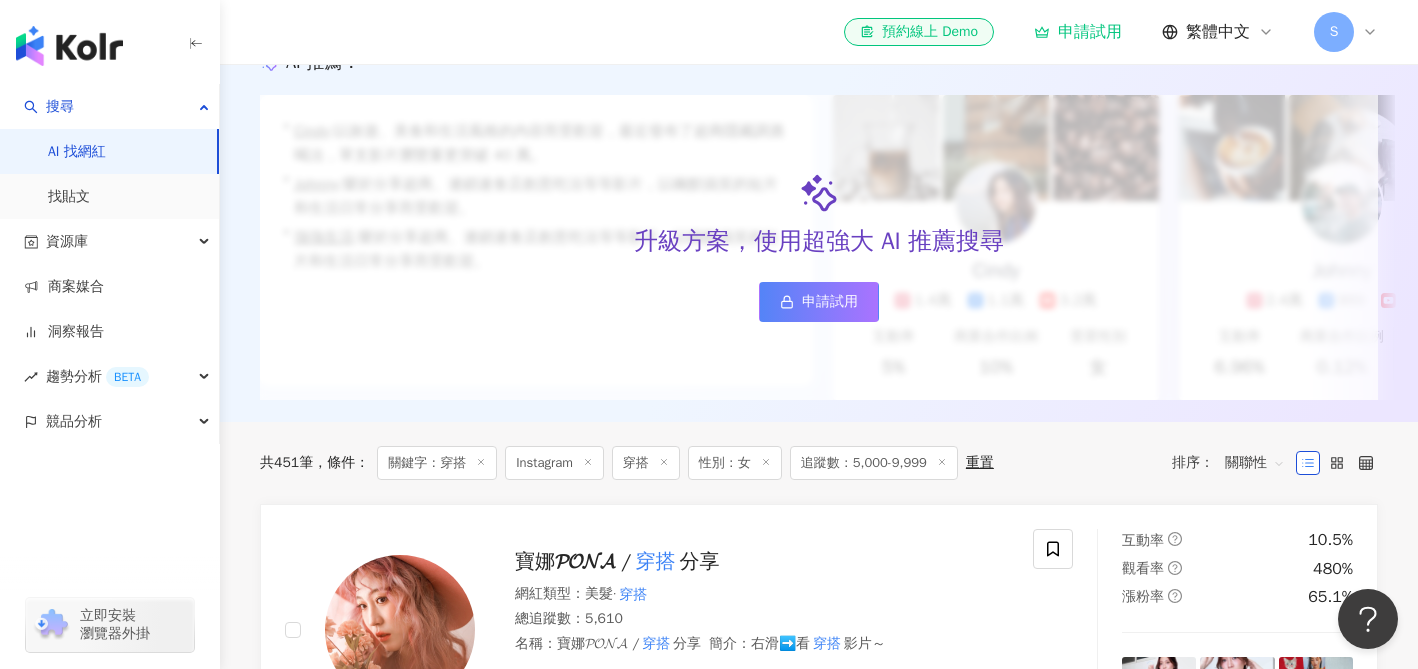 click on "追蹤數：5,000-9,999" at bounding box center (874, 463) 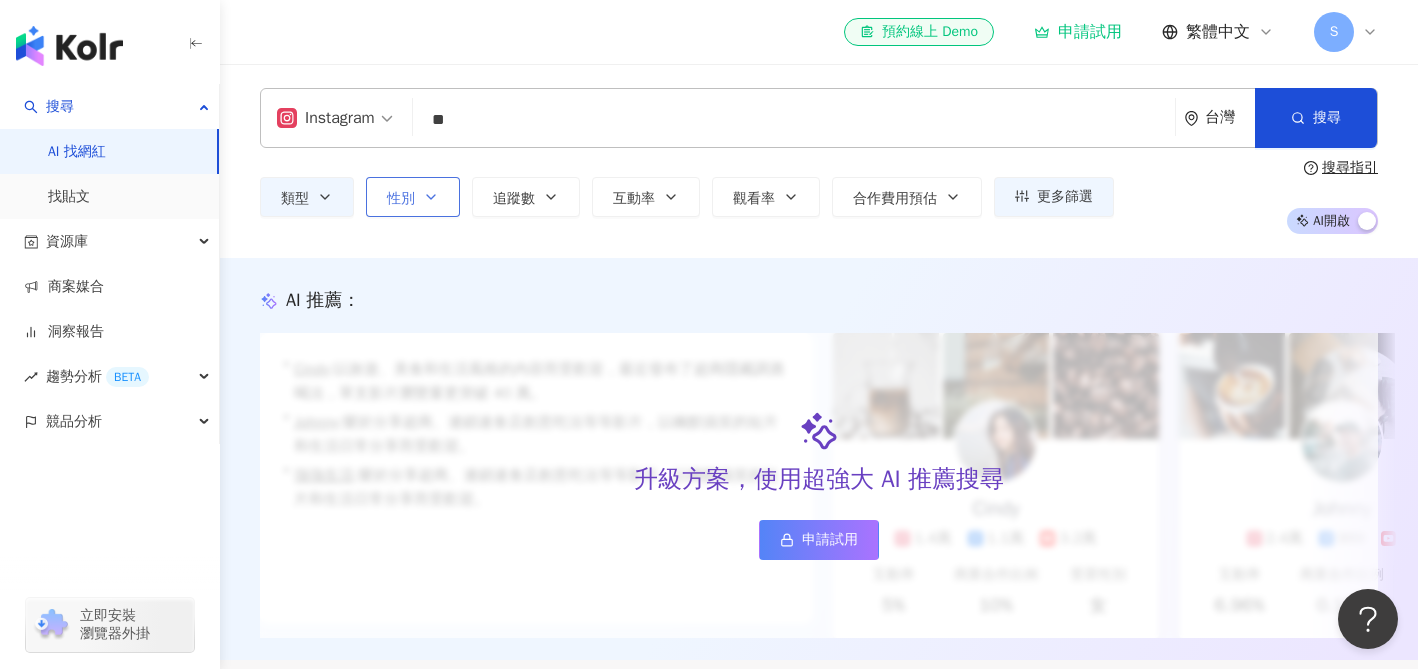 click on "性別" at bounding box center (401, 199) 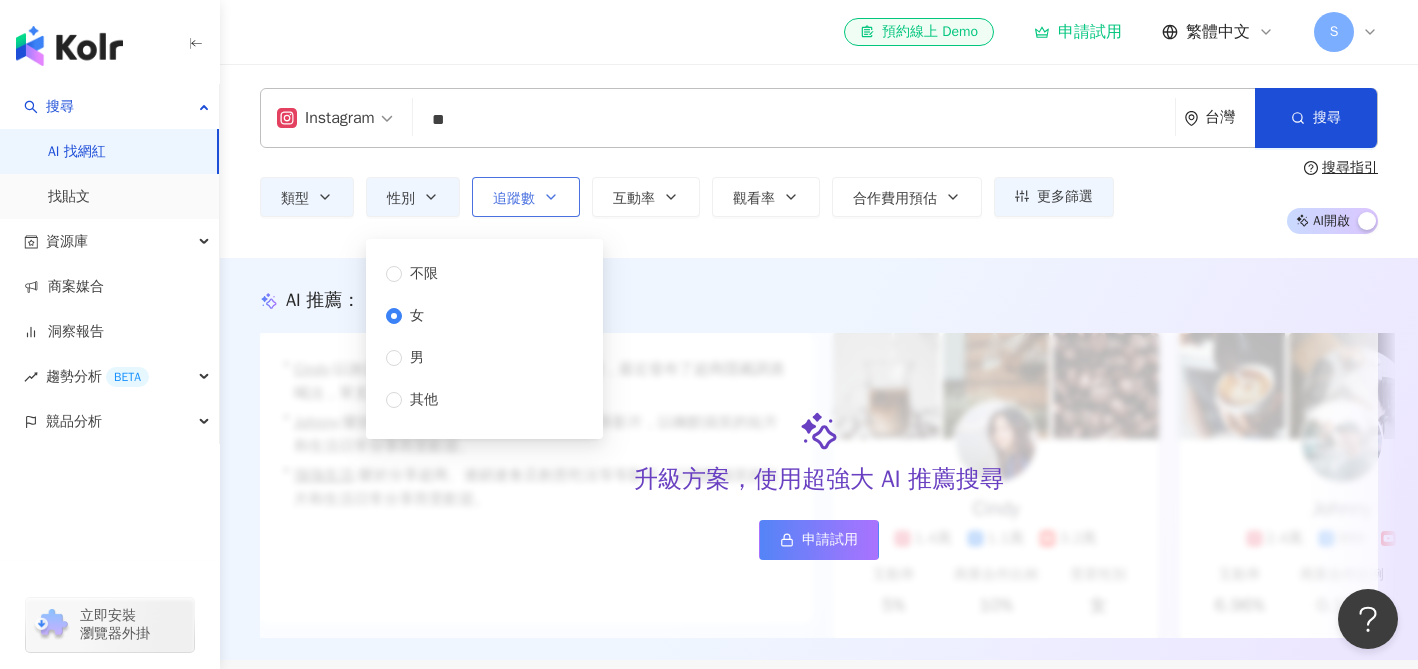 click on "追蹤數" at bounding box center [526, 197] 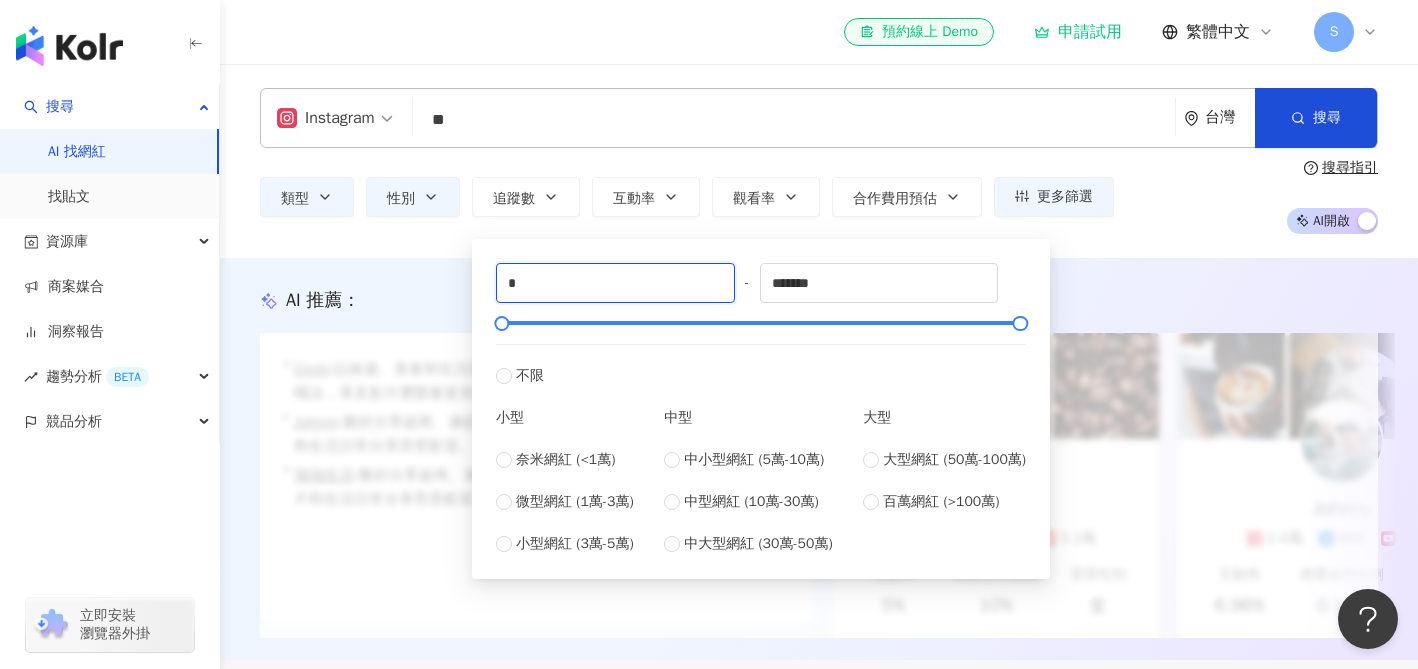drag, startPoint x: 616, startPoint y: 275, endPoint x: 404, endPoint y: 280, distance: 212.05896 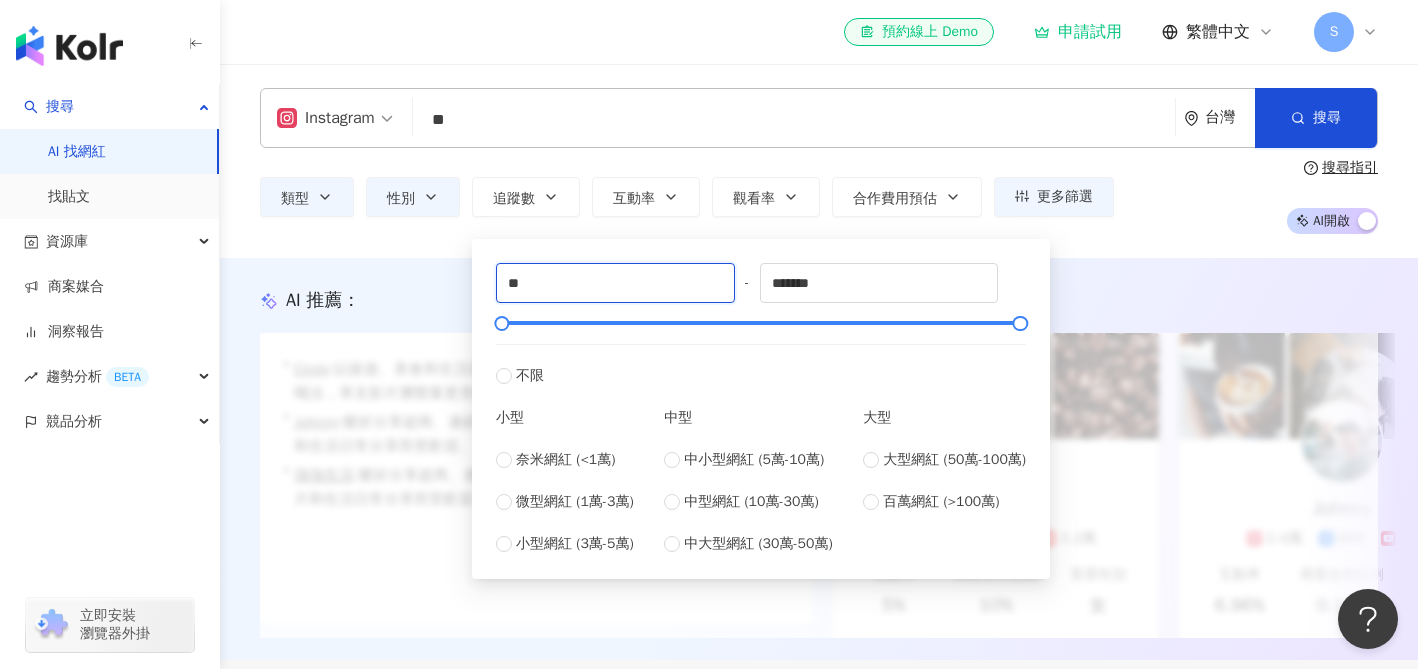 type on "*" 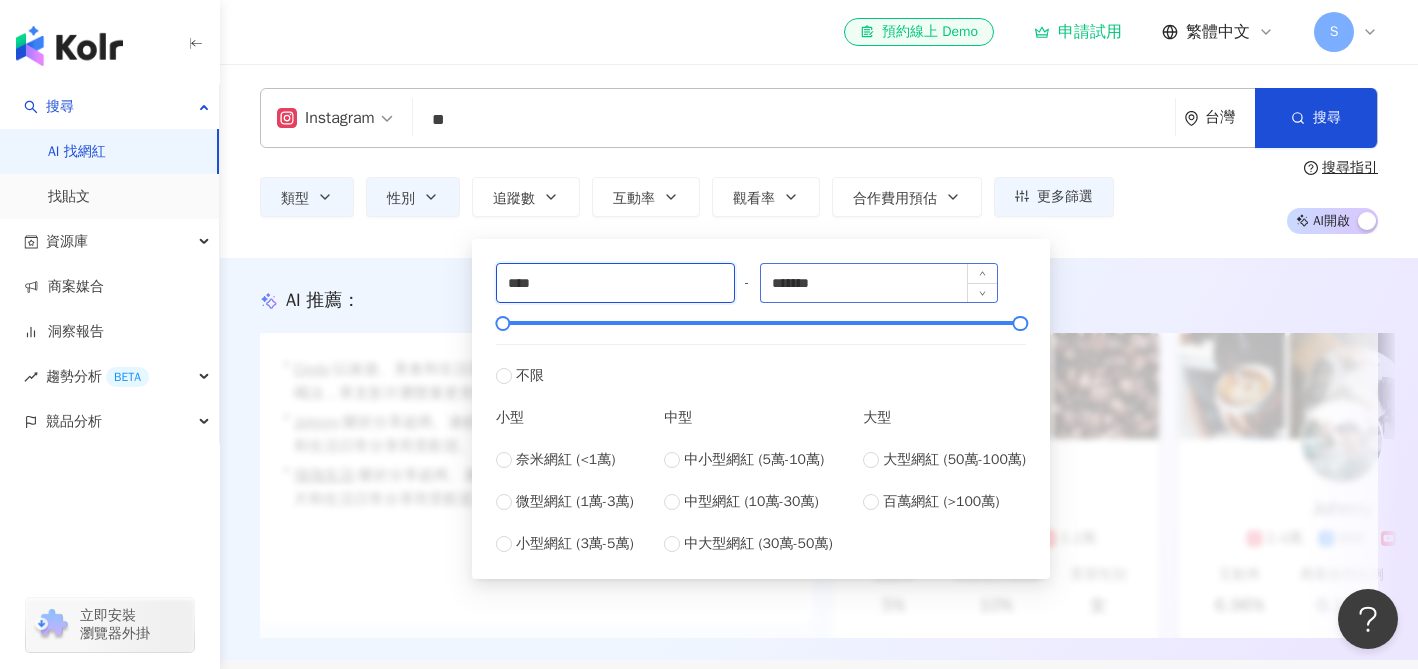 type on "****" 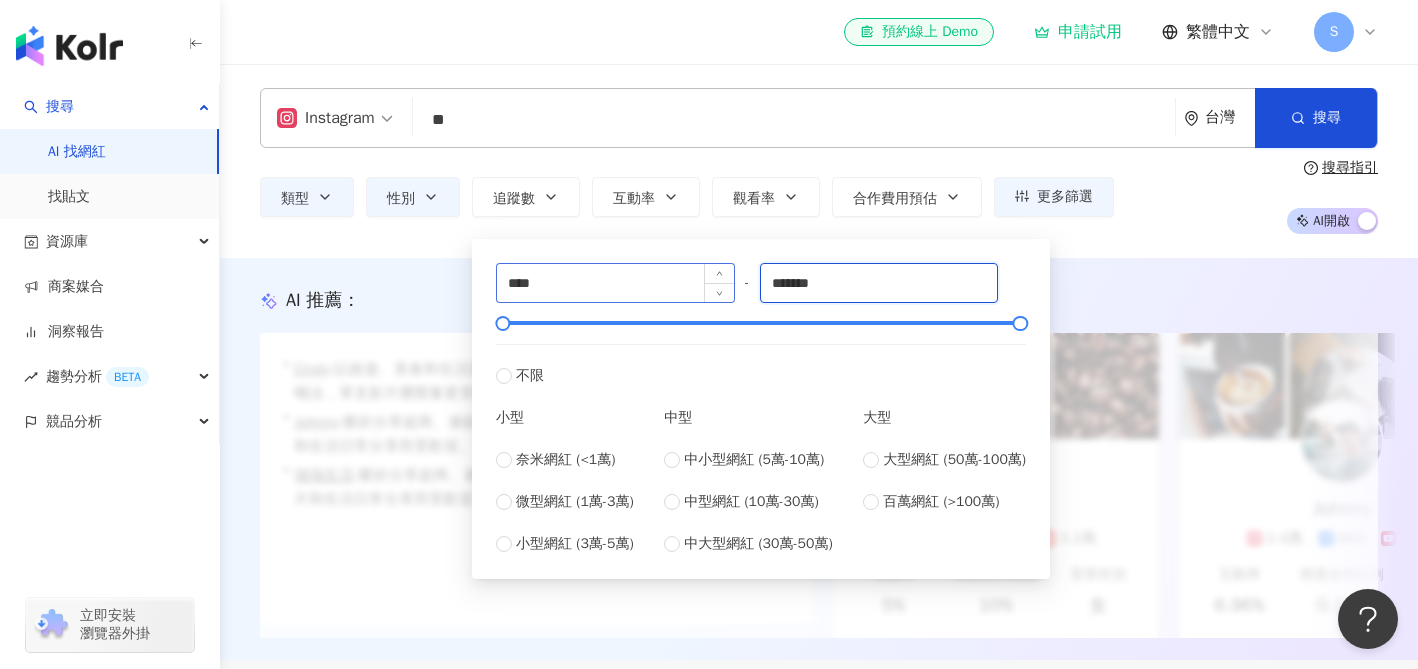 drag, startPoint x: 902, startPoint y: 275, endPoint x: 645, endPoint y: 283, distance: 257.12448 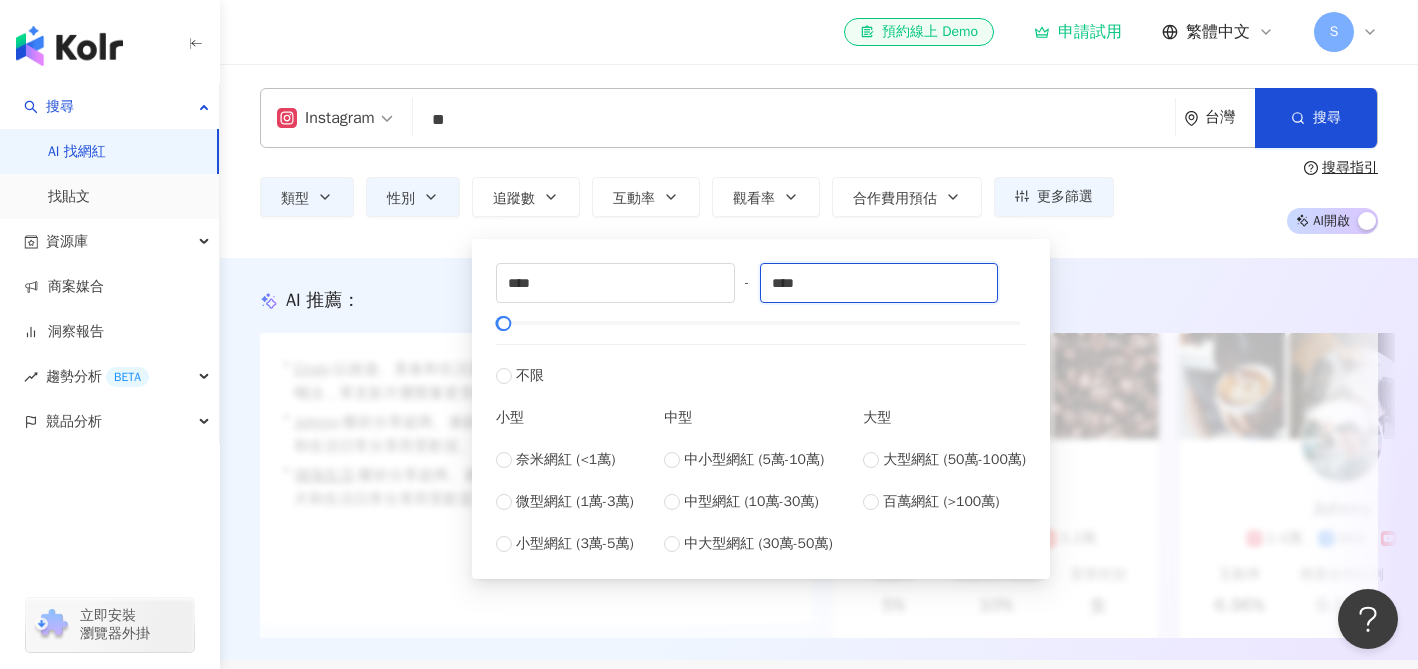 type on "****" 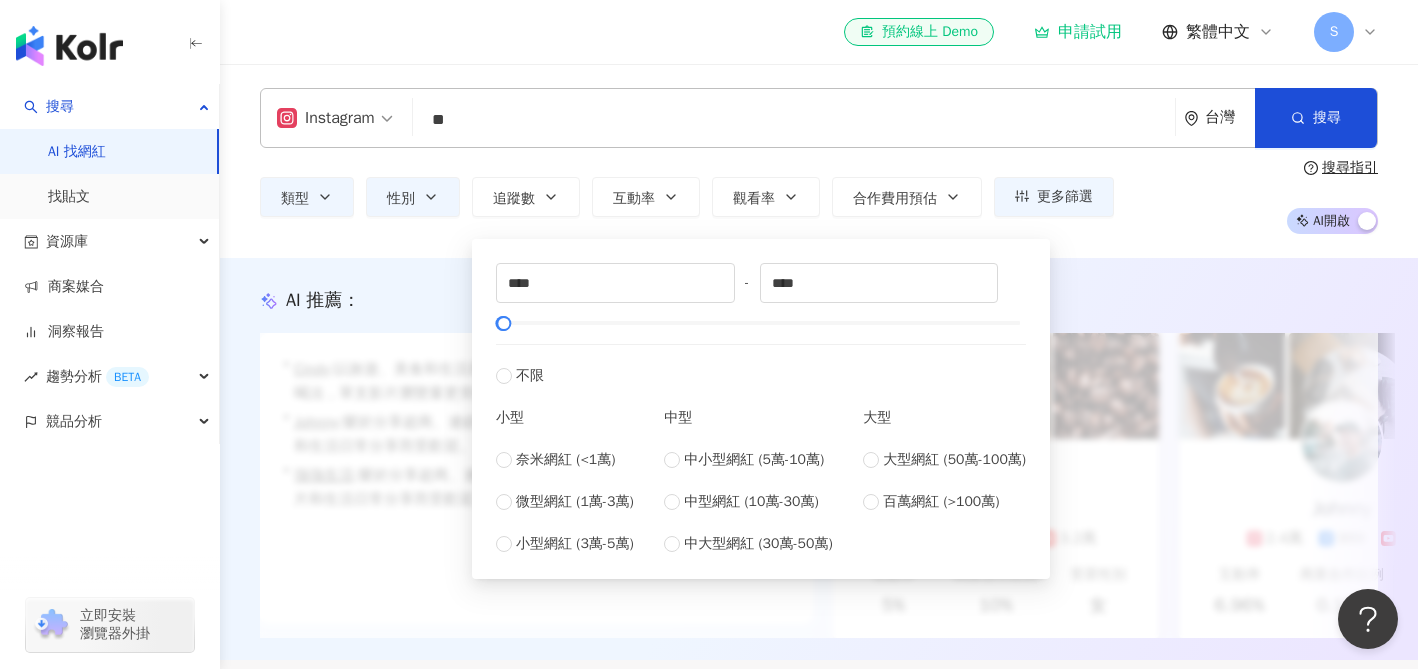 click on "AI 推薦 ：" at bounding box center [819, 300] 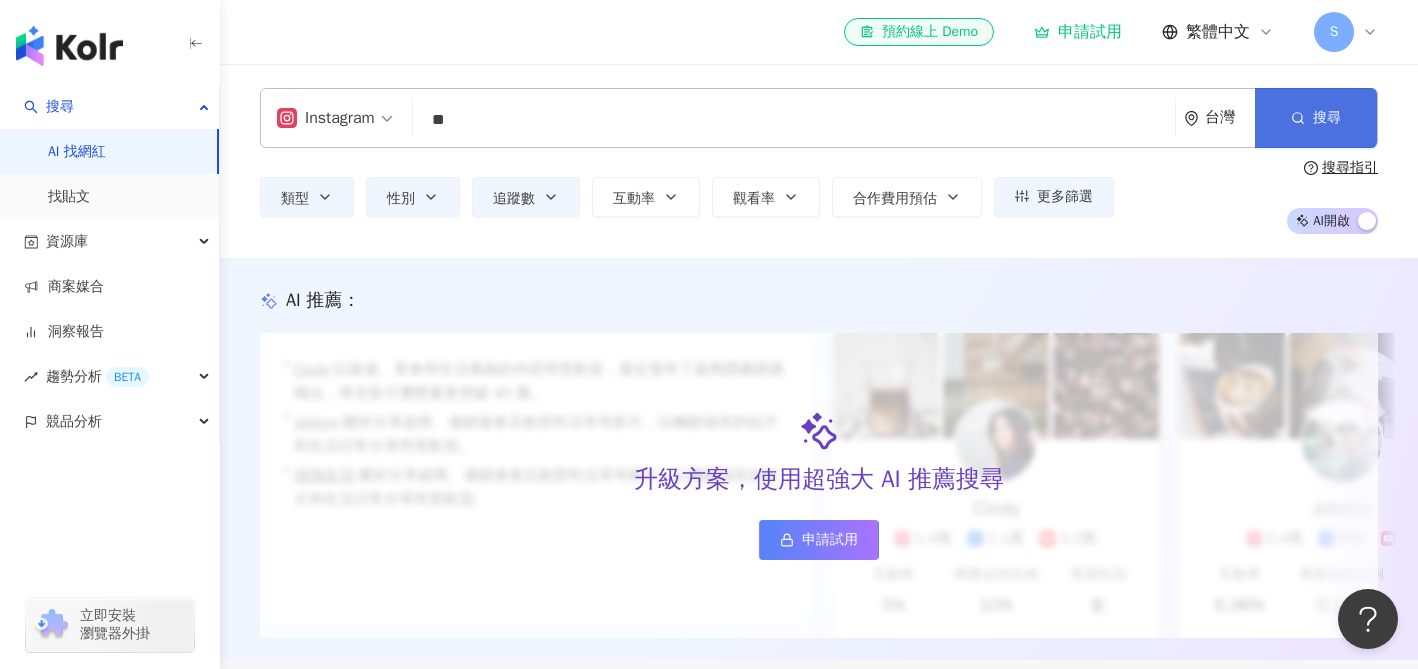 click on "搜尋" at bounding box center [1316, 118] 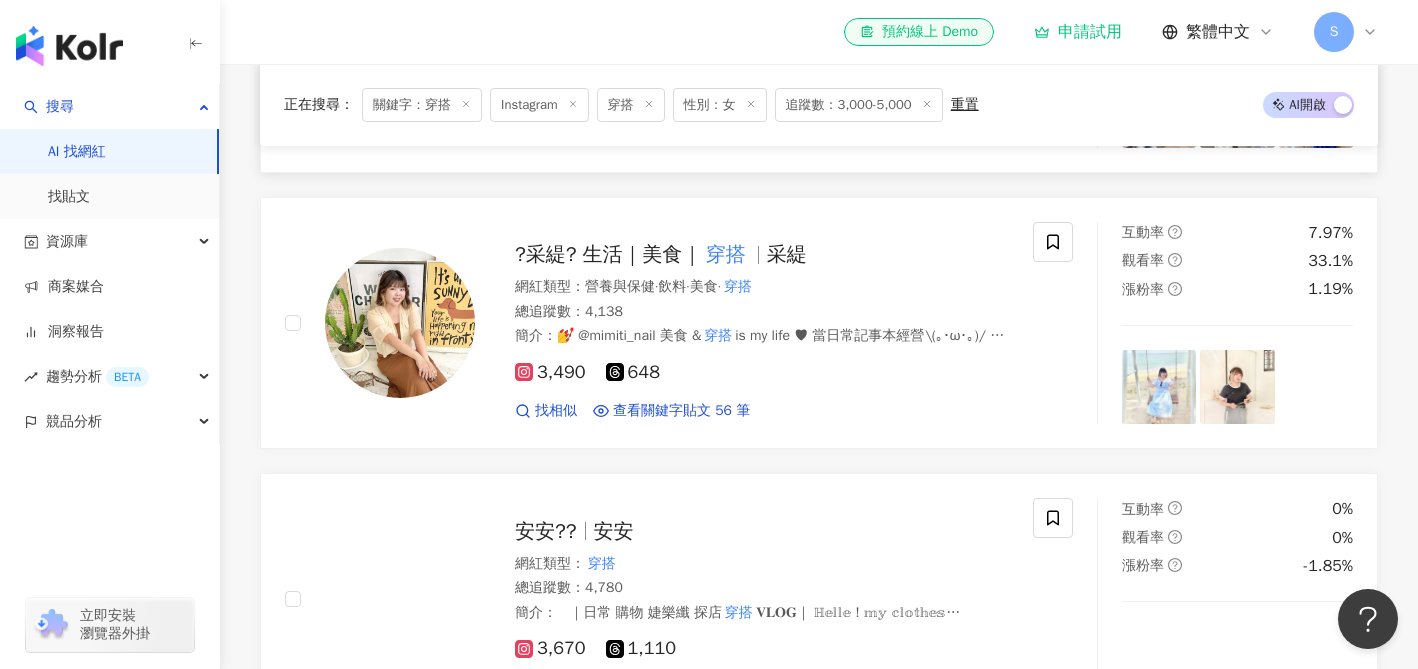 scroll, scrollTop: 691, scrollLeft: 0, axis: vertical 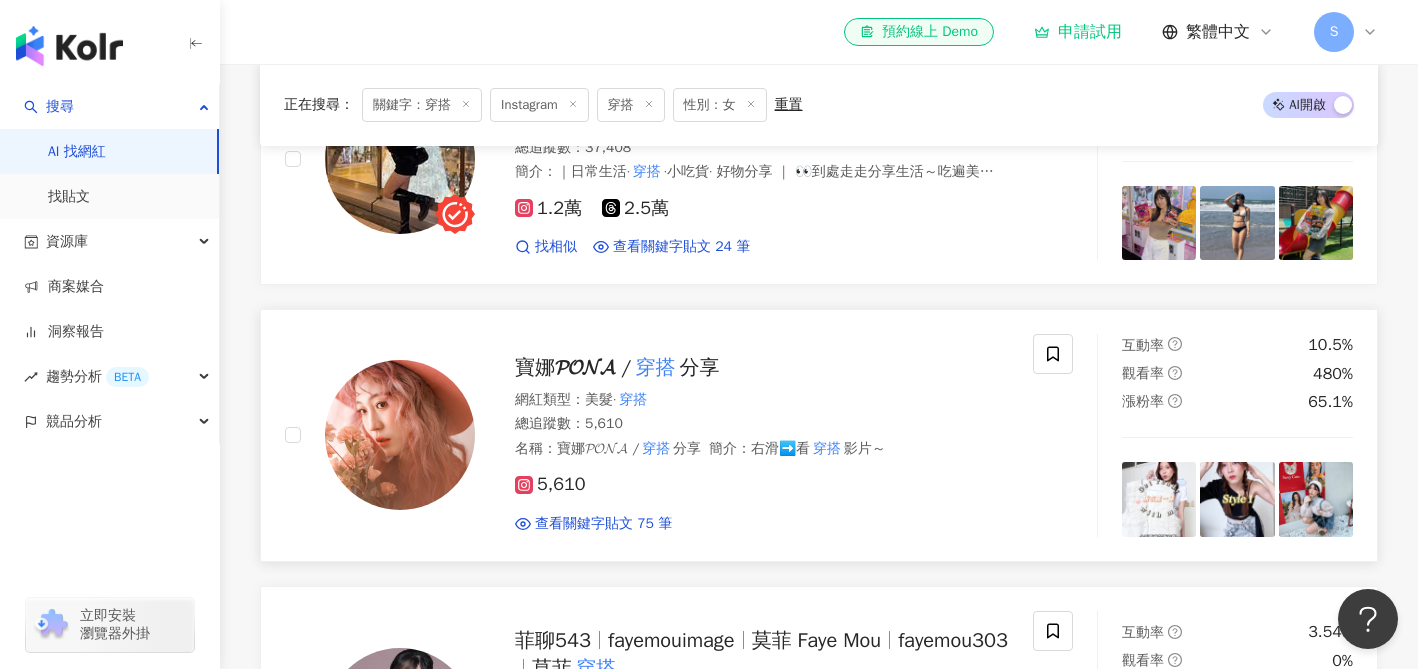 click at bounding box center (400, 435) 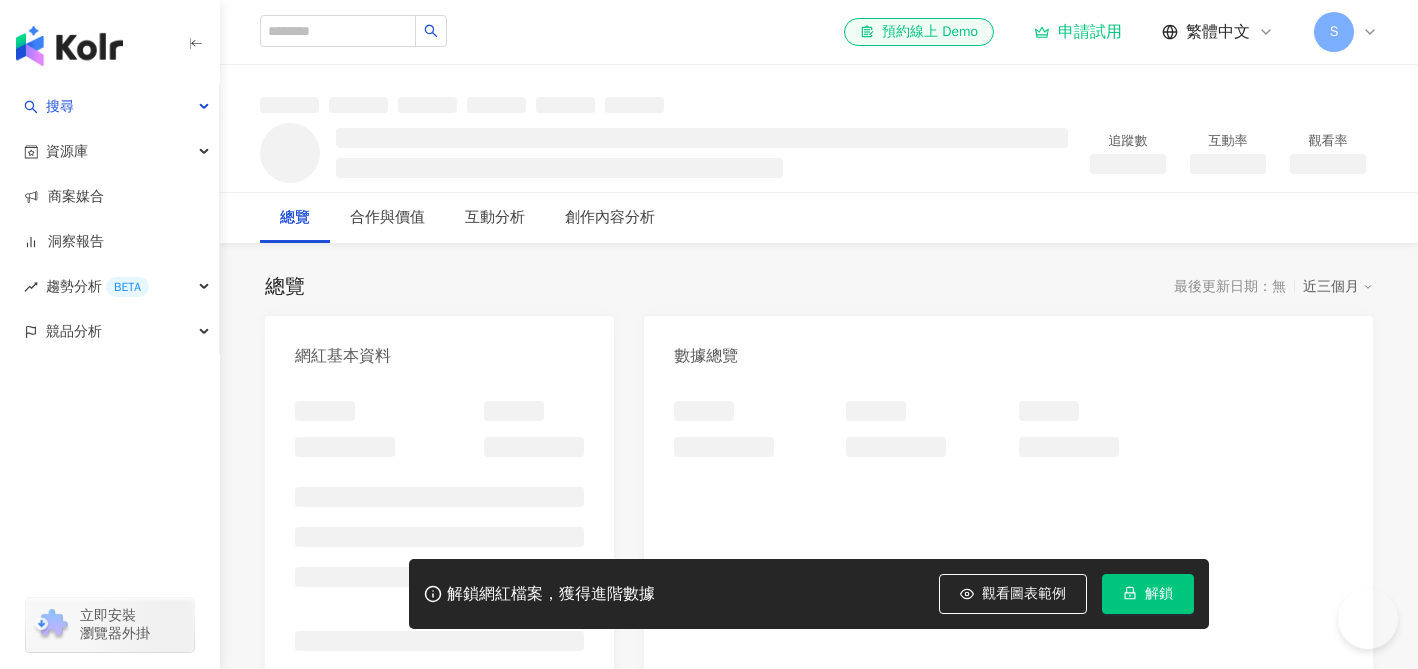 scroll, scrollTop: 0, scrollLeft: 0, axis: both 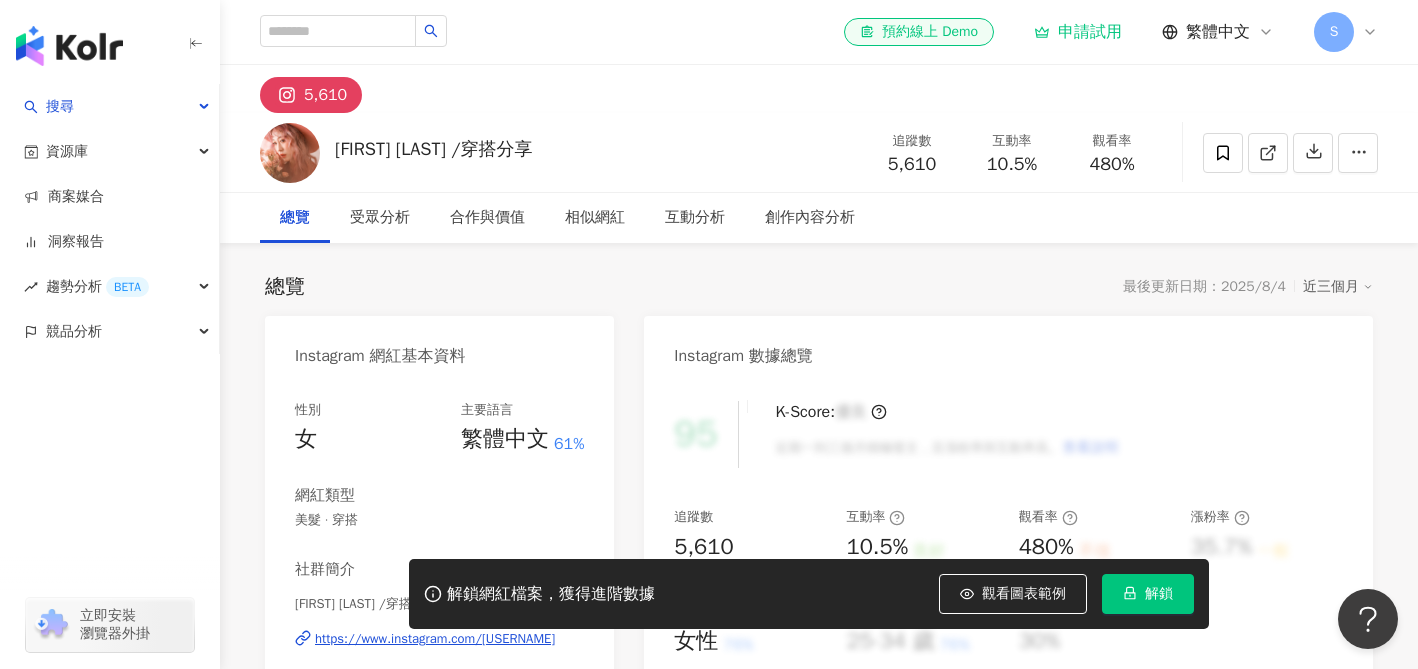 click on "繁體中文" at bounding box center (1218, 32) 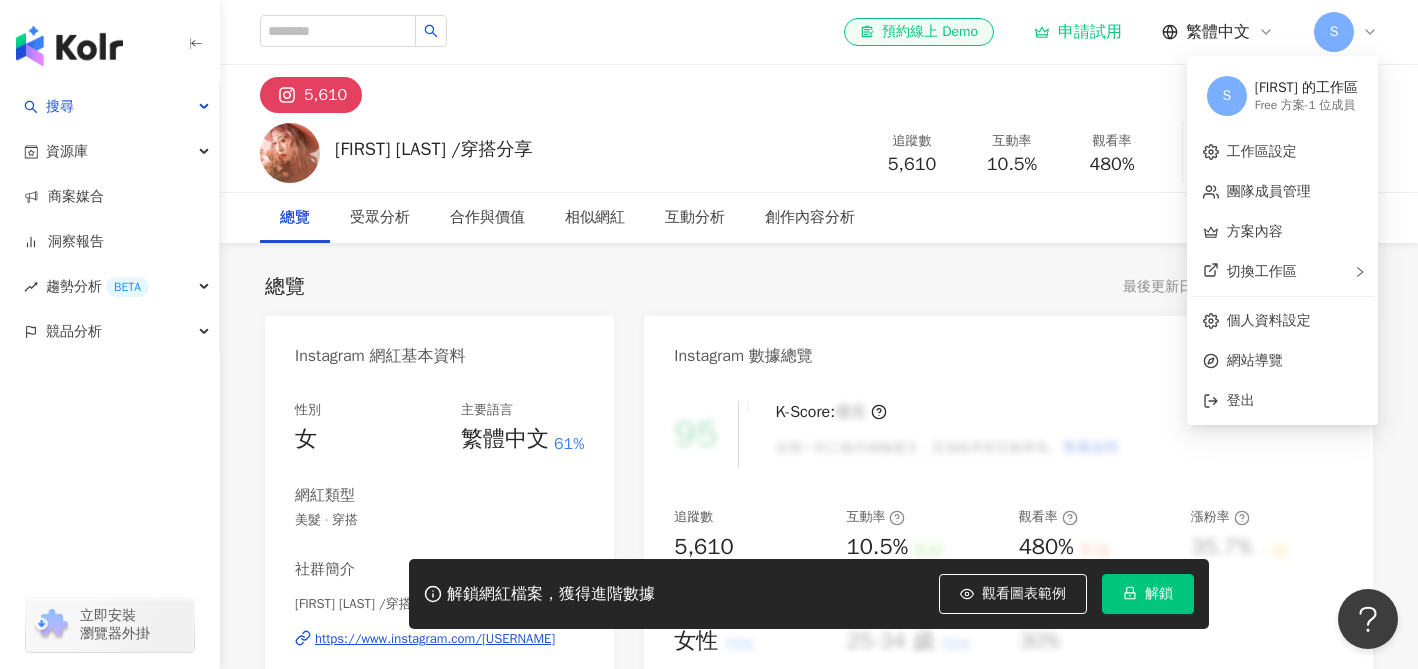 click on "5,610 寶娜𝓟𝓞𝓝𝓐 /穿搭分享 追蹤數 5,610 互動率 10.5% 觀看率 480% 總覽 受眾分析 合作與價值 相似網紅 互動分析 創作內容分析 總覽 最後更新日期：2025/8/4 近三個月 Instagram 網紅基本資料 性別   女 主要語言   繁體中文 61% 網紅類型 美髮 · 穿搭 社群簡介 寶娜𝓟𝓞𝓝𝓐 /穿搭分享 | pona___polina https://www.instagram.com/pona___polina/ 🚪寶娜的換衣間
📩：小盒子/ polina82332@gmail.com
「貫徹自己喜歡的自己」女の子を楽しむ|日本語可
右滑➡️看穿搭影片～ 看更多 Instagram 數據總覽 95 K-Score :   優良 近期一到三個月積極發文，且漲粉率與互動率高。 查看說明 追蹤數   5,610 互動率   10.5% 良好 觀看率   480% 不佳 漲粉率   35.7% 一般 受眾主要性別   女性 76% 受眾主要年齡   25-34 歲 76% 商業合作內容覆蓋比例   30% AI Instagram 成效等級三大指標 互動率 10.5% 良好 0.19% 觀看率 480% 不佳 35.5%" at bounding box center [819, 3419] 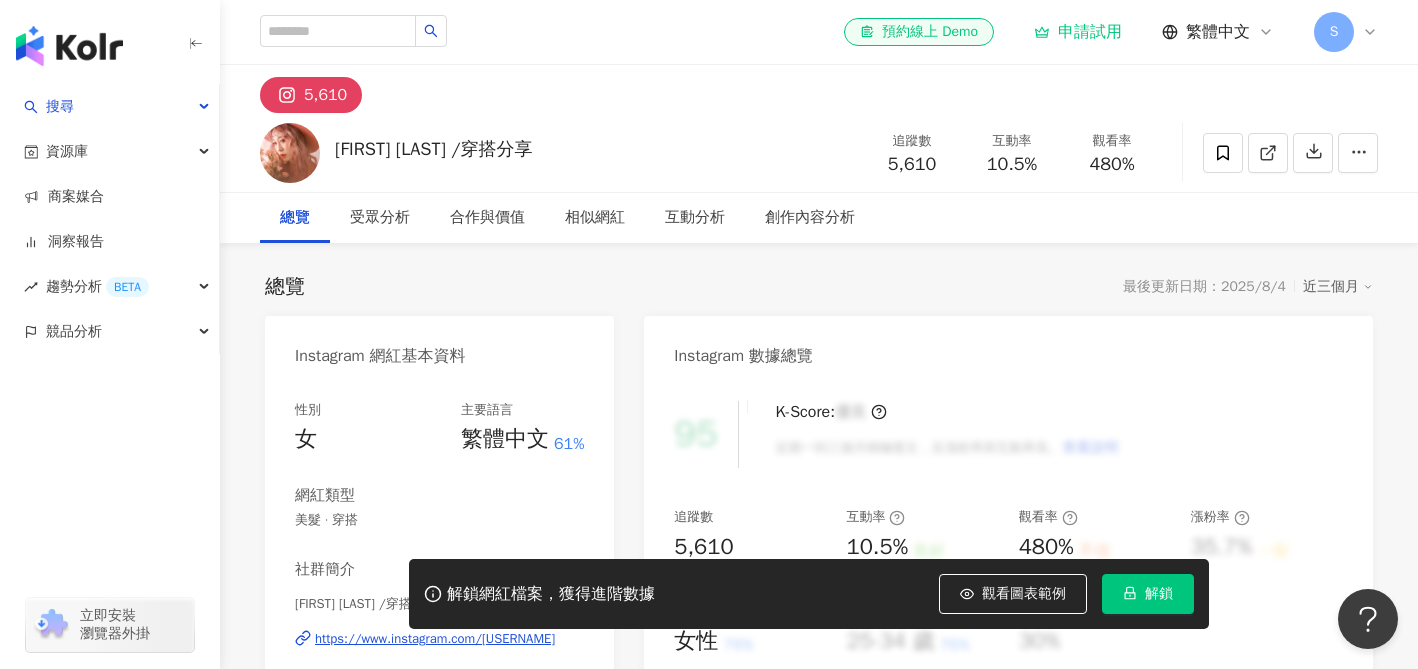 click on "申請試用" at bounding box center [1078, 32] 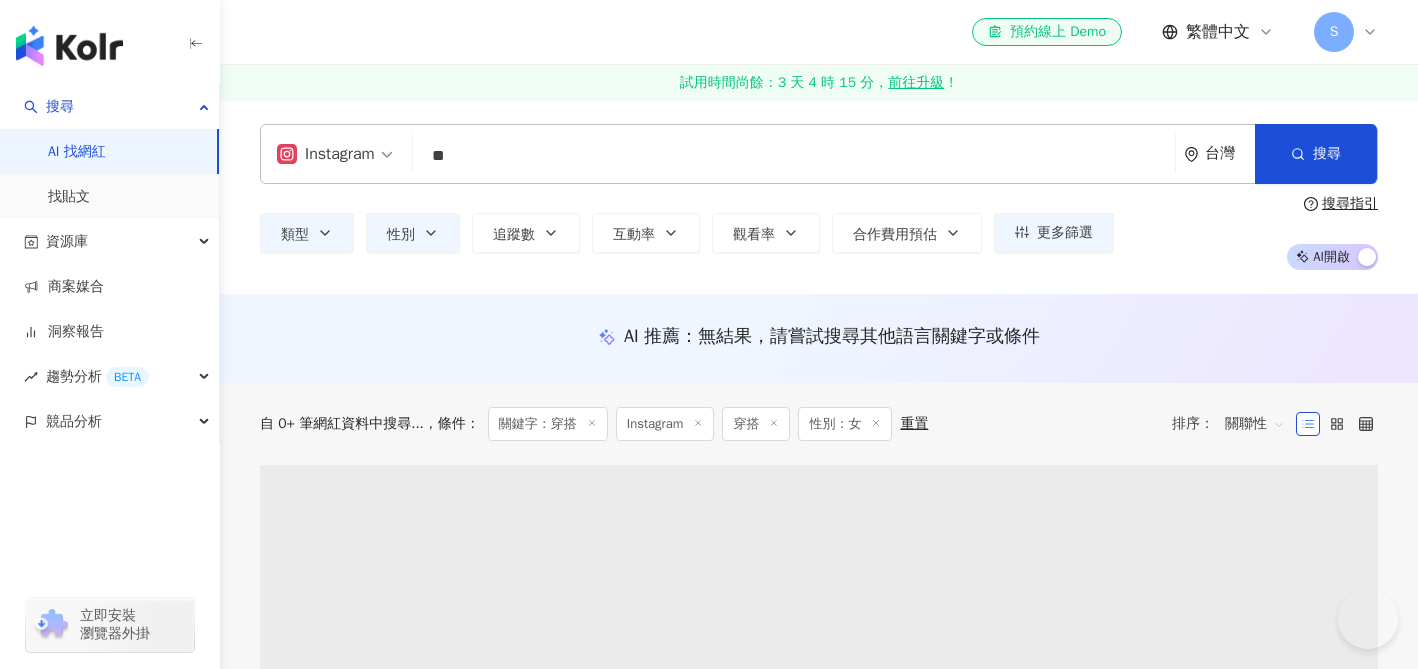 scroll, scrollTop: 41, scrollLeft: 0, axis: vertical 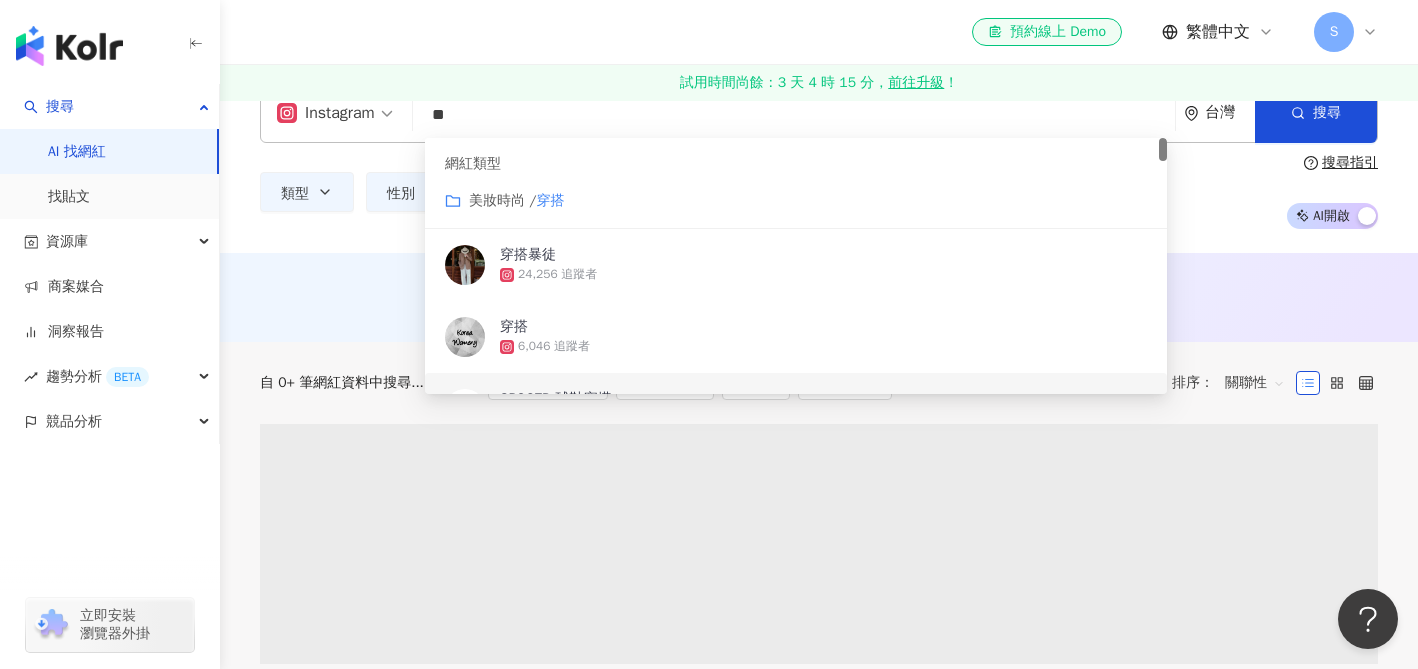 click on "AI 推薦 ： 無結果，請嘗試搜尋其他語言關鍵字或條件" at bounding box center (819, 295) 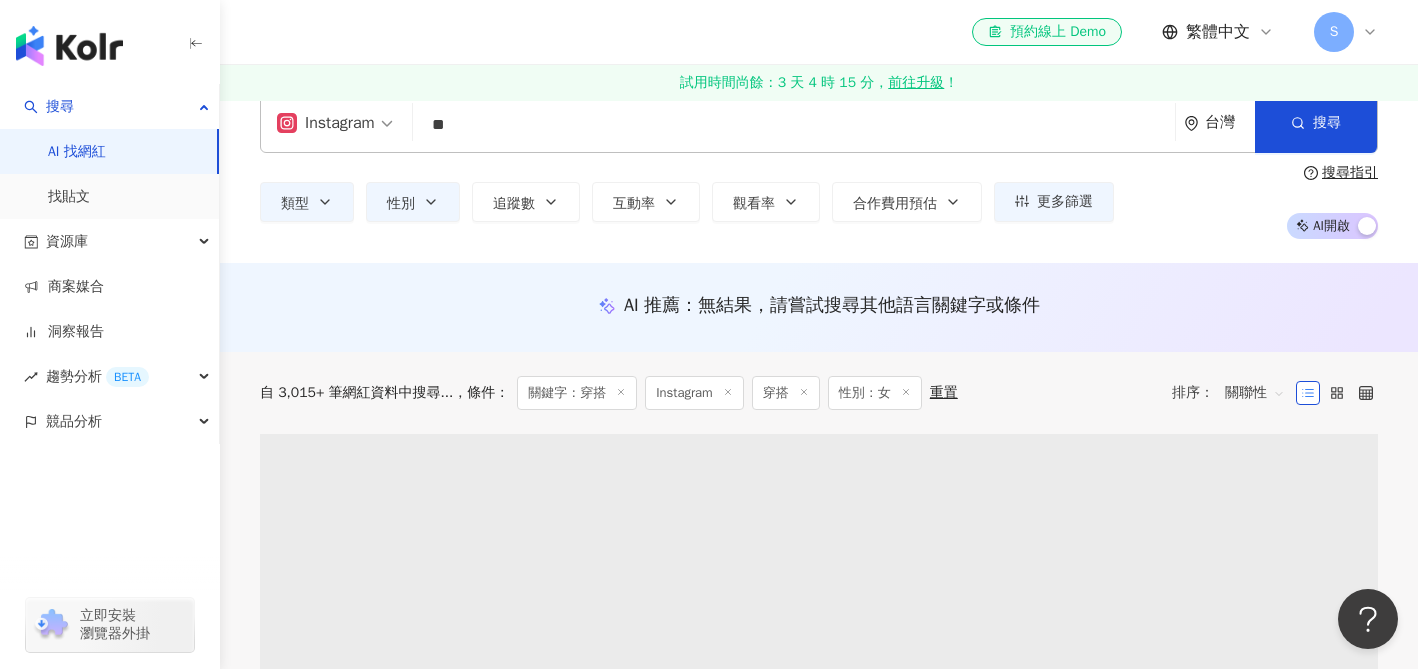 scroll, scrollTop: 0, scrollLeft: 0, axis: both 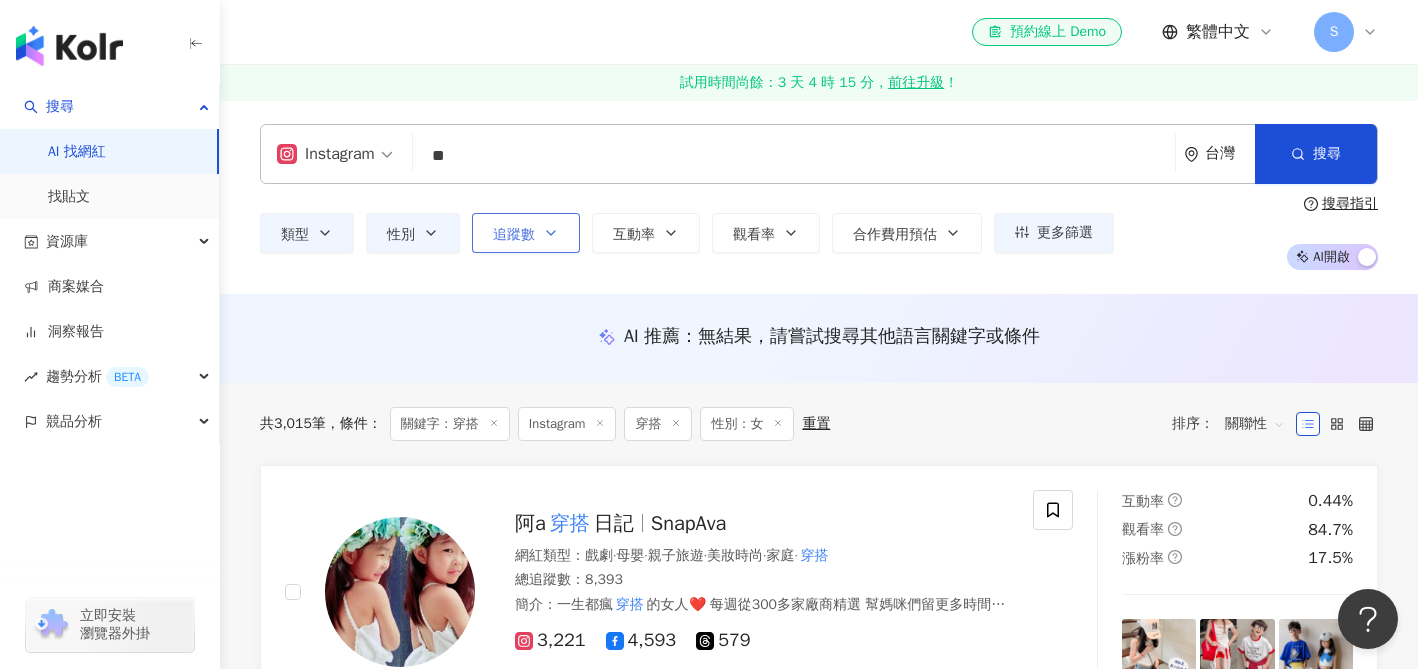 click on "追蹤數" at bounding box center (526, 233) 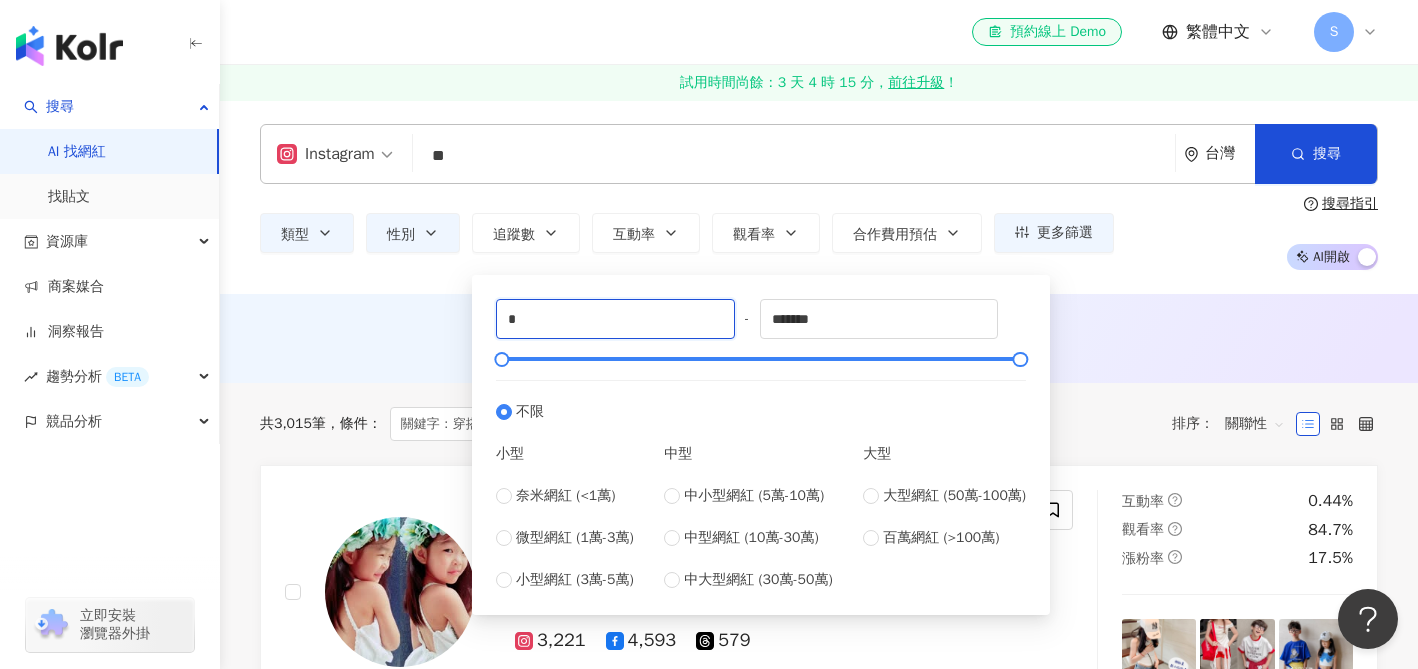 drag, startPoint x: 597, startPoint y: 324, endPoint x: 443, endPoint y: 319, distance: 154.08115 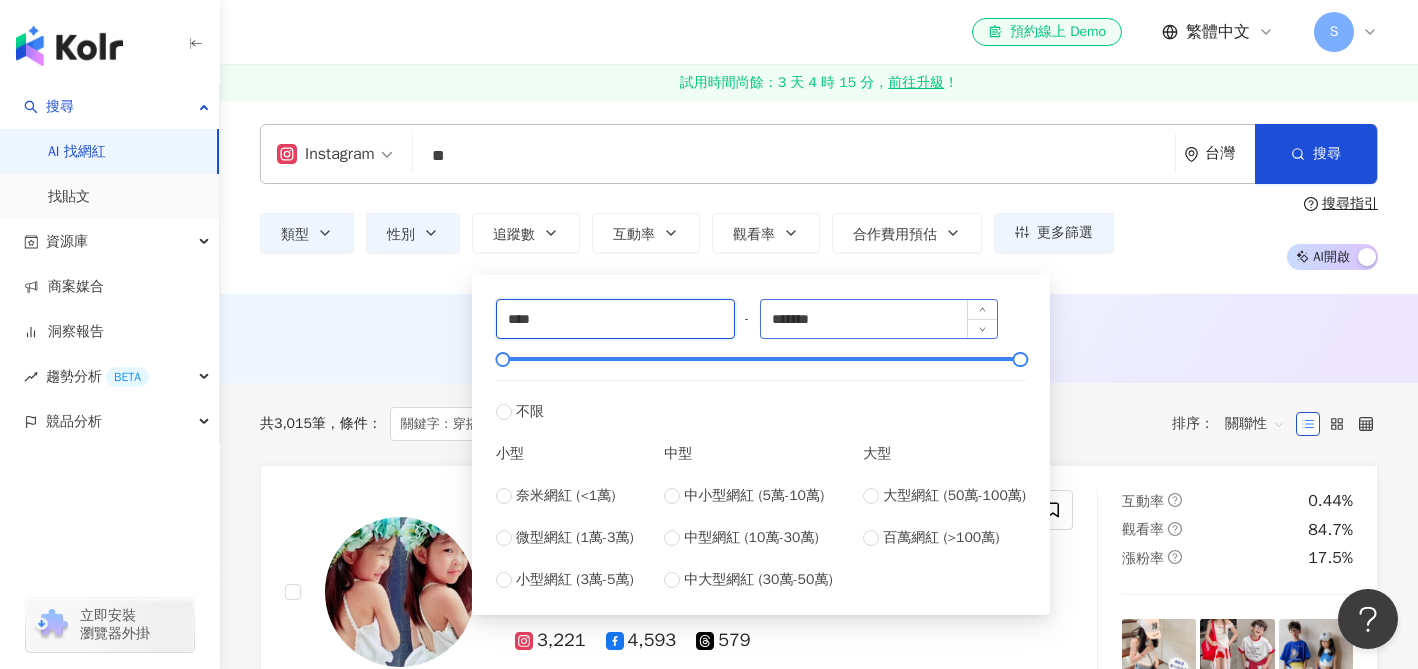 type on "****" 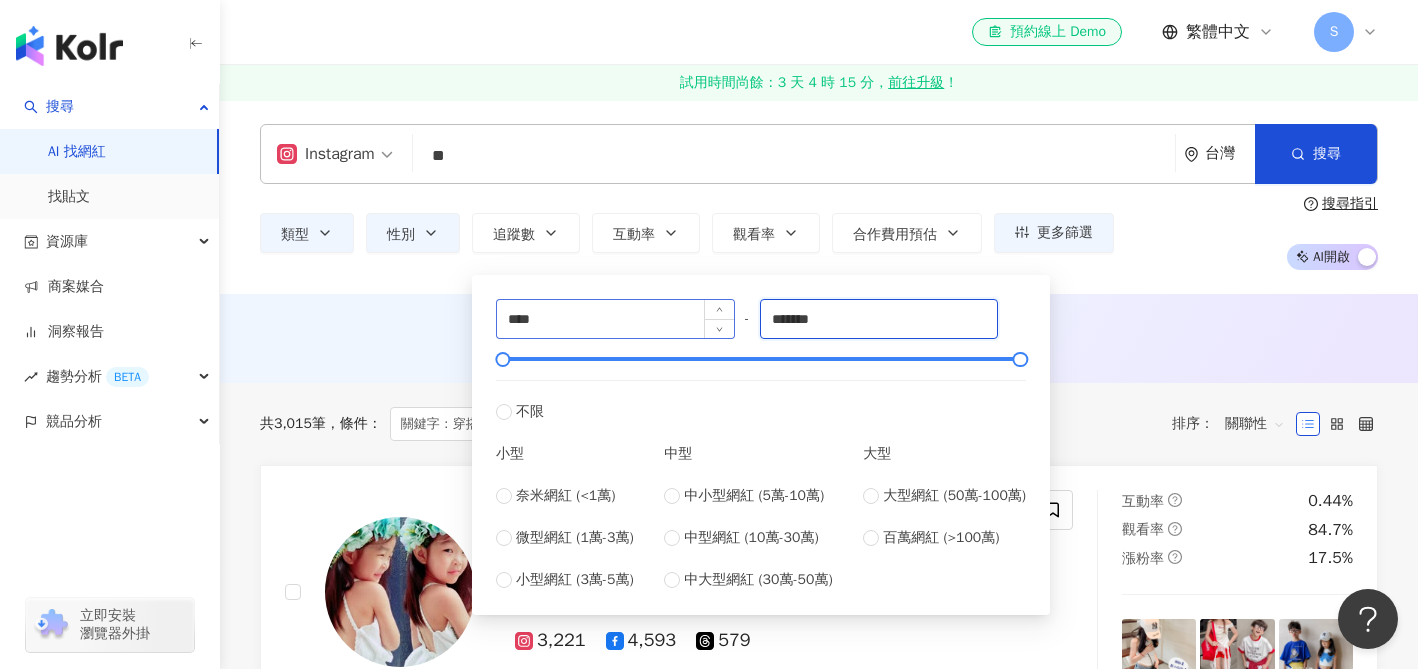 drag, startPoint x: 881, startPoint y: 310, endPoint x: 679, endPoint y: 307, distance: 202.02228 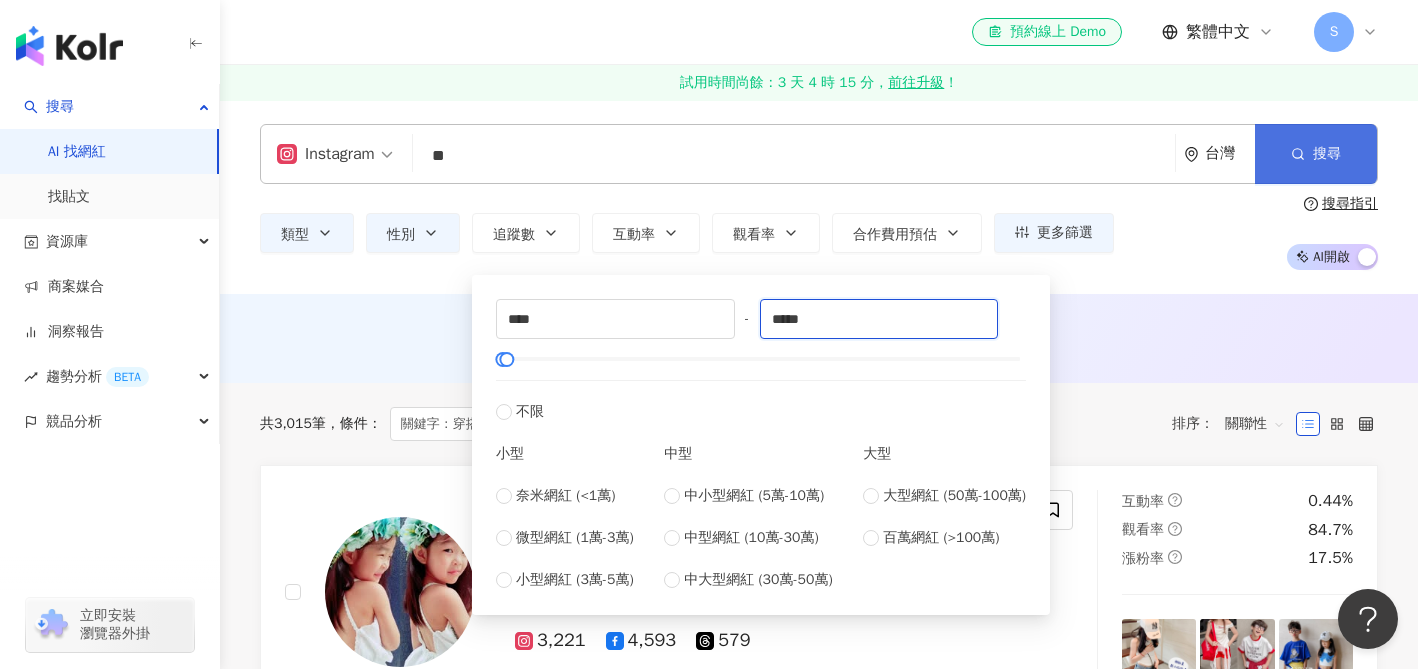 type on "*****" 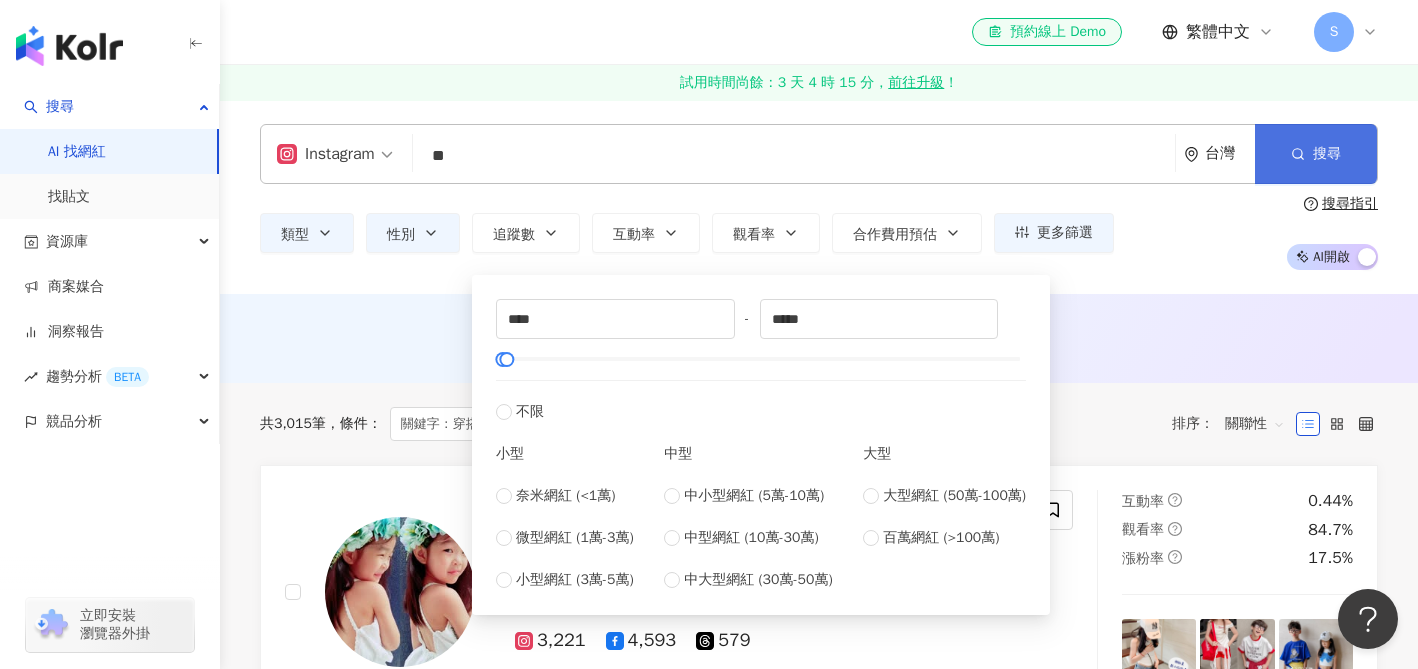 click on "搜尋" at bounding box center [1316, 154] 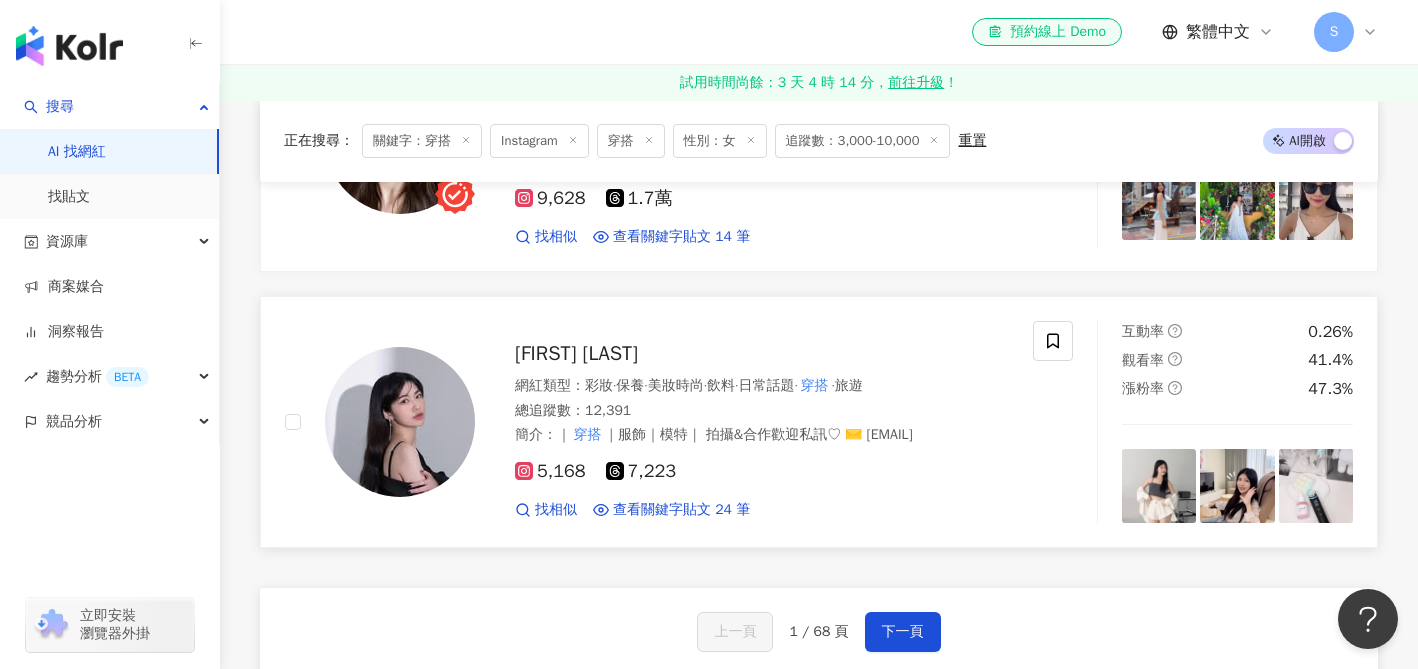 scroll, scrollTop: 2986, scrollLeft: 0, axis: vertical 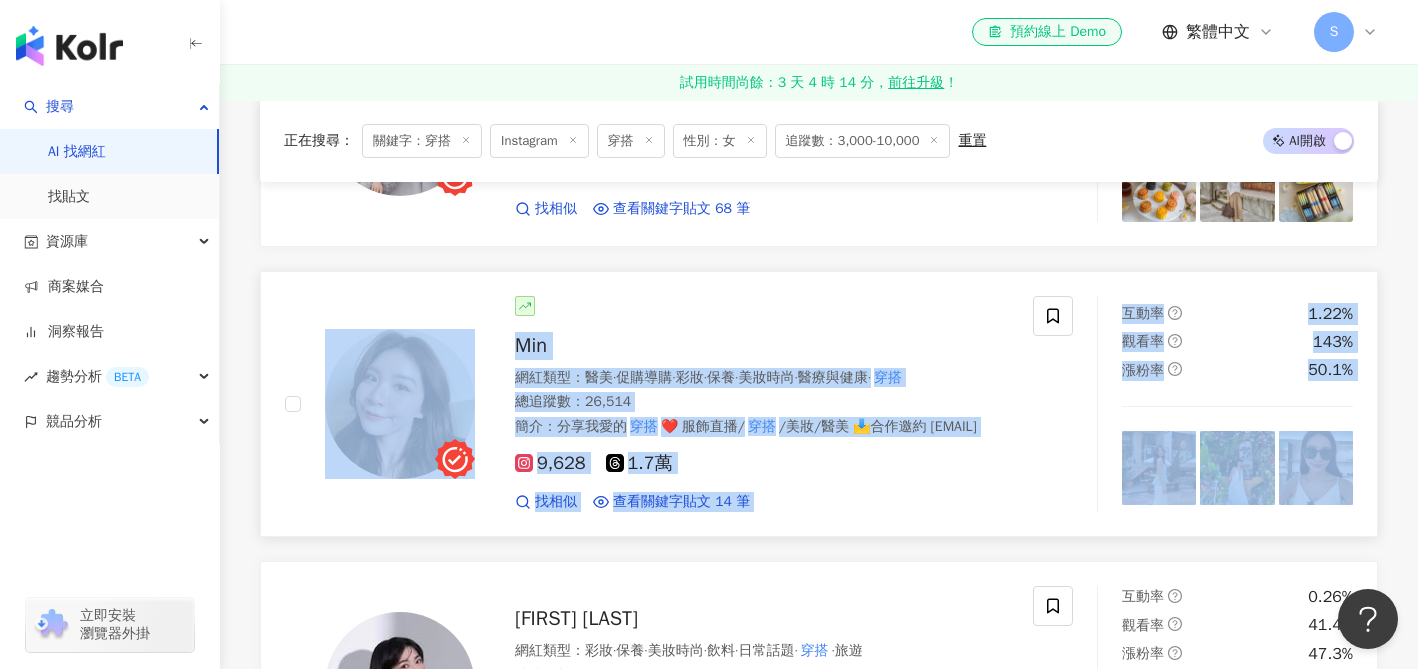 click on "9,628 1.7萬" at bounding box center (762, 464) 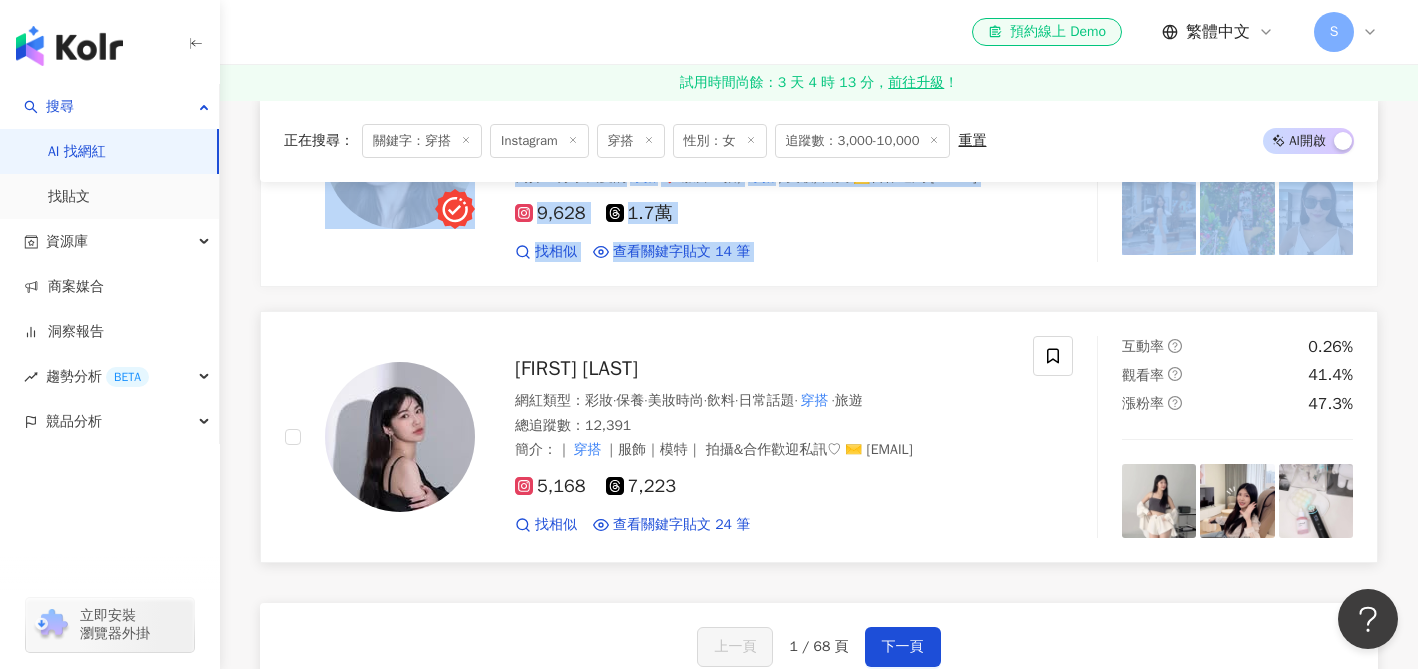 scroll, scrollTop: 3246, scrollLeft: 0, axis: vertical 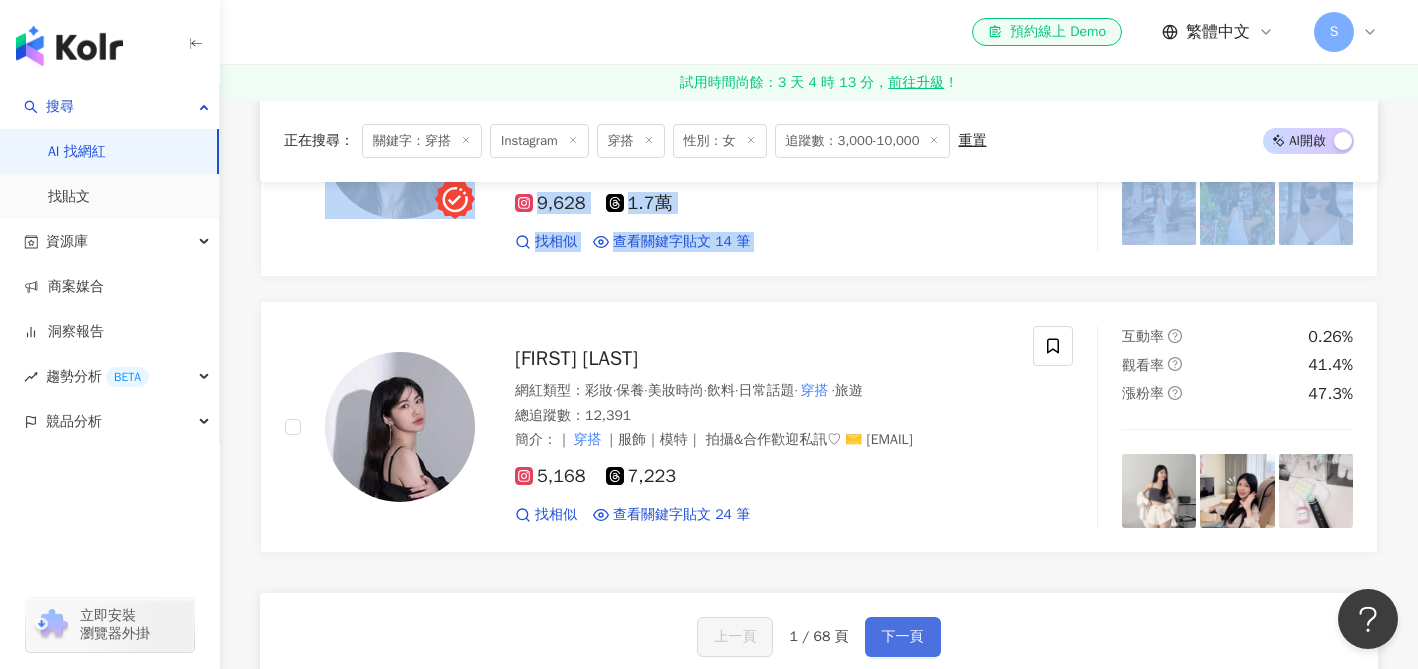 click on "下一頁" at bounding box center (903, 637) 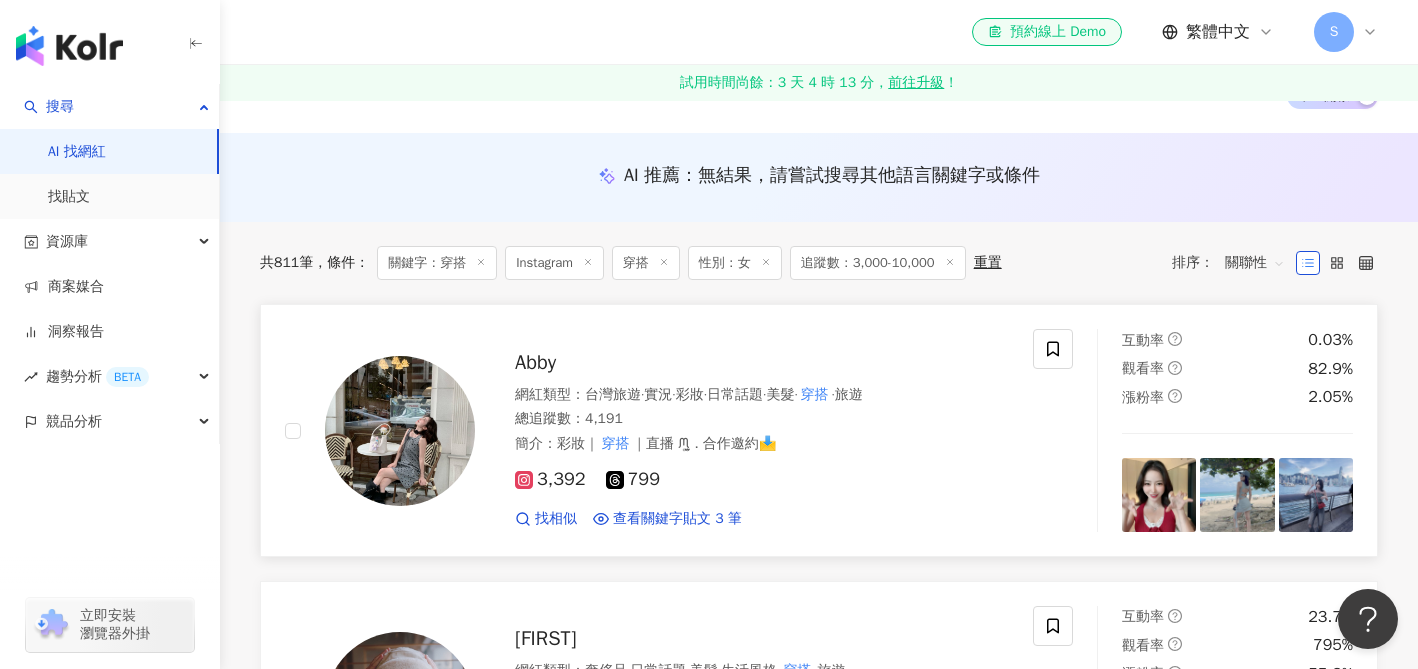 scroll, scrollTop: 156, scrollLeft: 0, axis: vertical 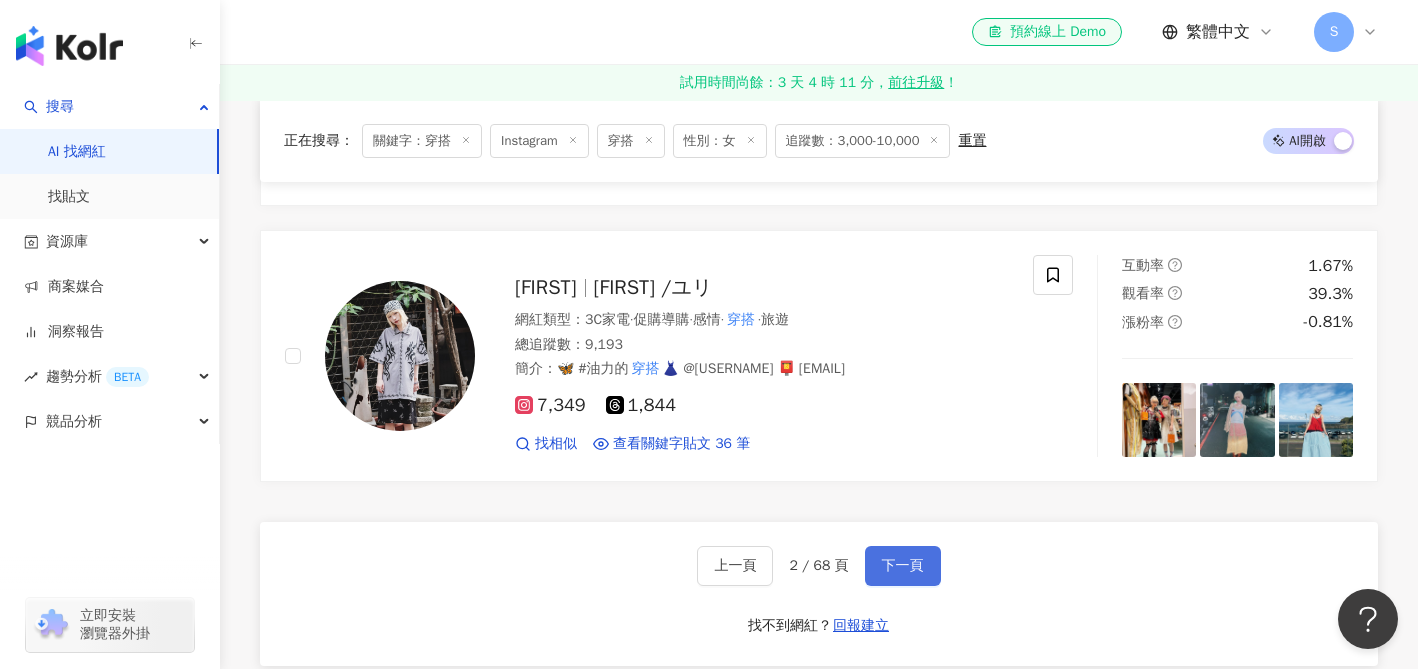 click on "下一頁" at bounding box center (903, 566) 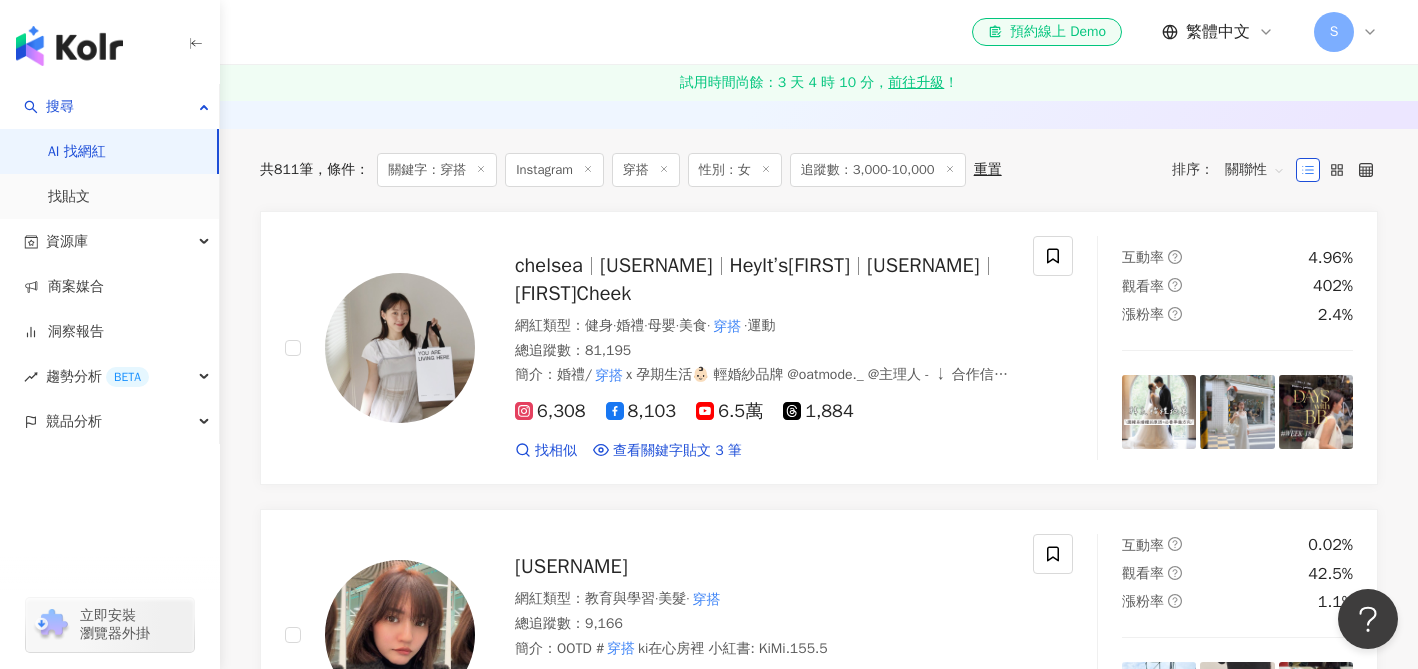 scroll, scrollTop: 0, scrollLeft: 0, axis: both 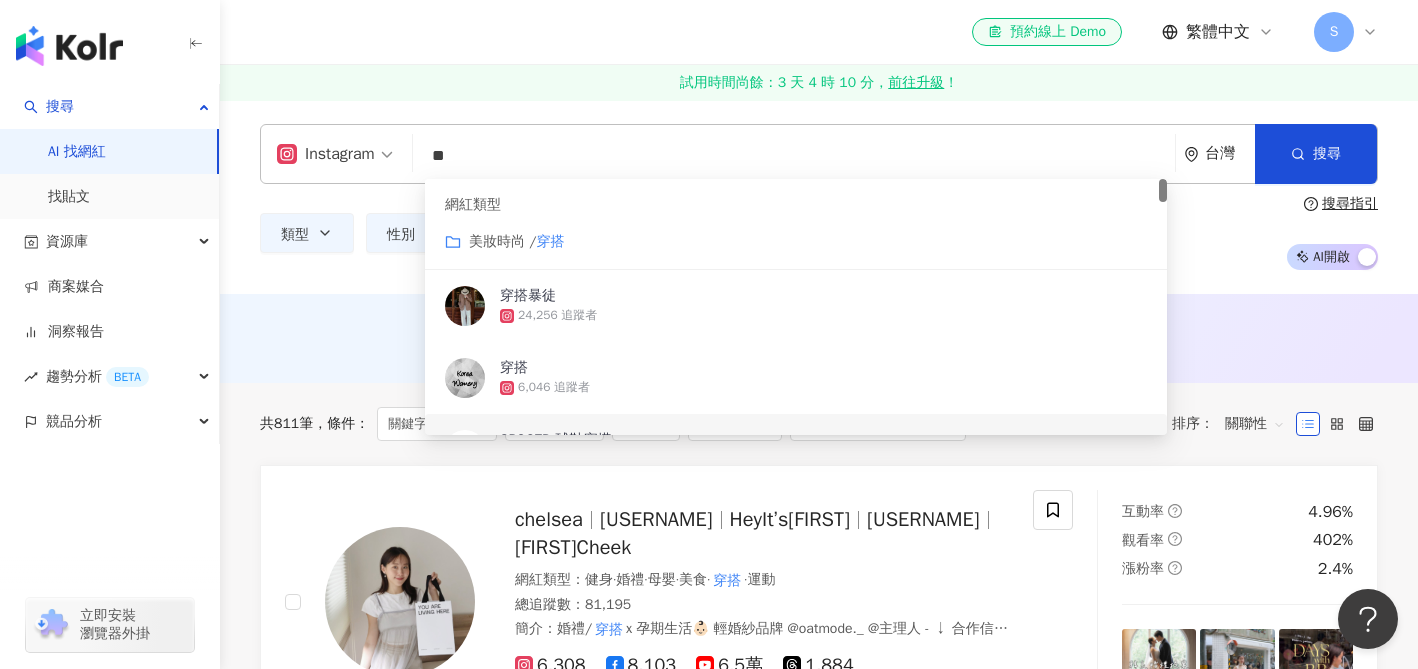 drag, startPoint x: 507, startPoint y: 158, endPoint x: 371, endPoint y: 153, distance: 136.09187 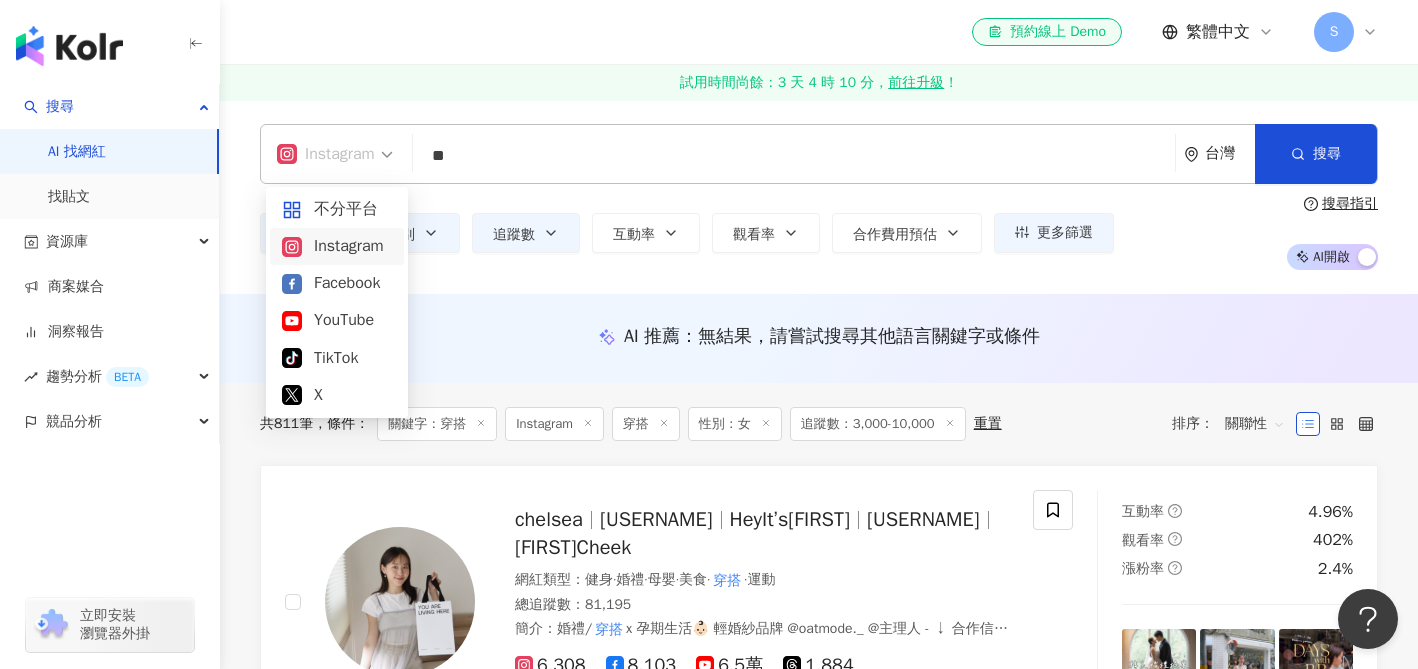 click on "**" at bounding box center (794, 156) 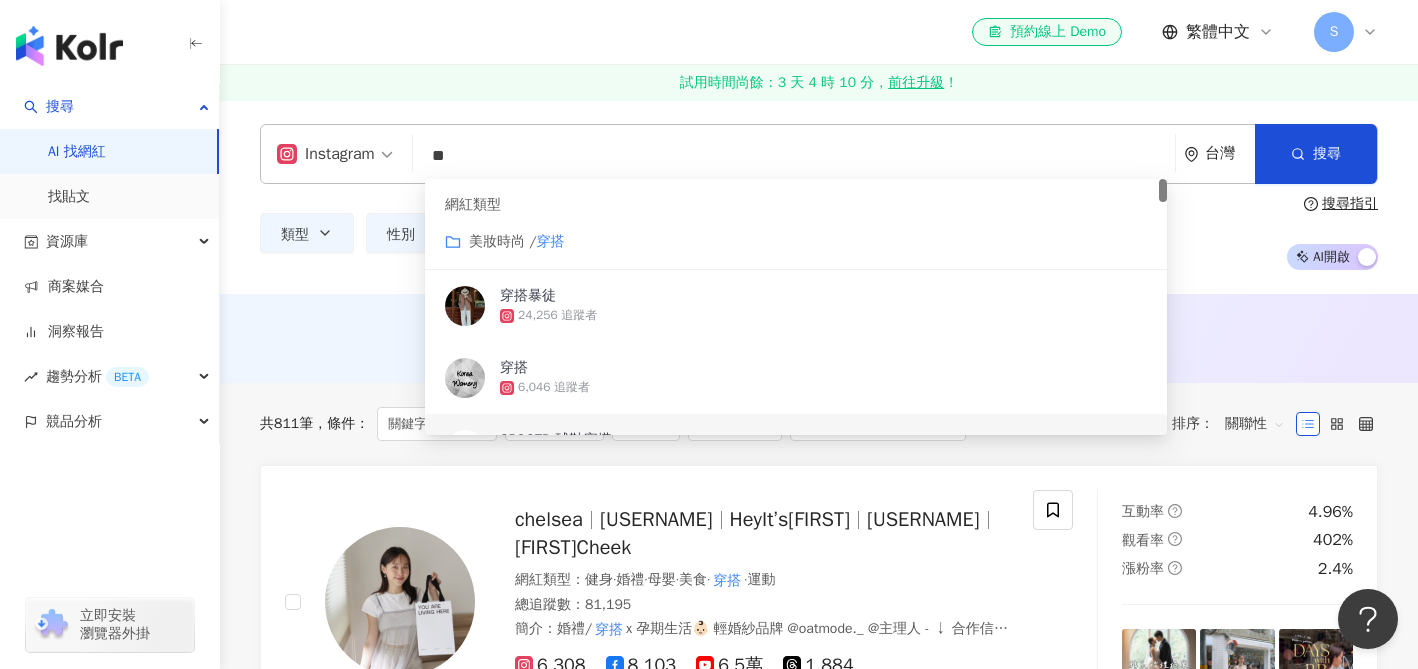 drag, startPoint x: 634, startPoint y: 157, endPoint x: 398, endPoint y: 154, distance: 236.01907 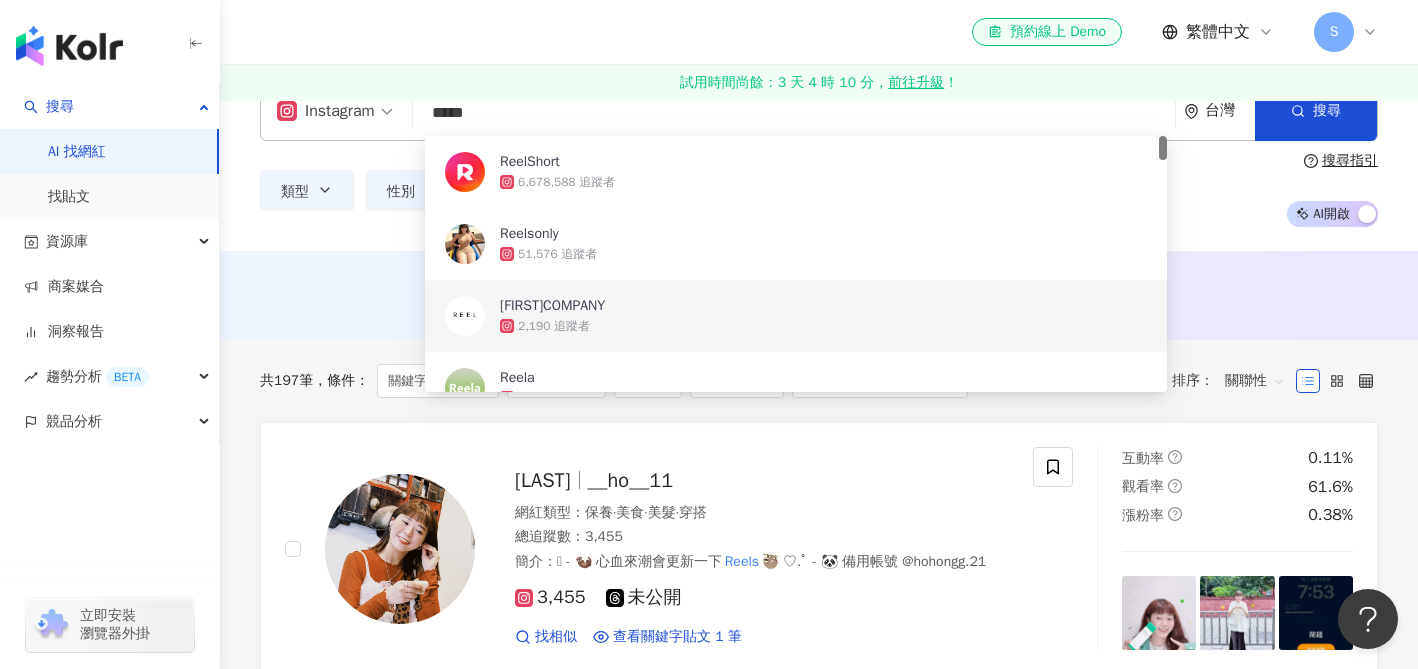 scroll, scrollTop: 45, scrollLeft: 0, axis: vertical 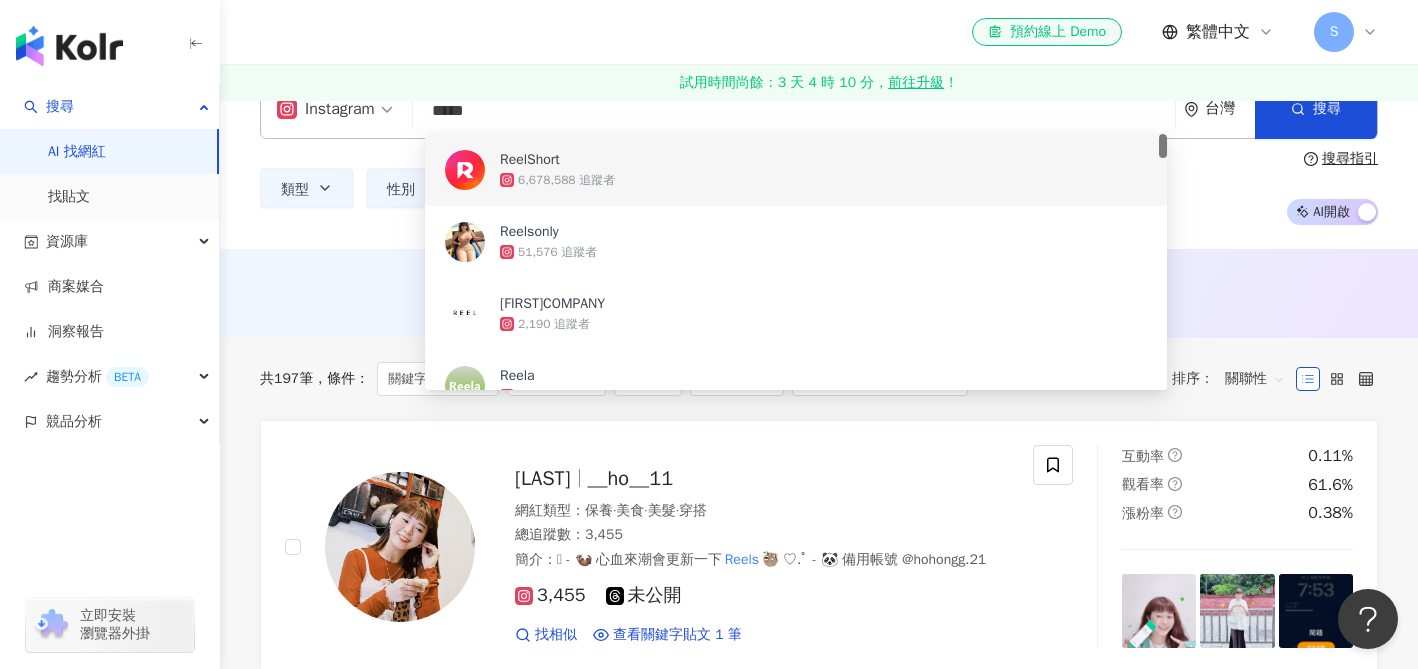 type on "*****" 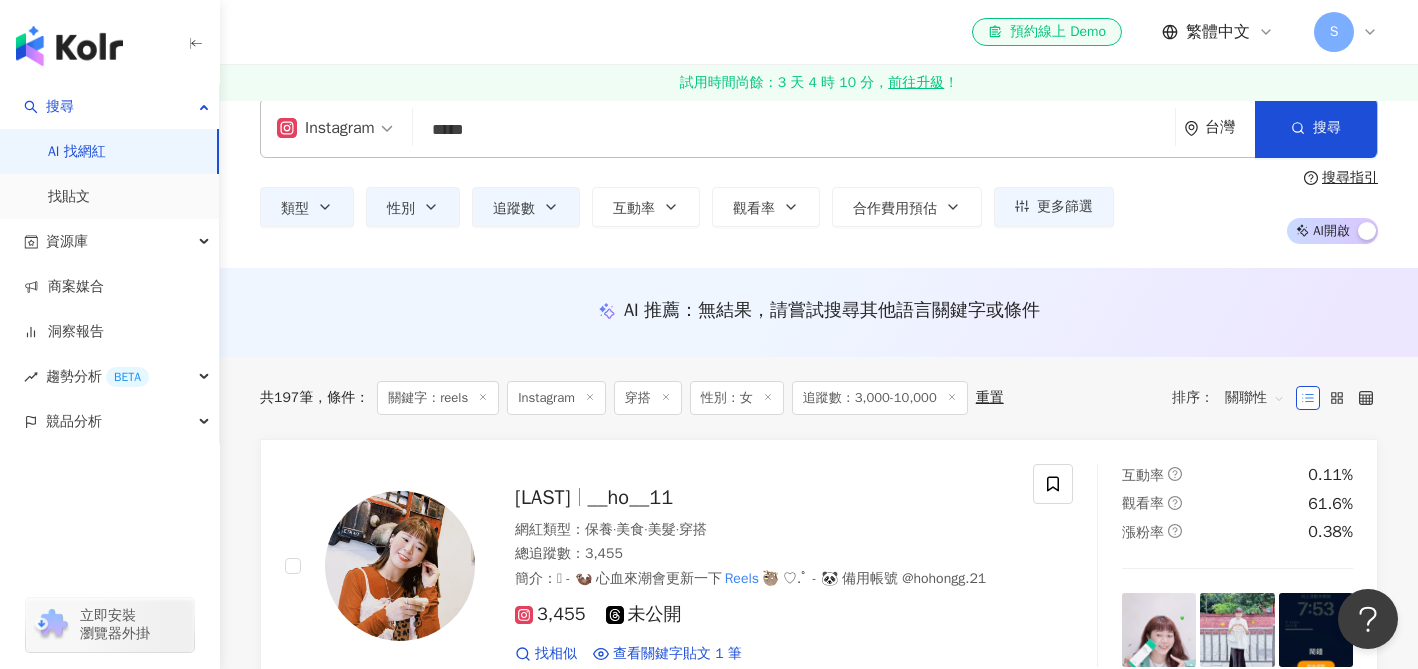 scroll, scrollTop: 0, scrollLeft: 0, axis: both 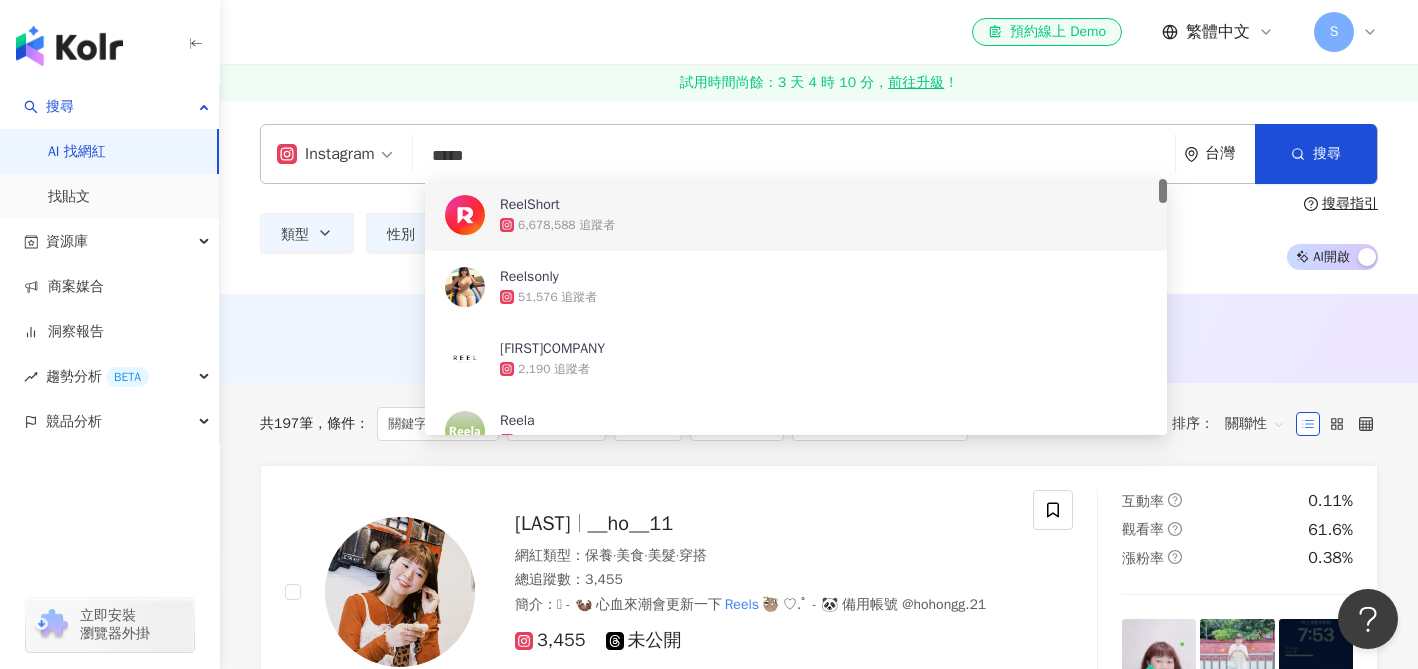 drag, startPoint x: 562, startPoint y: 163, endPoint x: 371, endPoint y: 150, distance: 191.4419 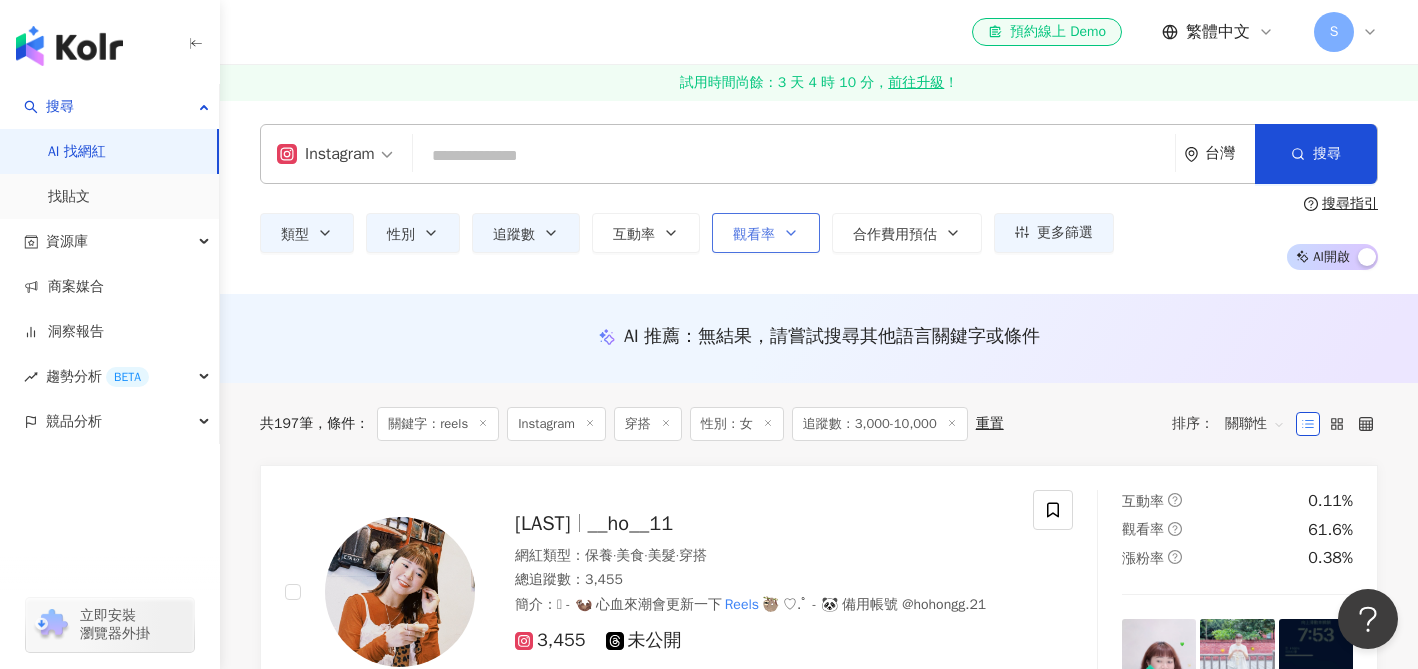 type 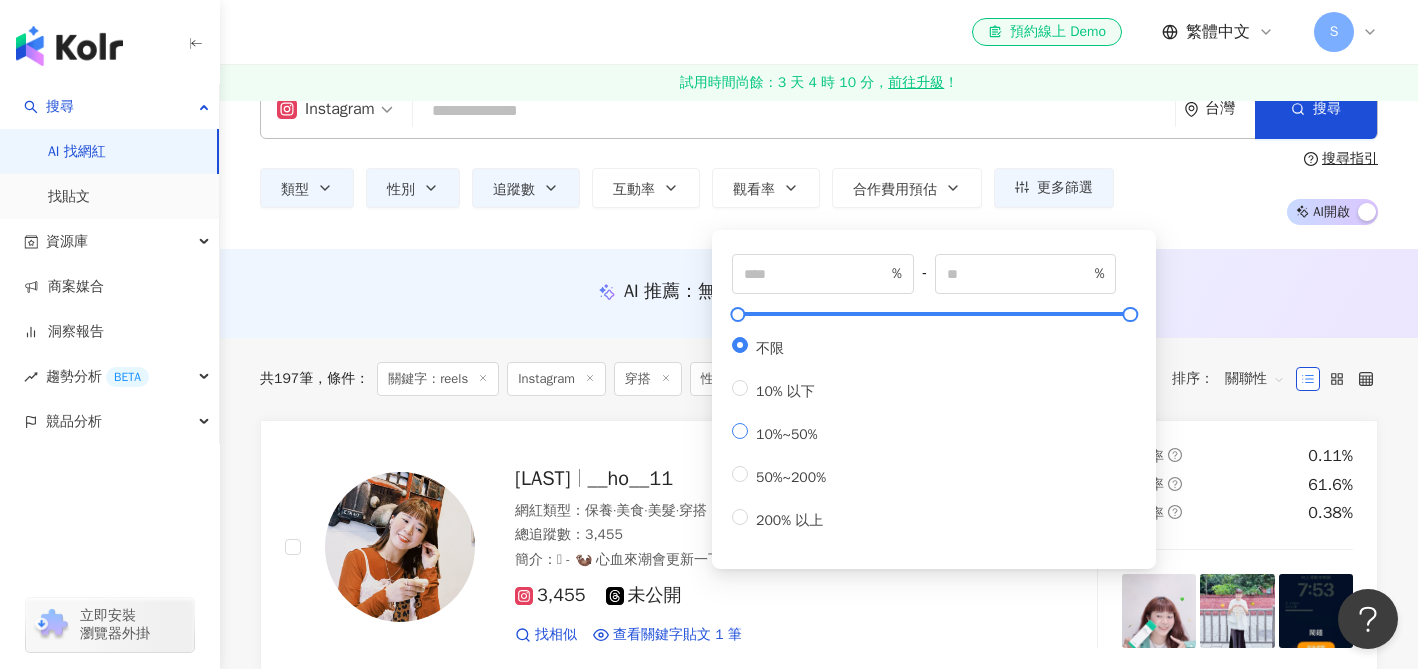 scroll, scrollTop: 67, scrollLeft: 0, axis: vertical 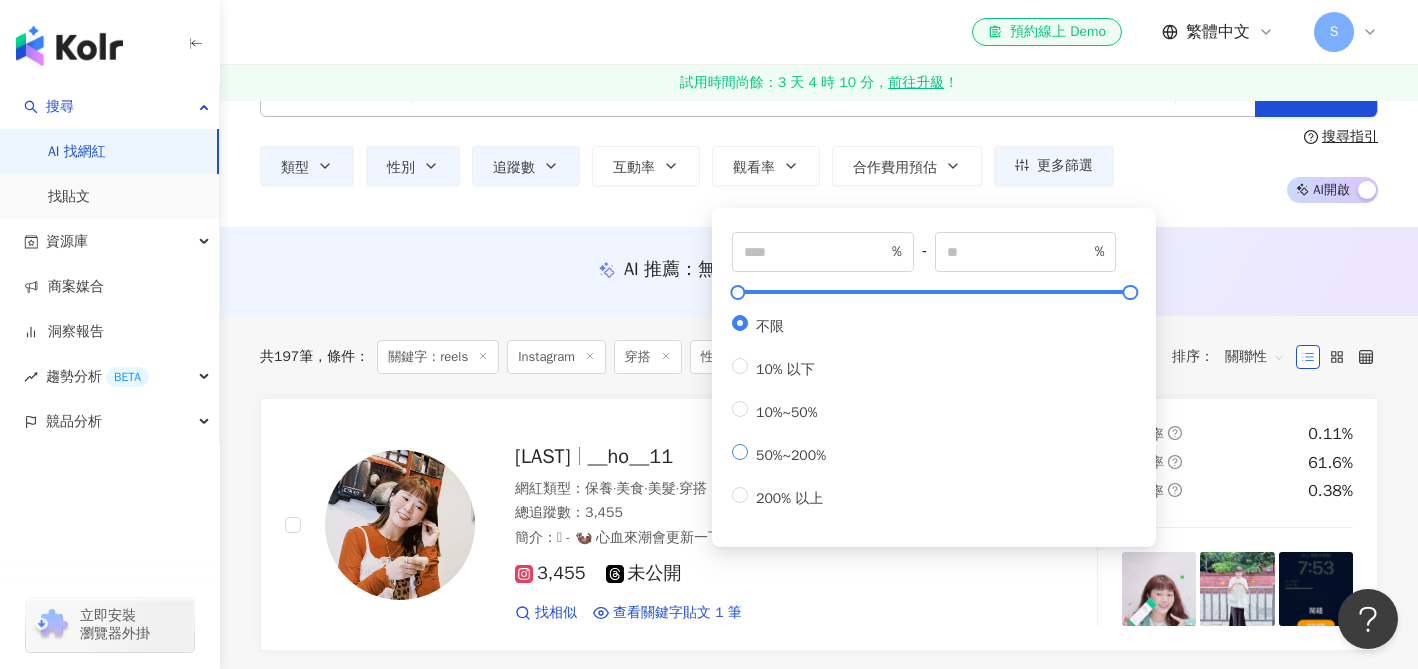 click on "50%~200%" at bounding box center [791, 455] 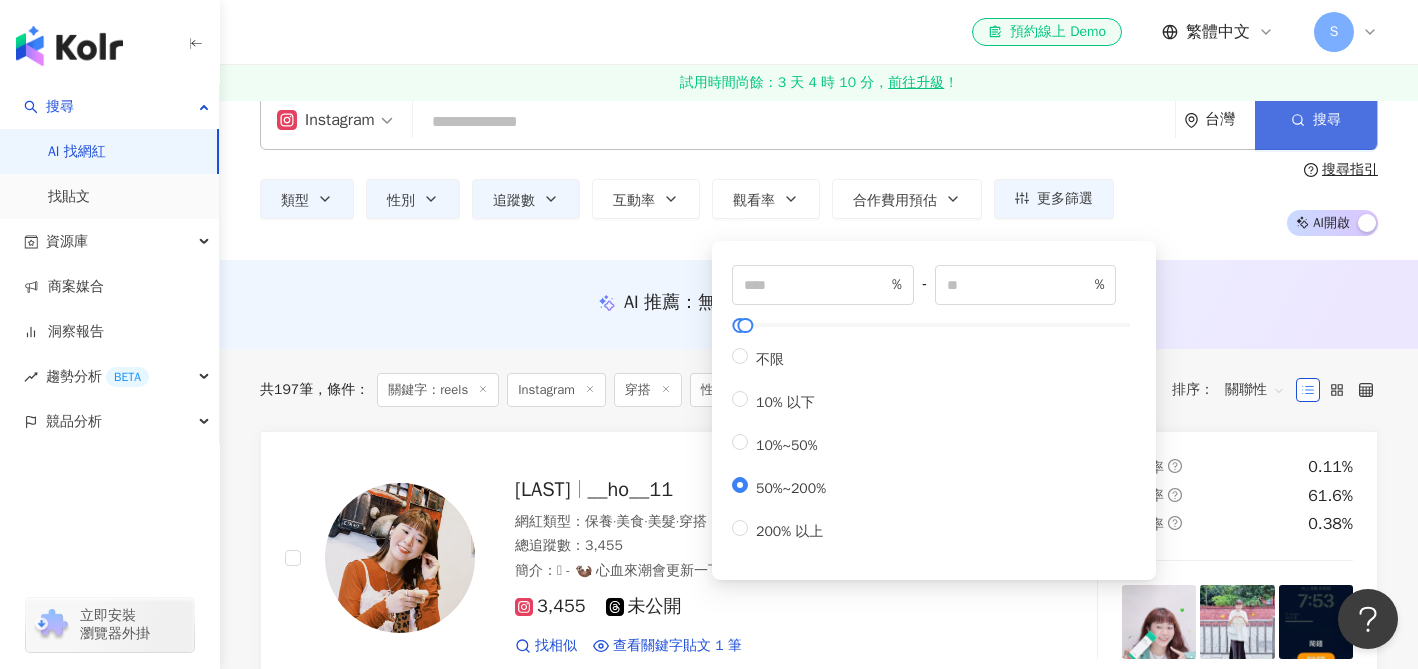 scroll, scrollTop: 15, scrollLeft: 0, axis: vertical 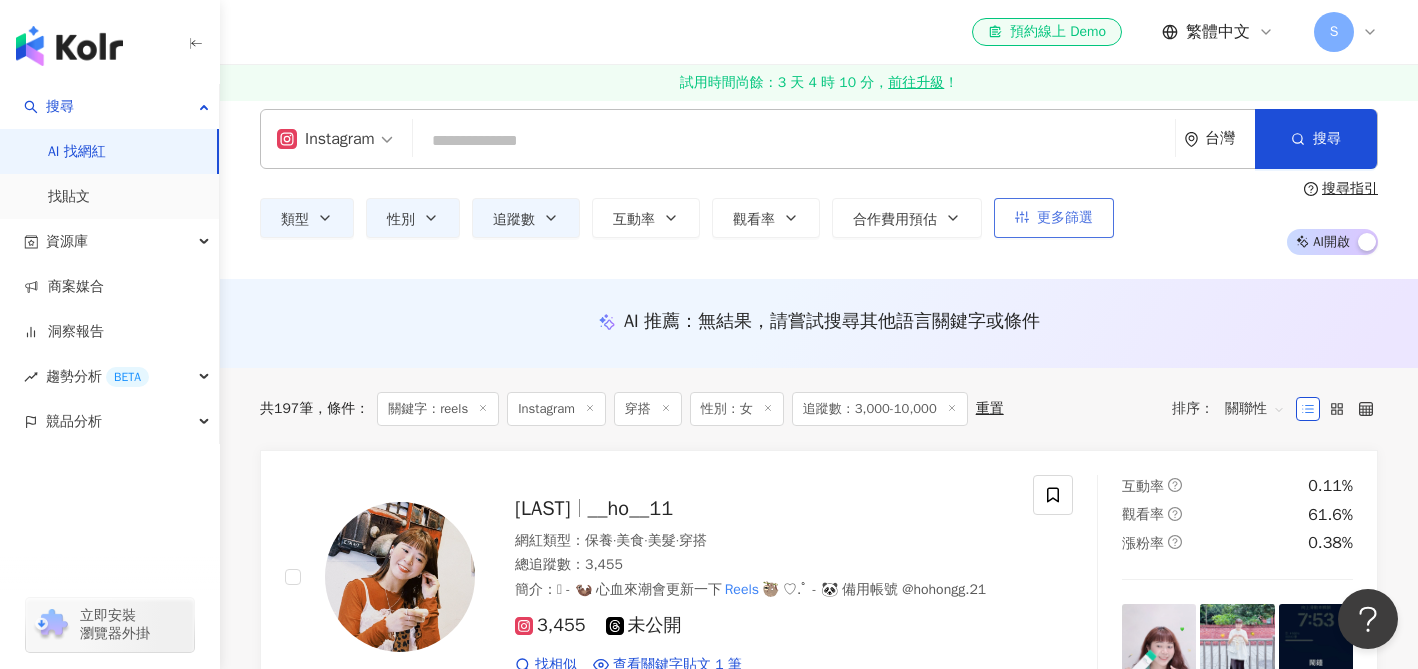 click on "更多篩選" at bounding box center [1065, 218] 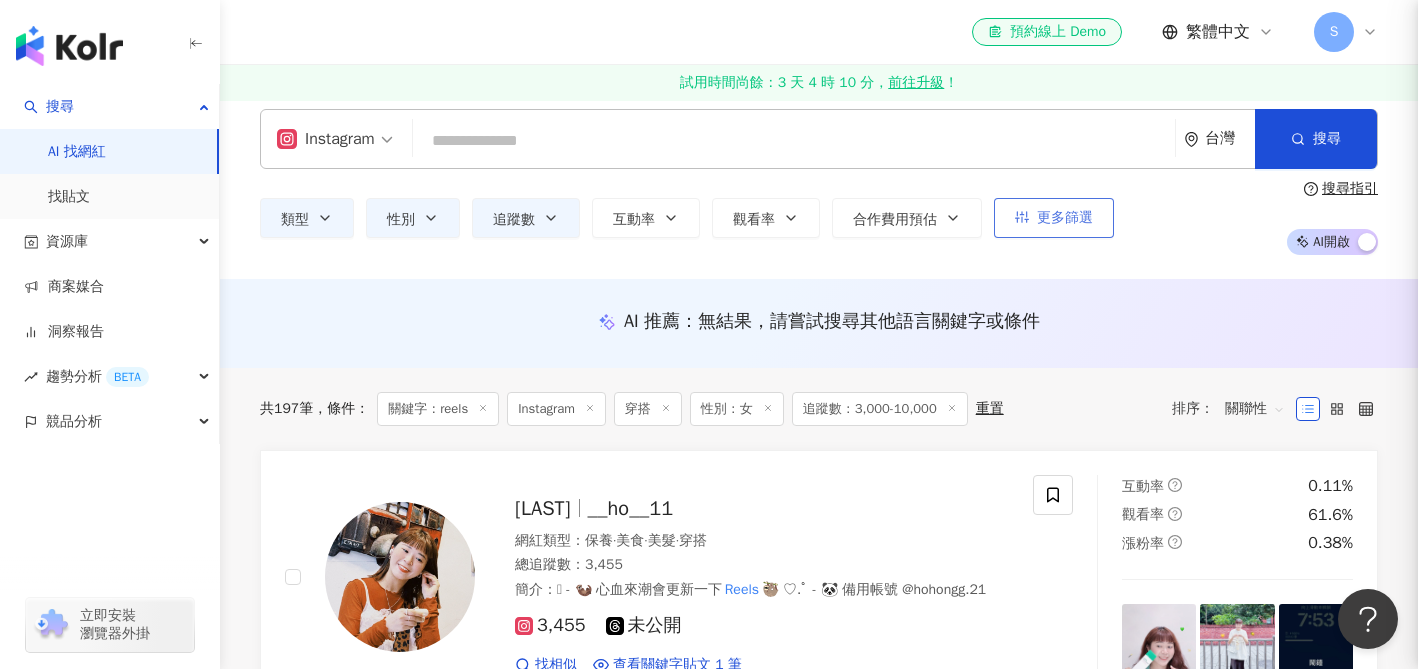 click at bounding box center (709, 334) 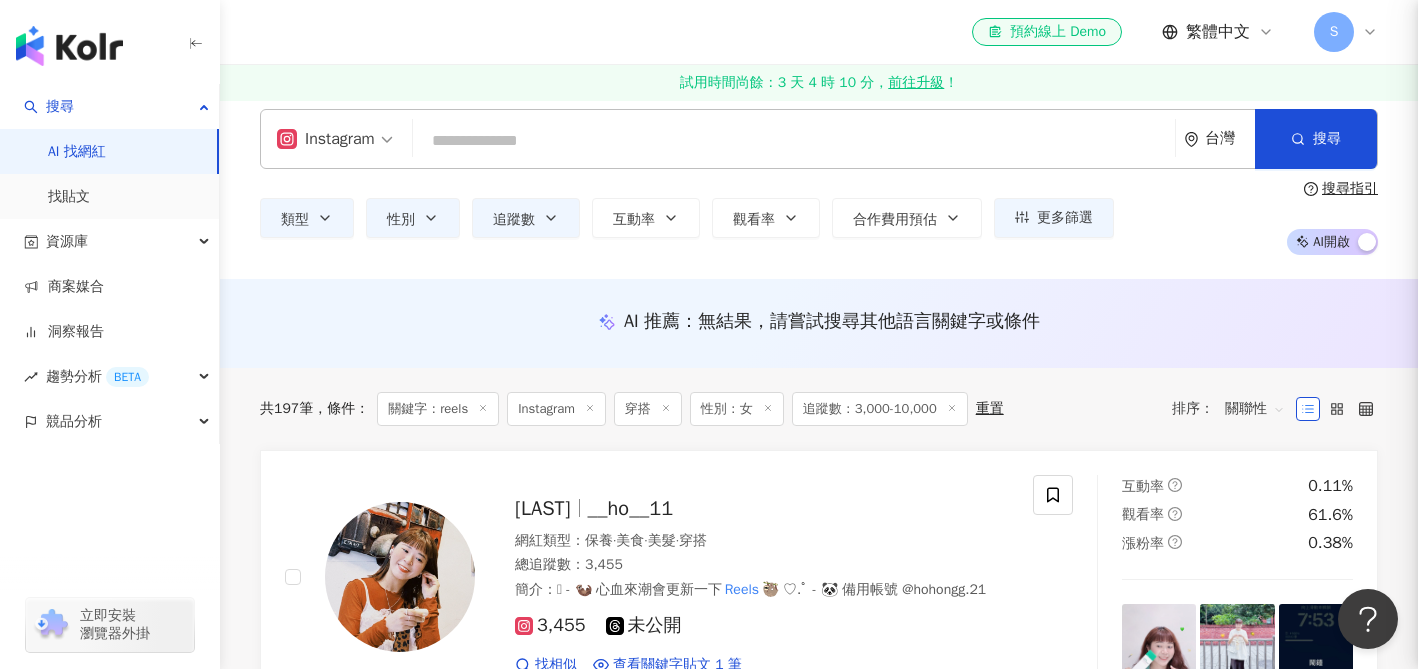click at bounding box center [709, 334] 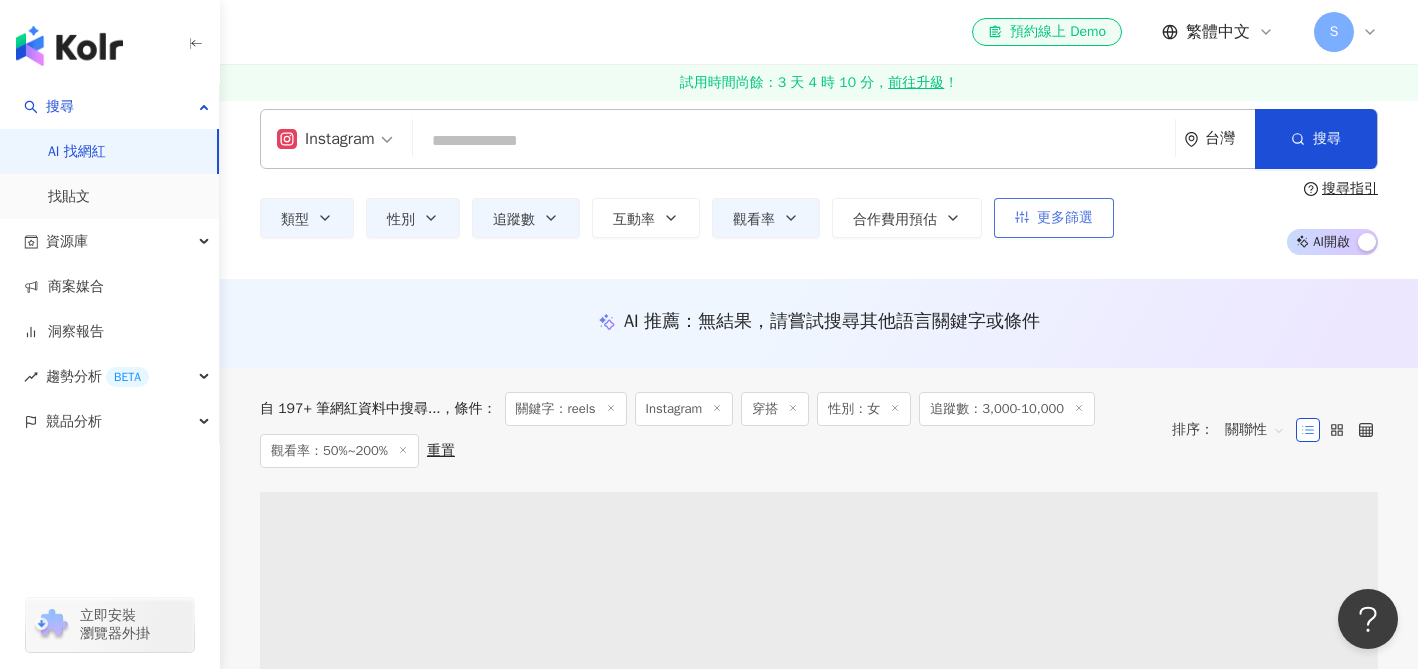 scroll, scrollTop: 0, scrollLeft: 0, axis: both 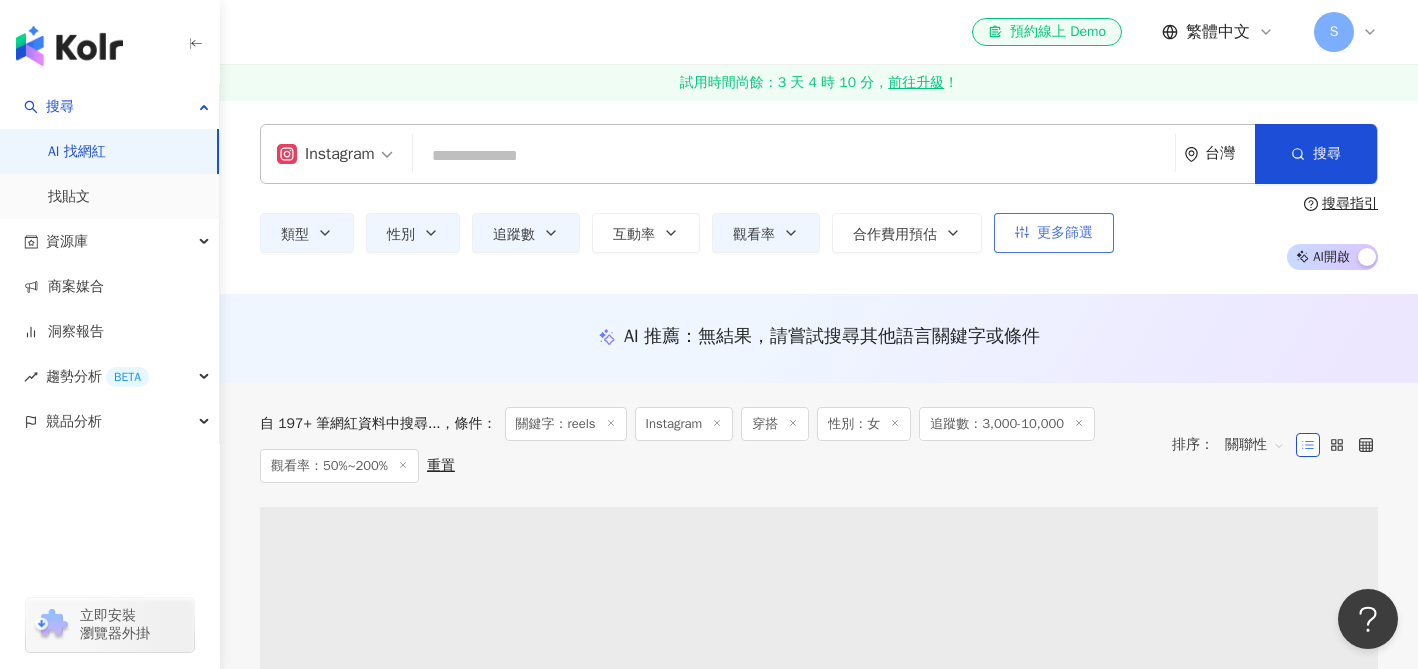 click on "更多篩選" at bounding box center (1054, 233) 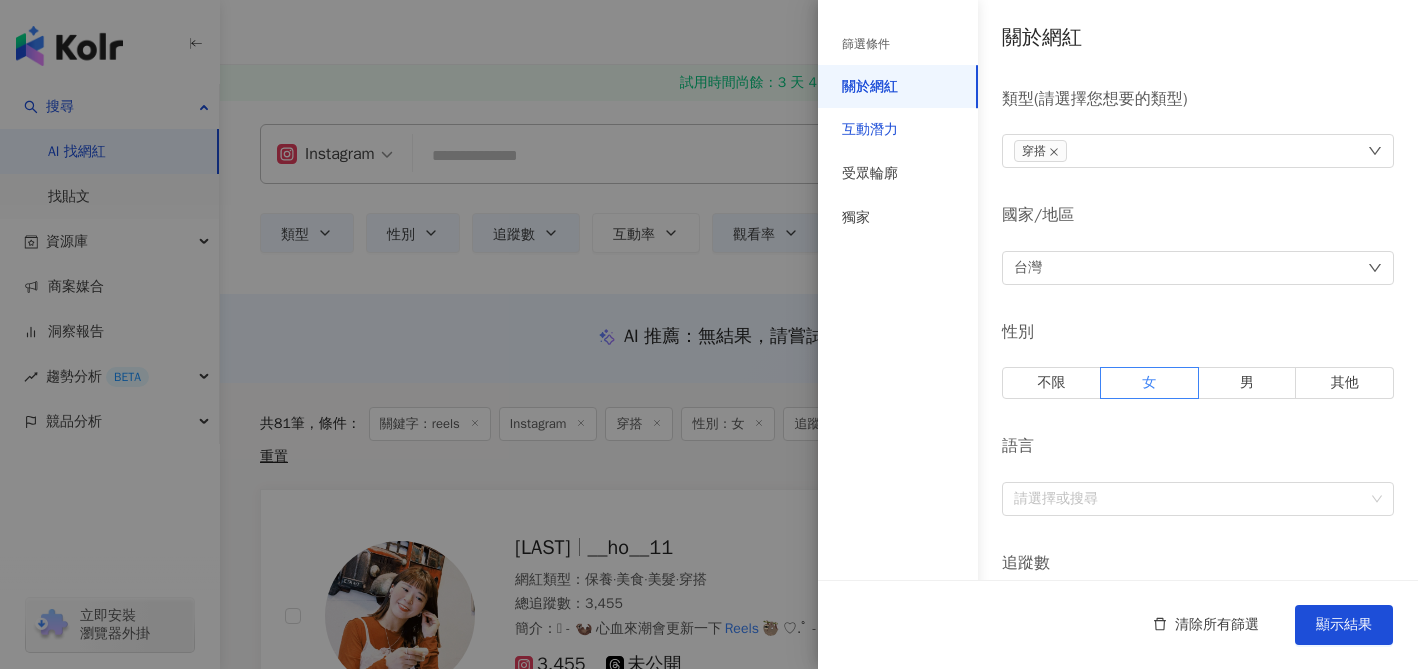click on "互動潛力" at bounding box center (870, 130) 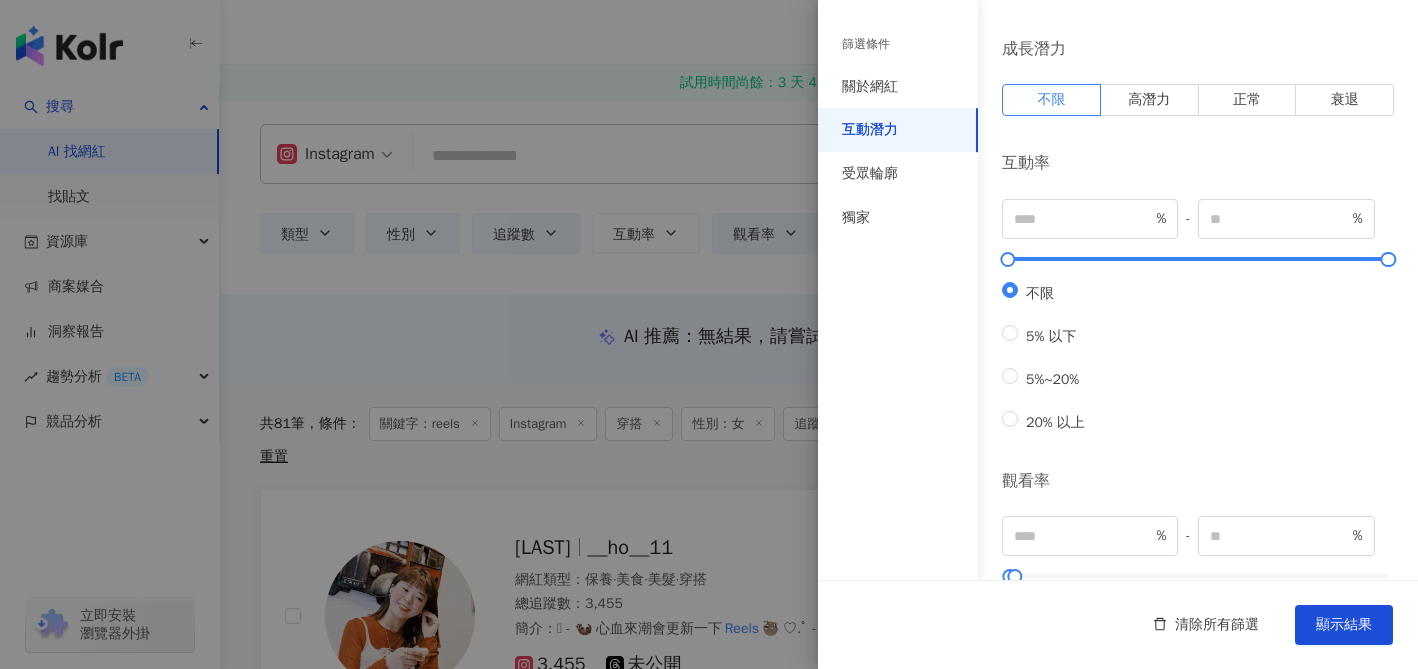 scroll, scrollTop: 50, scrollLeft: 0, axis: vertical 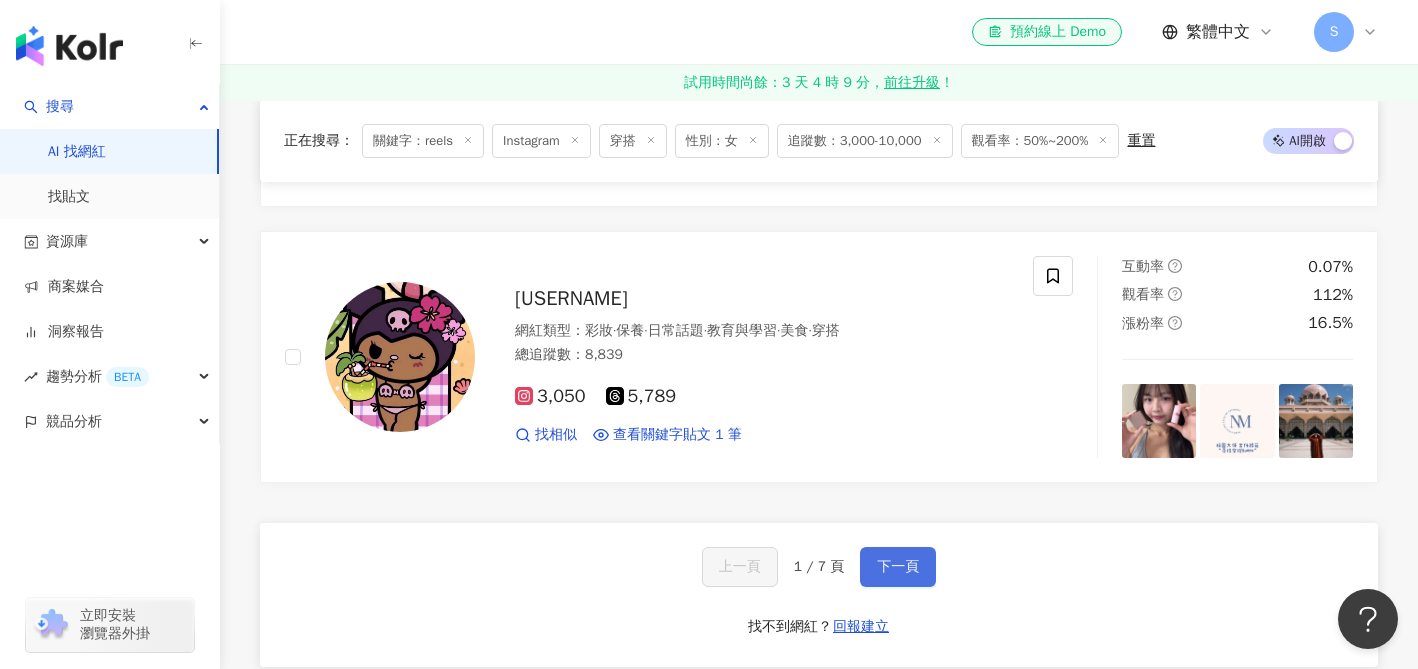 click on "下一頁" at bounding box center (898, 567) 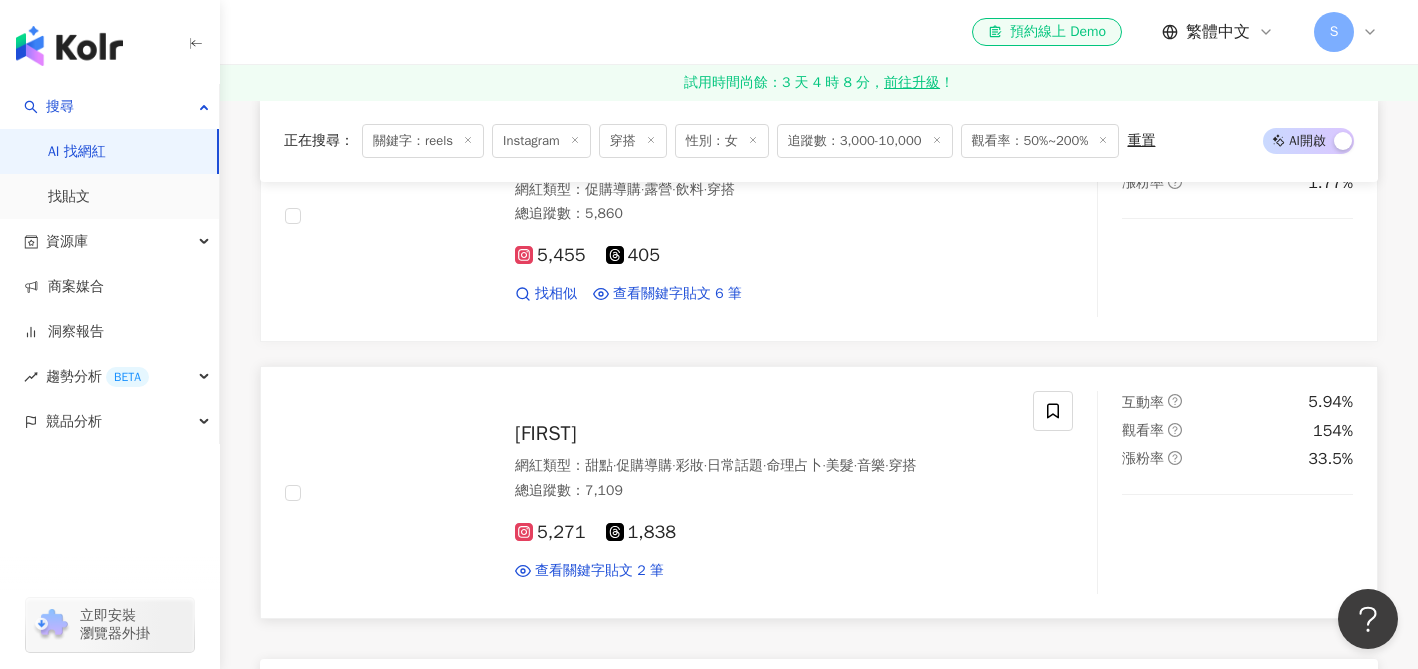 scroll, scrollTop: 3167, scrollLeft: 0, axis: vertical 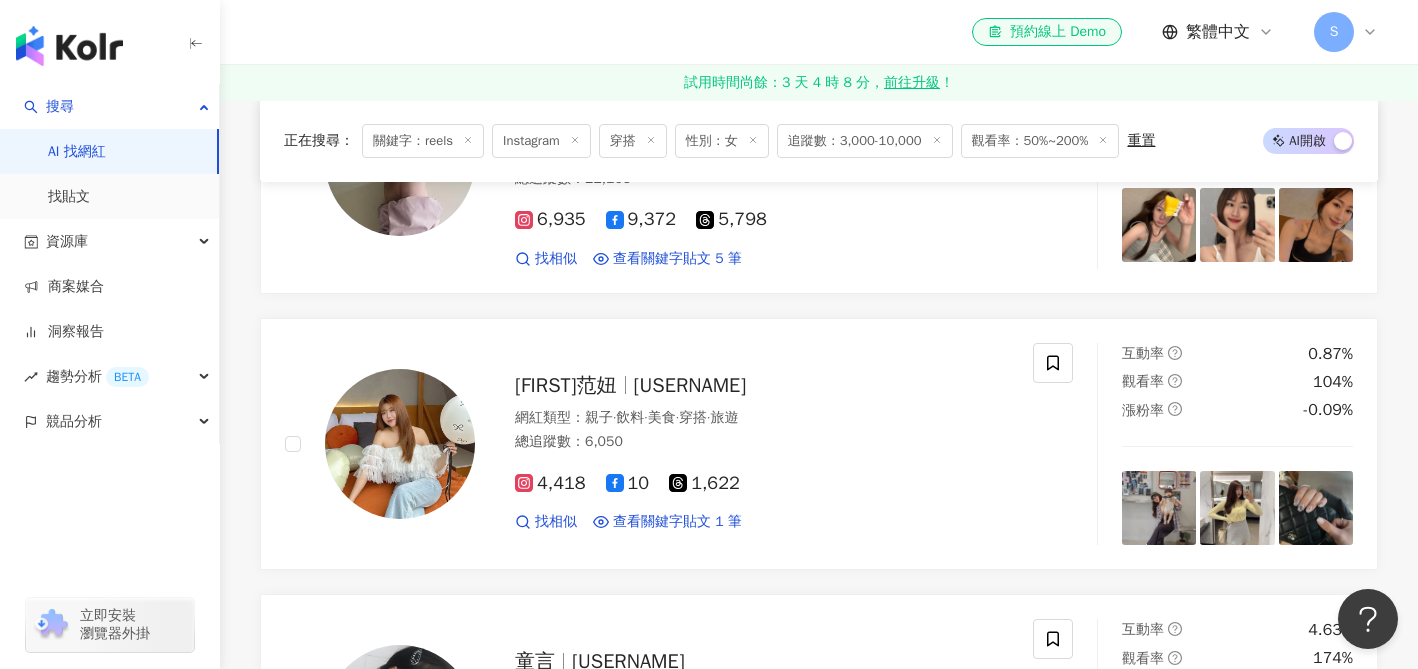 click 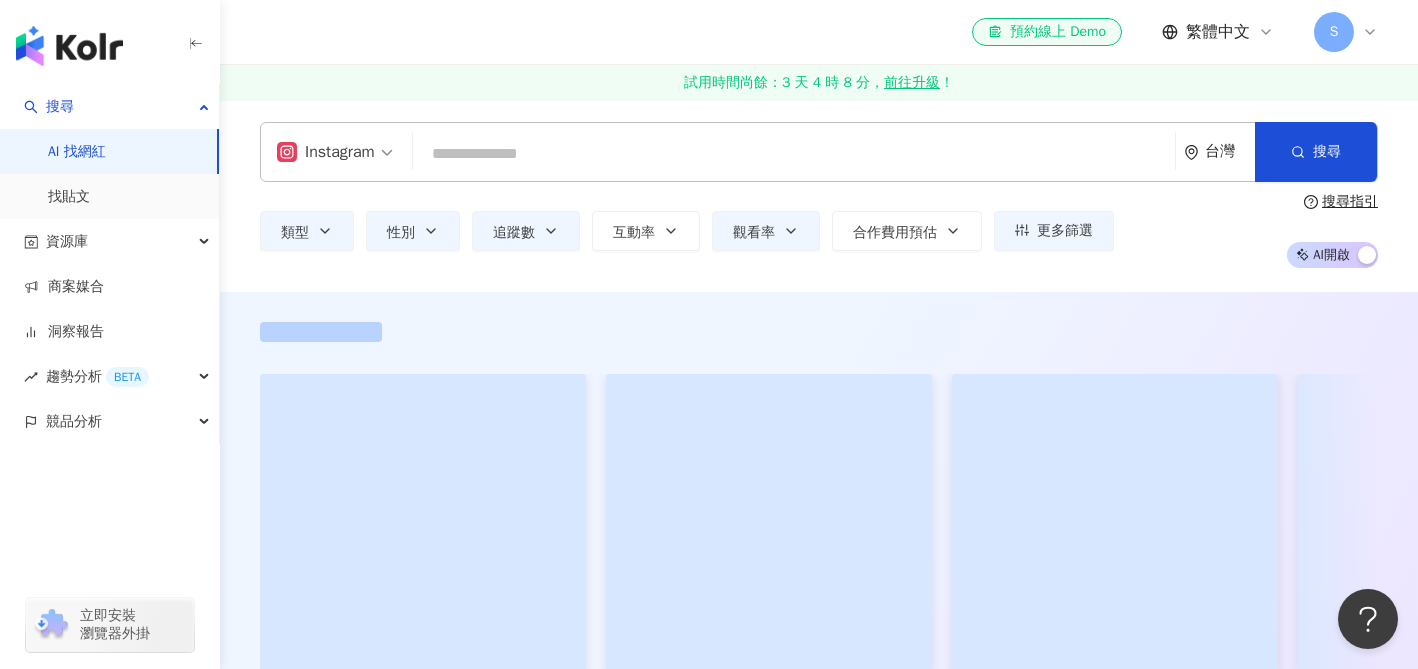 click at bounding box center [794, 154] 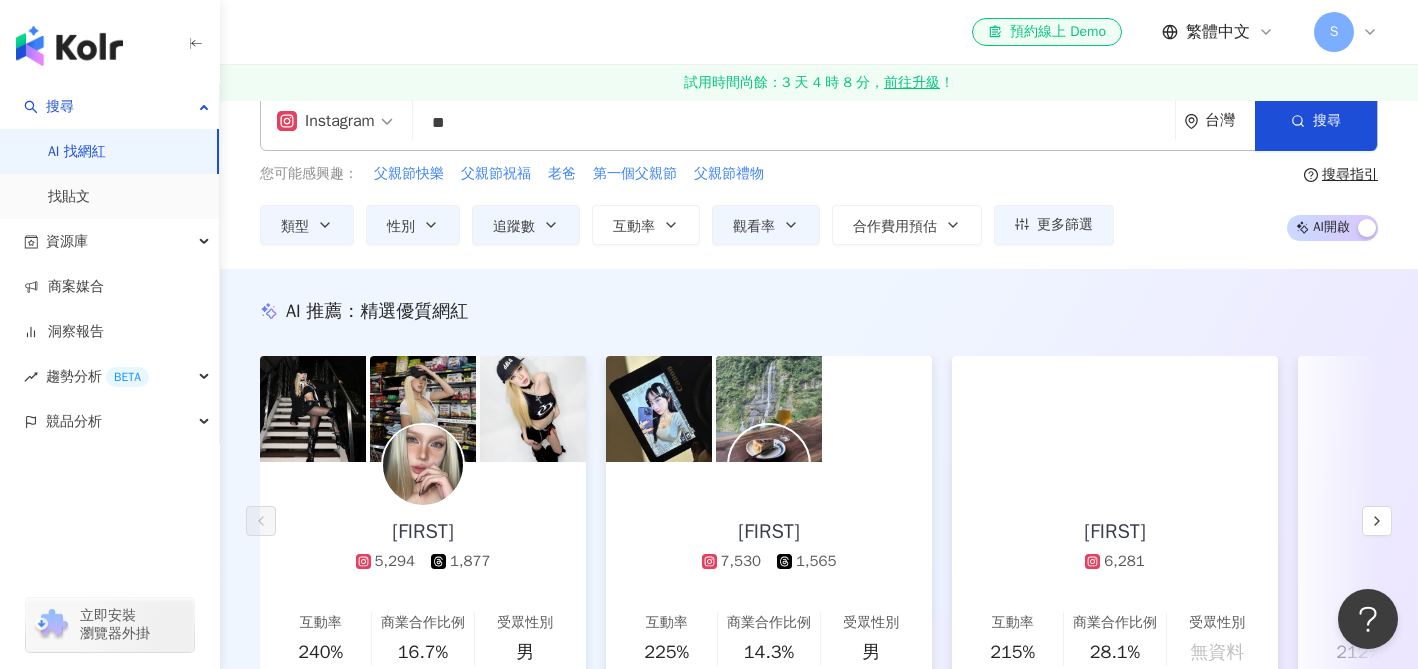 type on "*" 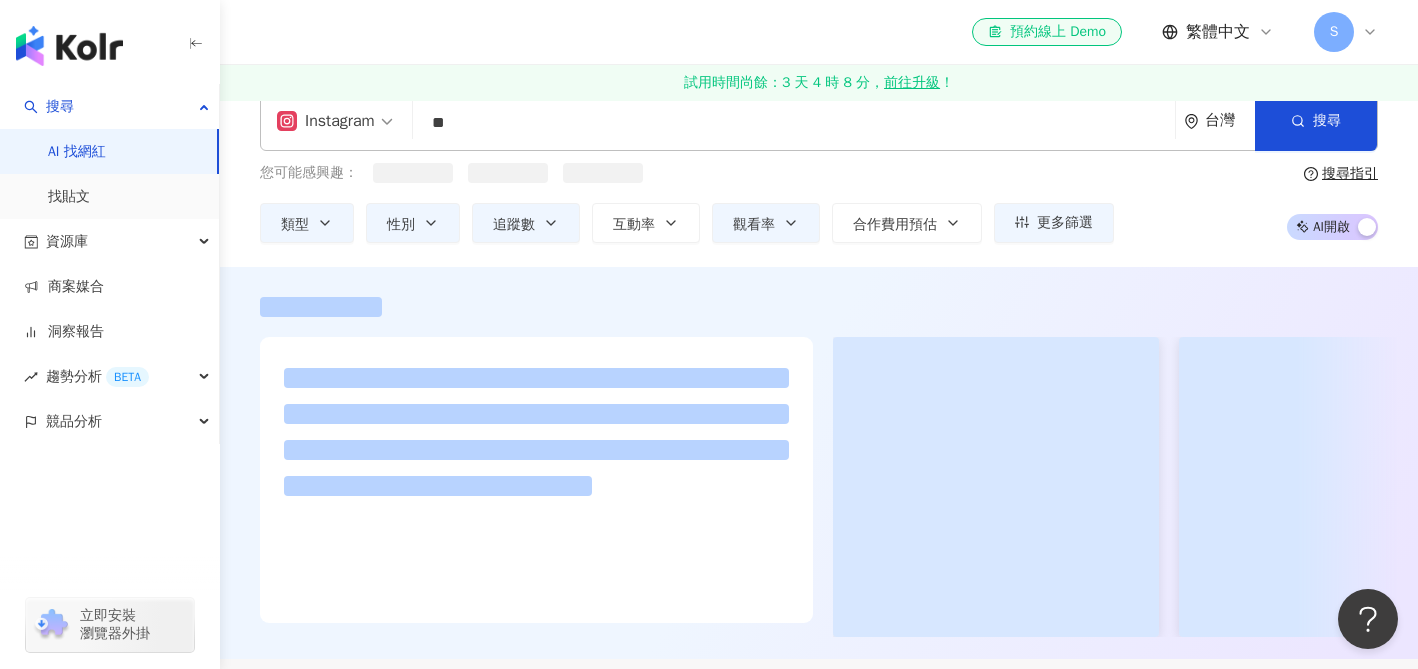 scroll, scrollTop: 0, scrollLeft: 0, axis: both 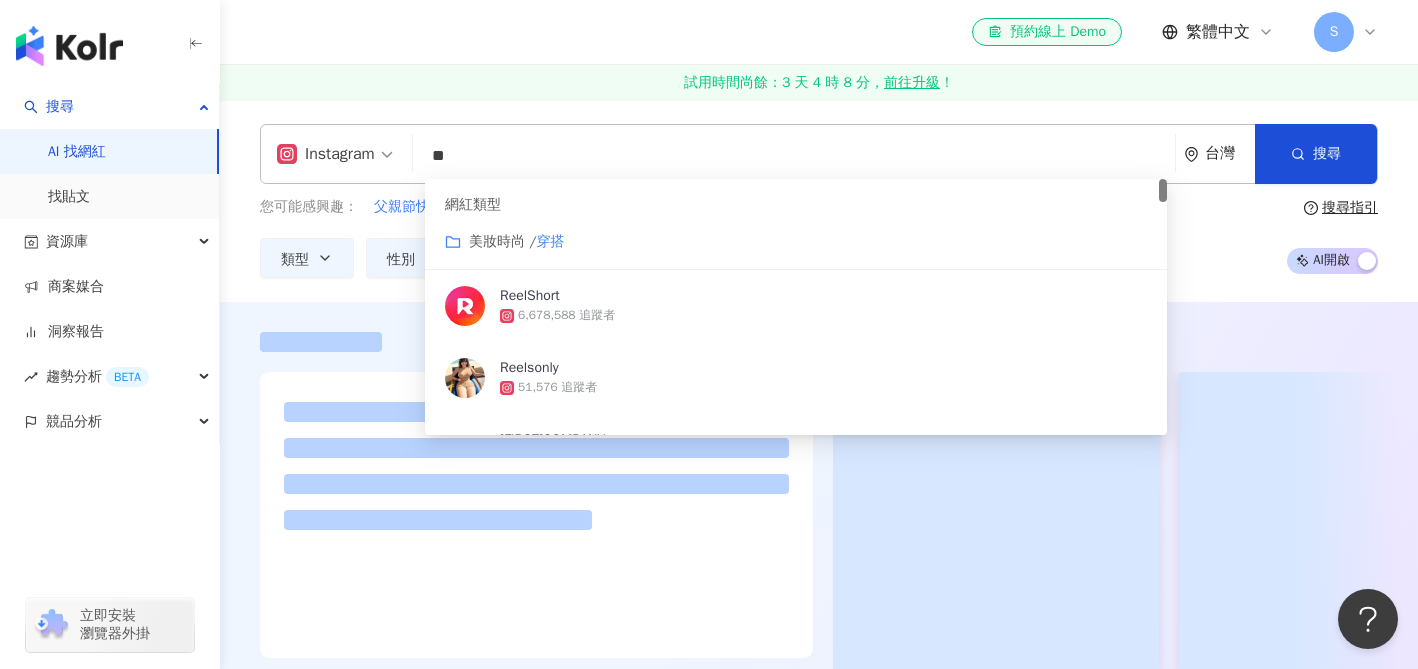 click on "美妝時尚 /" at bounding box center [502, 241] 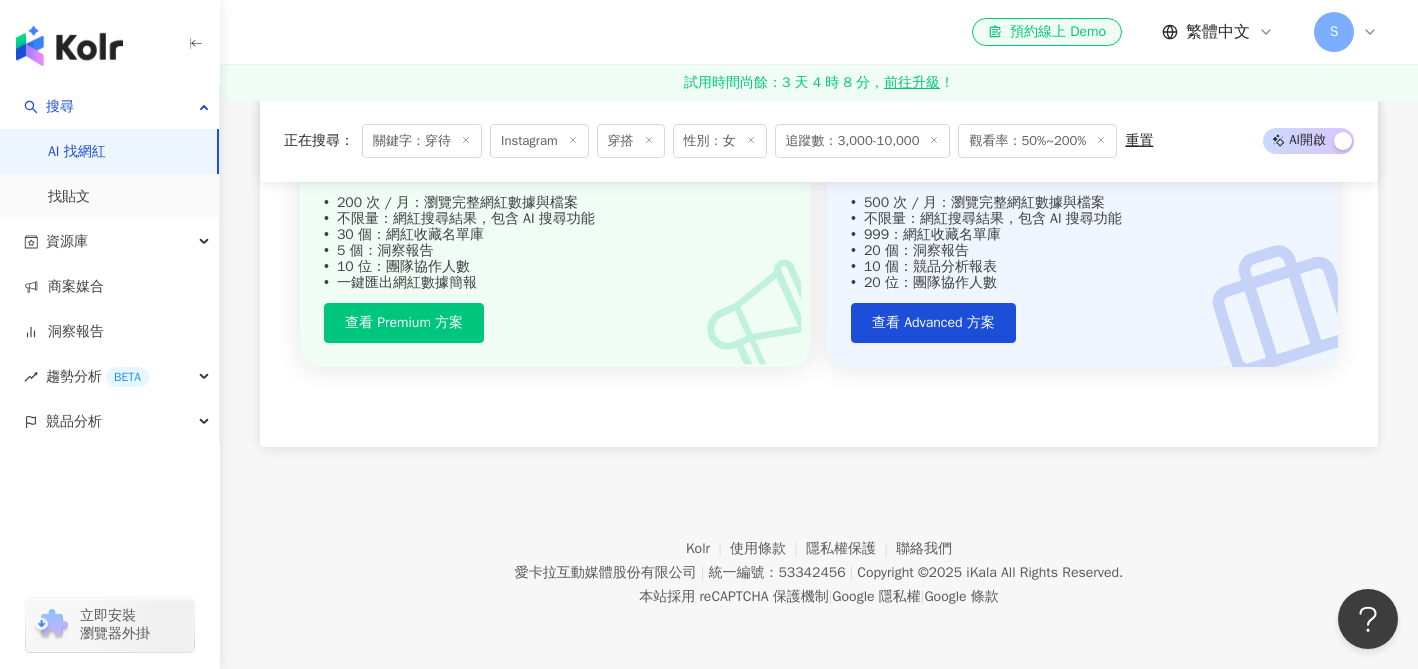 scroll, scrollTop: 0, scrollLeft: 0, axis: both 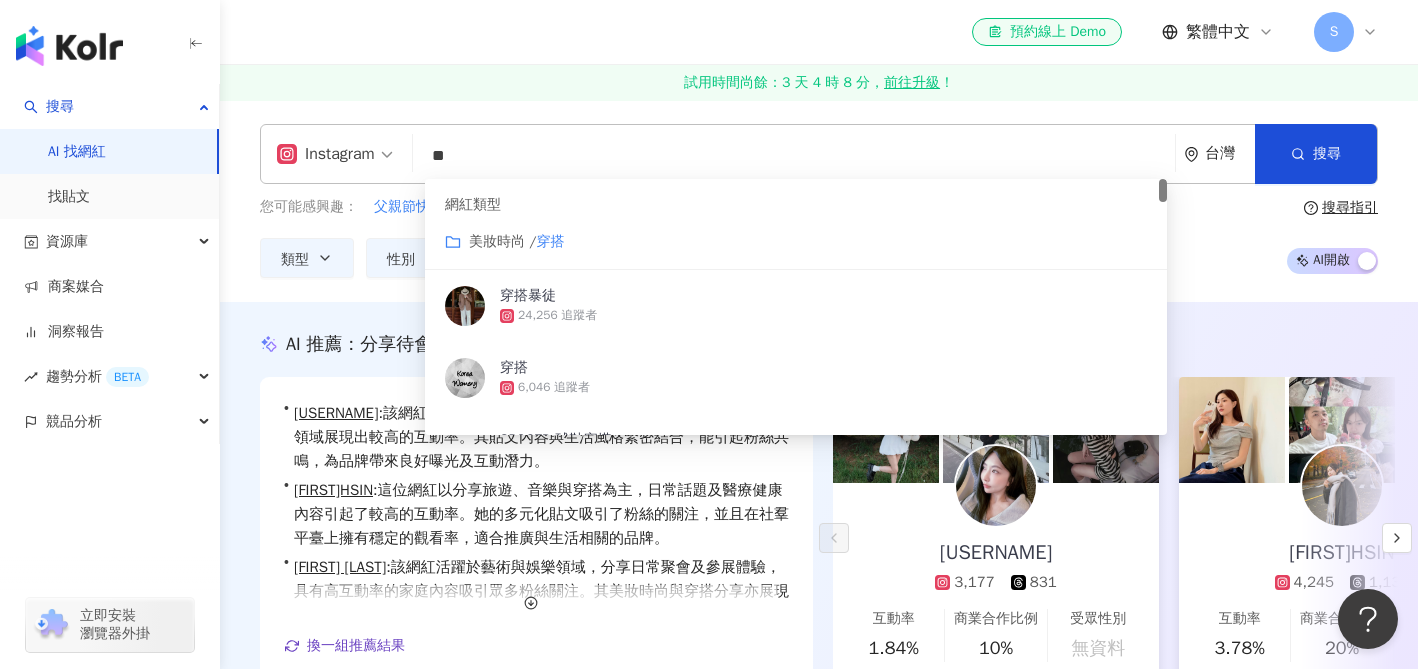 click on "**" at bounding box center [794, 156] 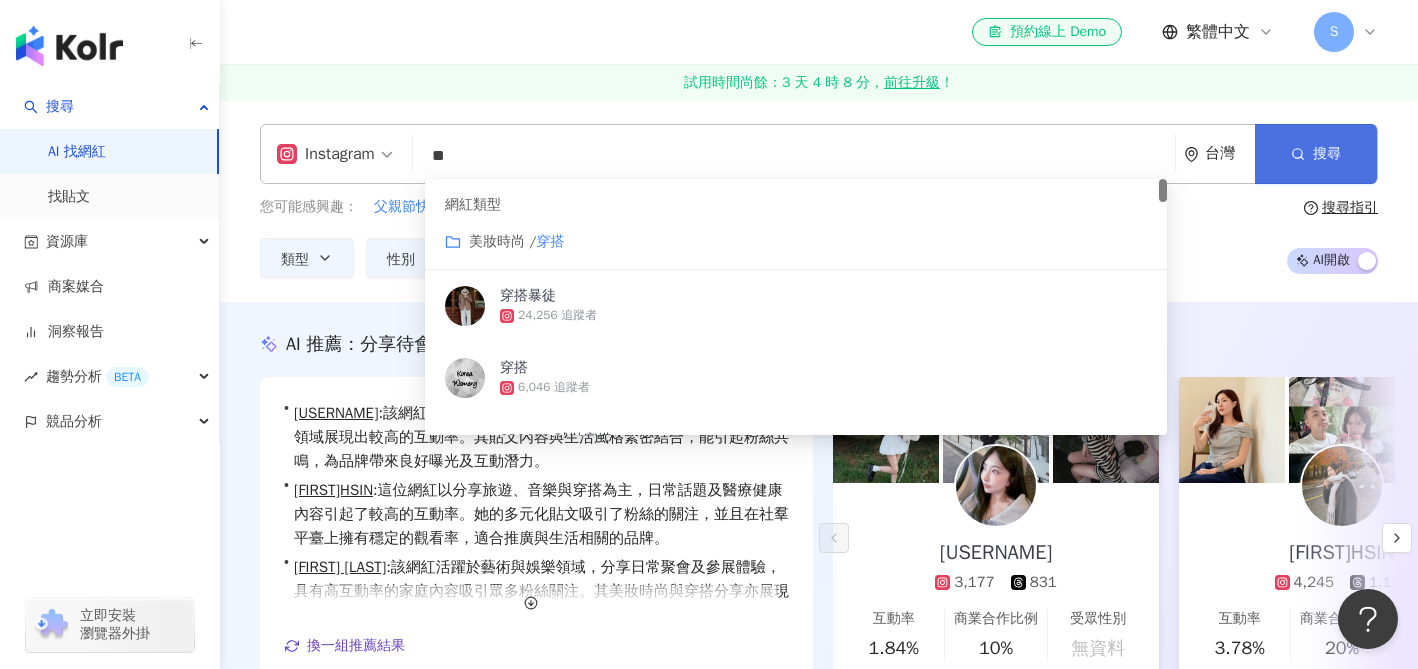 type on "**" 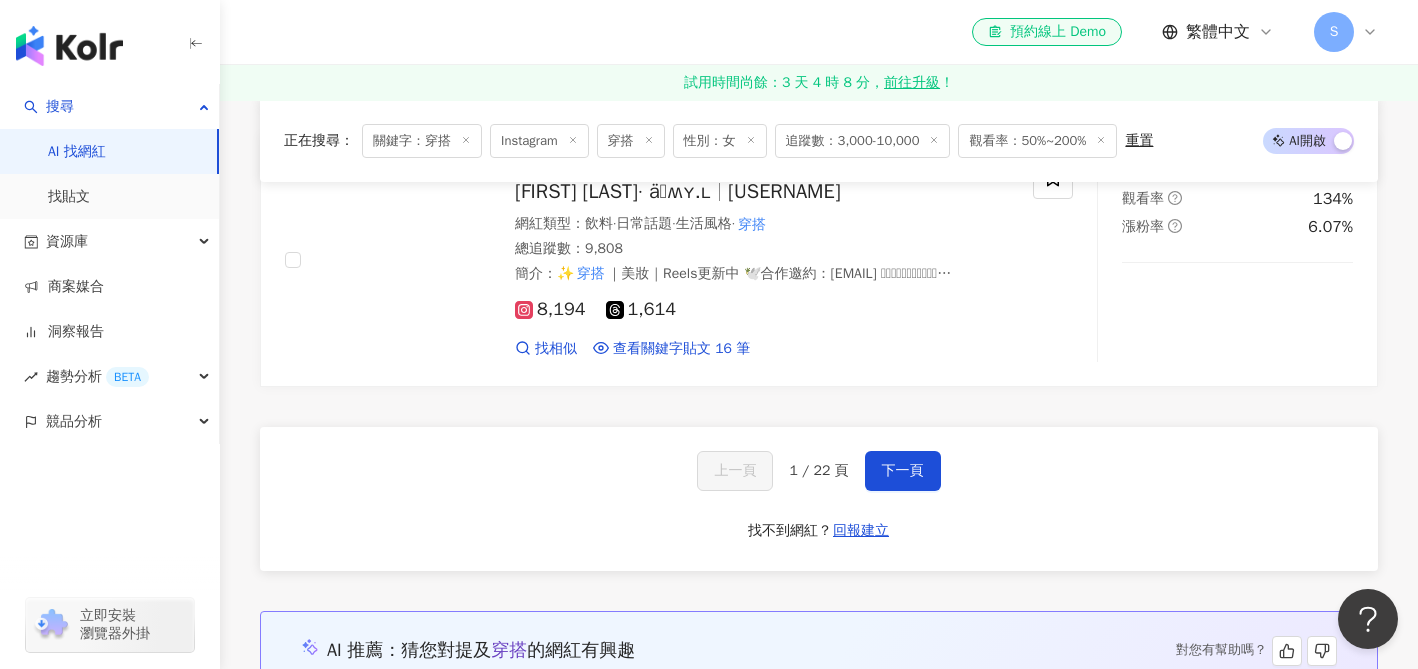 scroll, scrollTop: 3288, scrollLeft: 0, axis: vertical 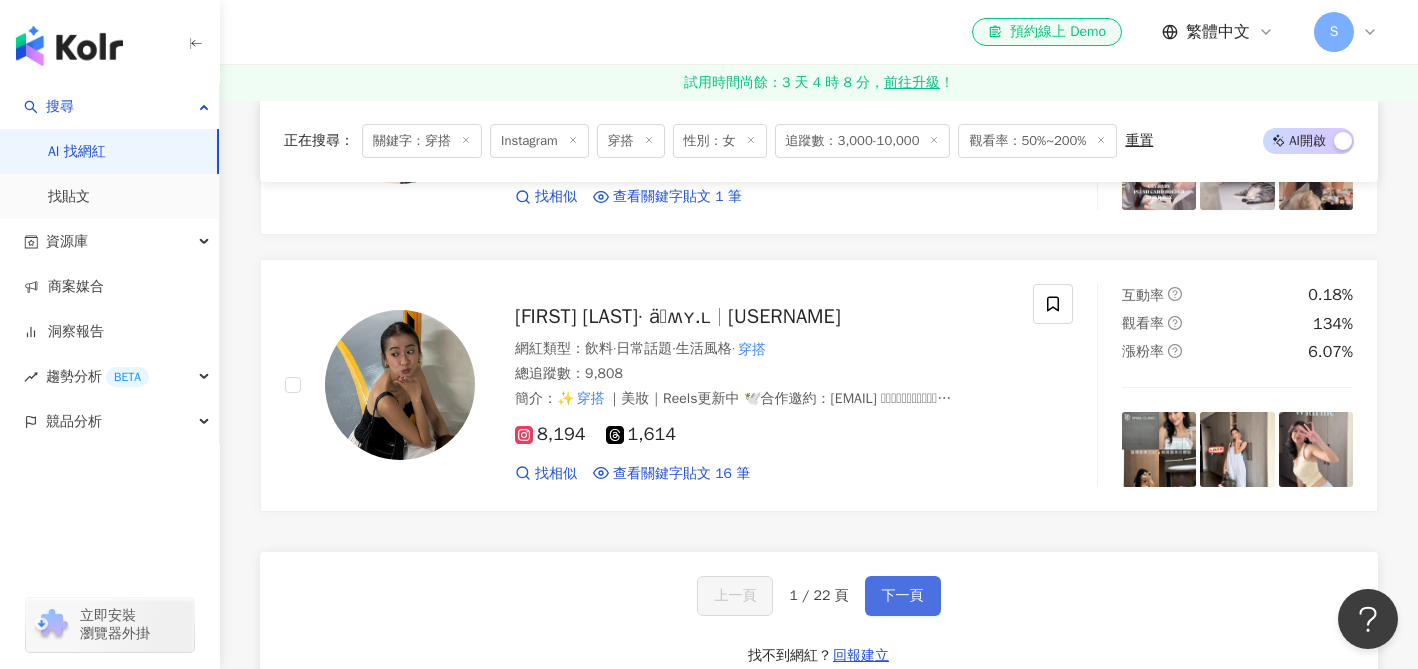 click on "下一頁" at bounding box center (903, 596) 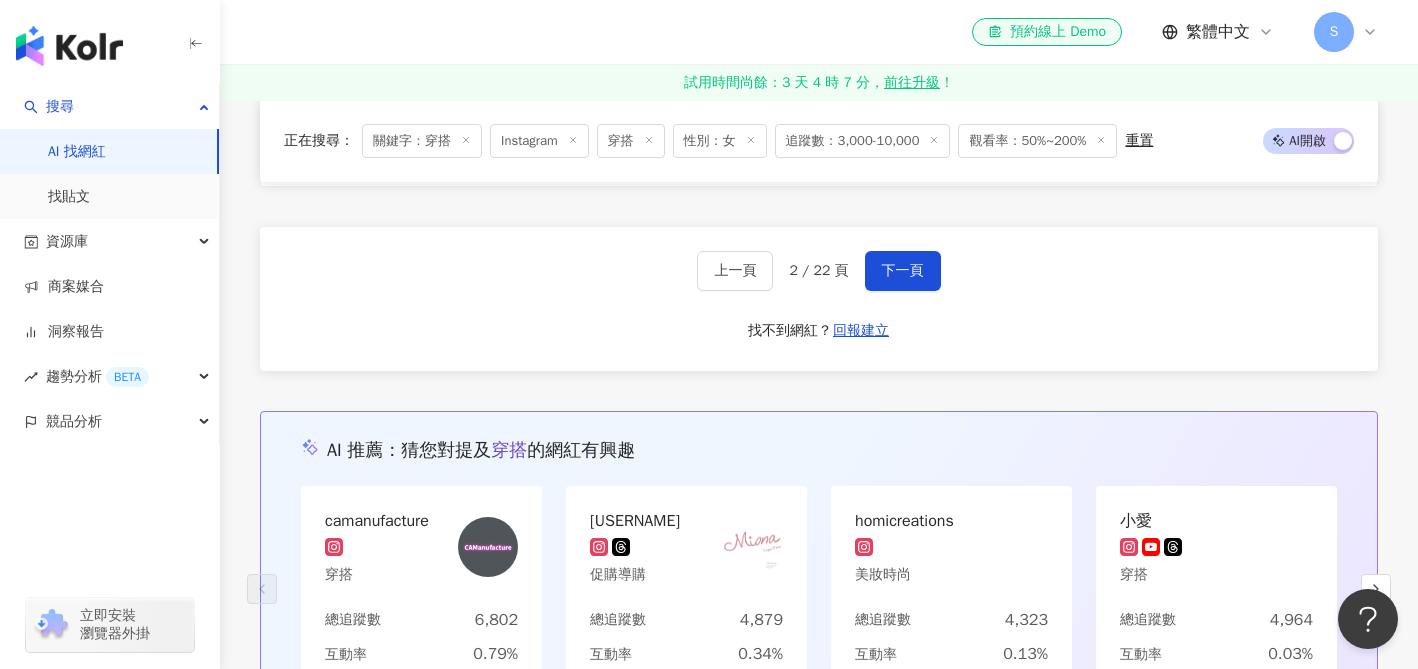 scroll, scrollTop: 3576, scrollLeft: 0, axis: vertical 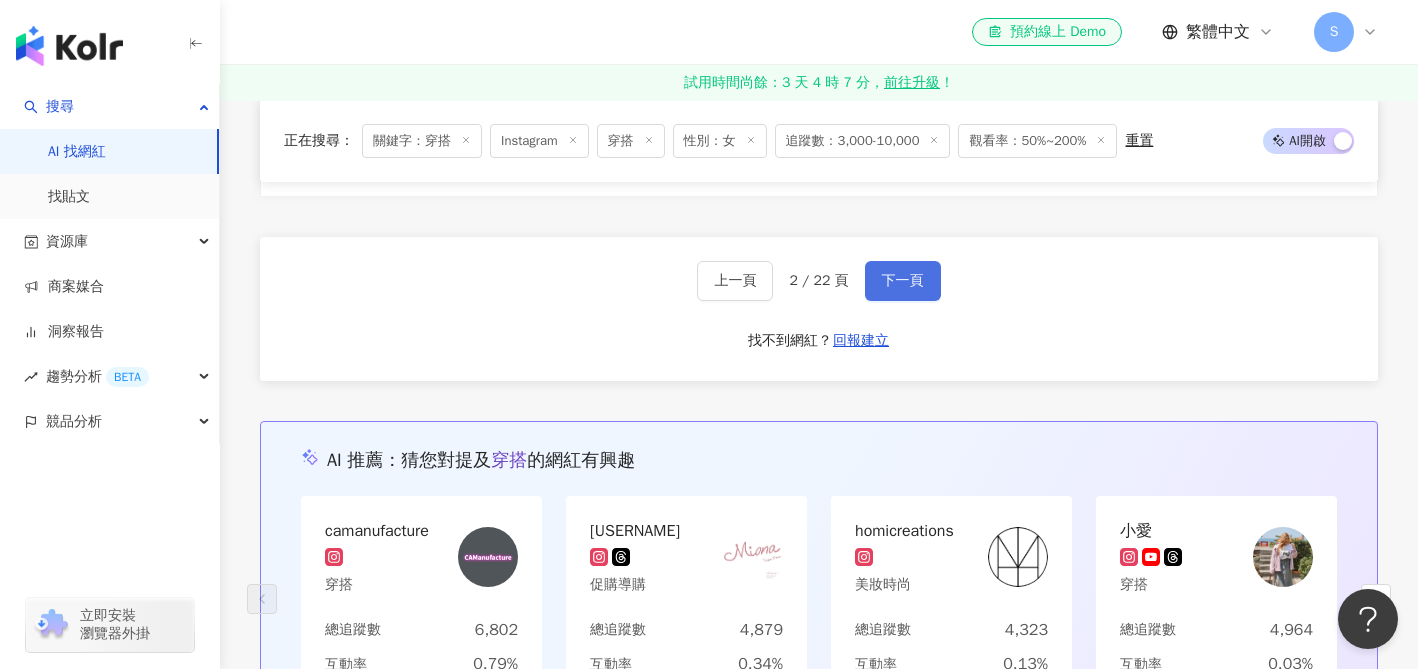 click on "下一頁" at bounding box center (903, 281) 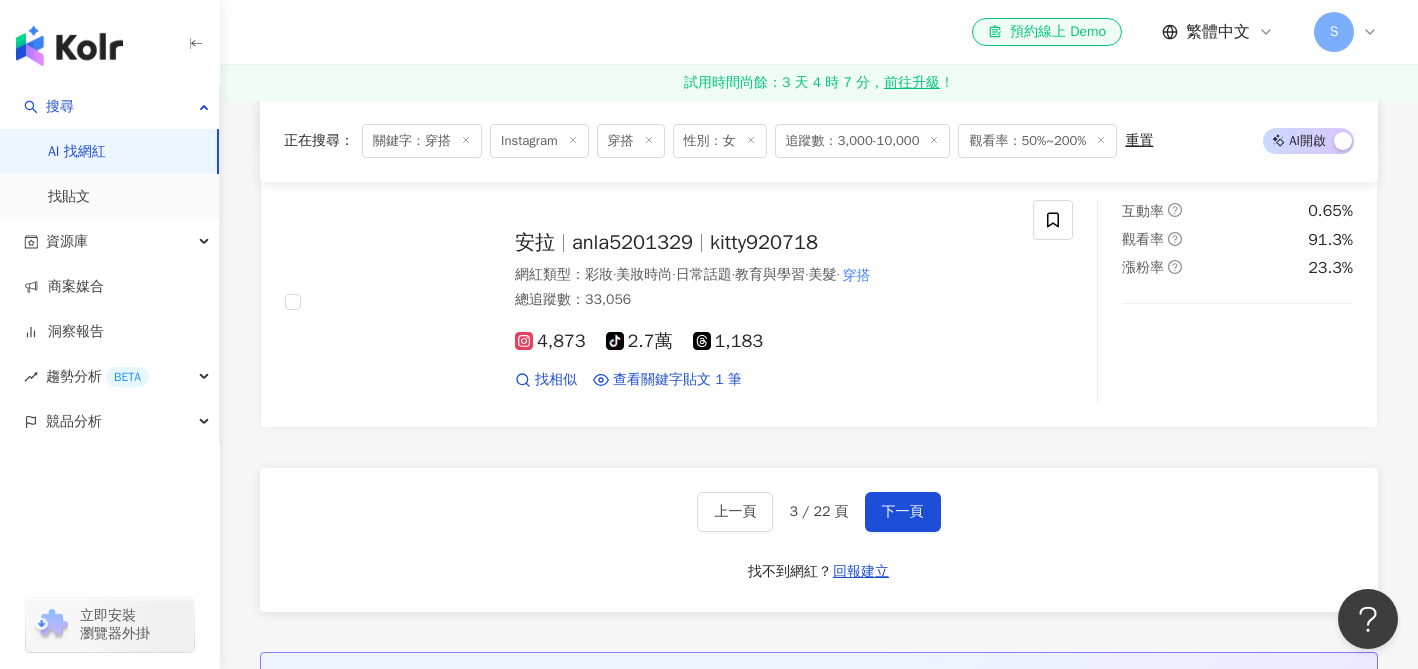 scroll, scrollTop: 3363, scrollLeft: 0, axis: vertical 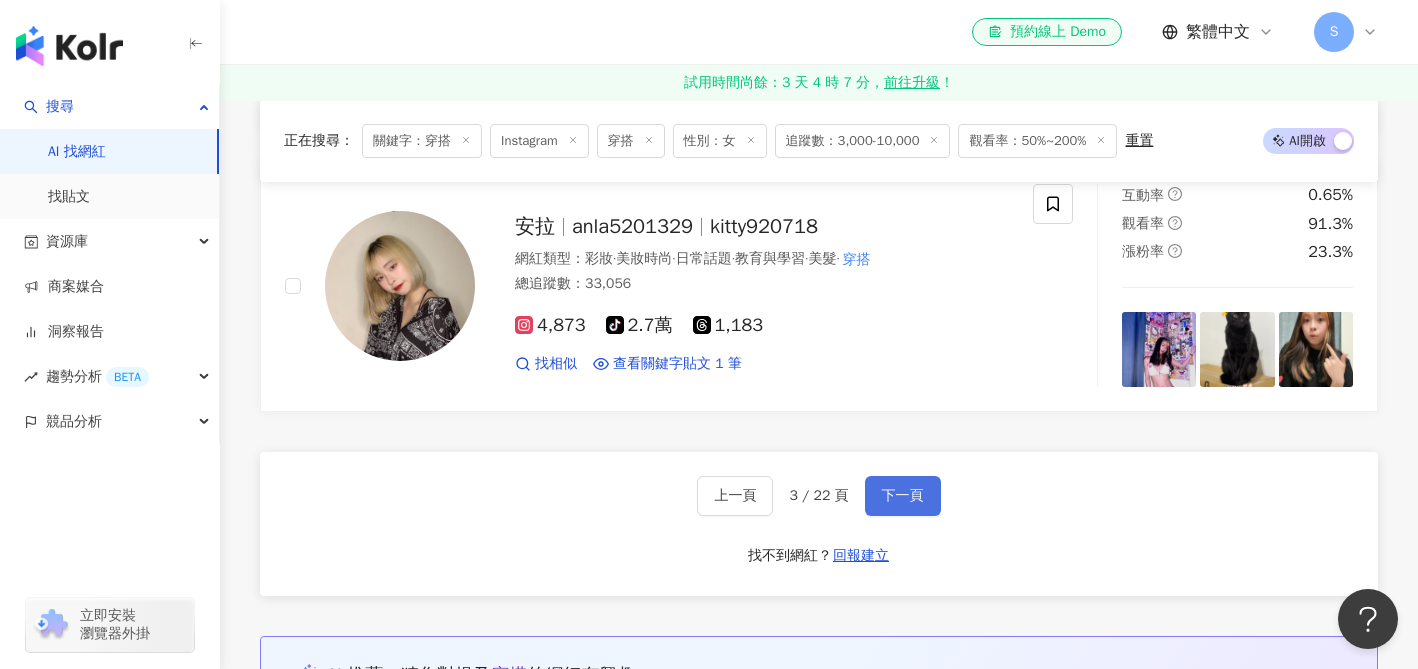 click on "下一頁" at bounding box center (903, 496) 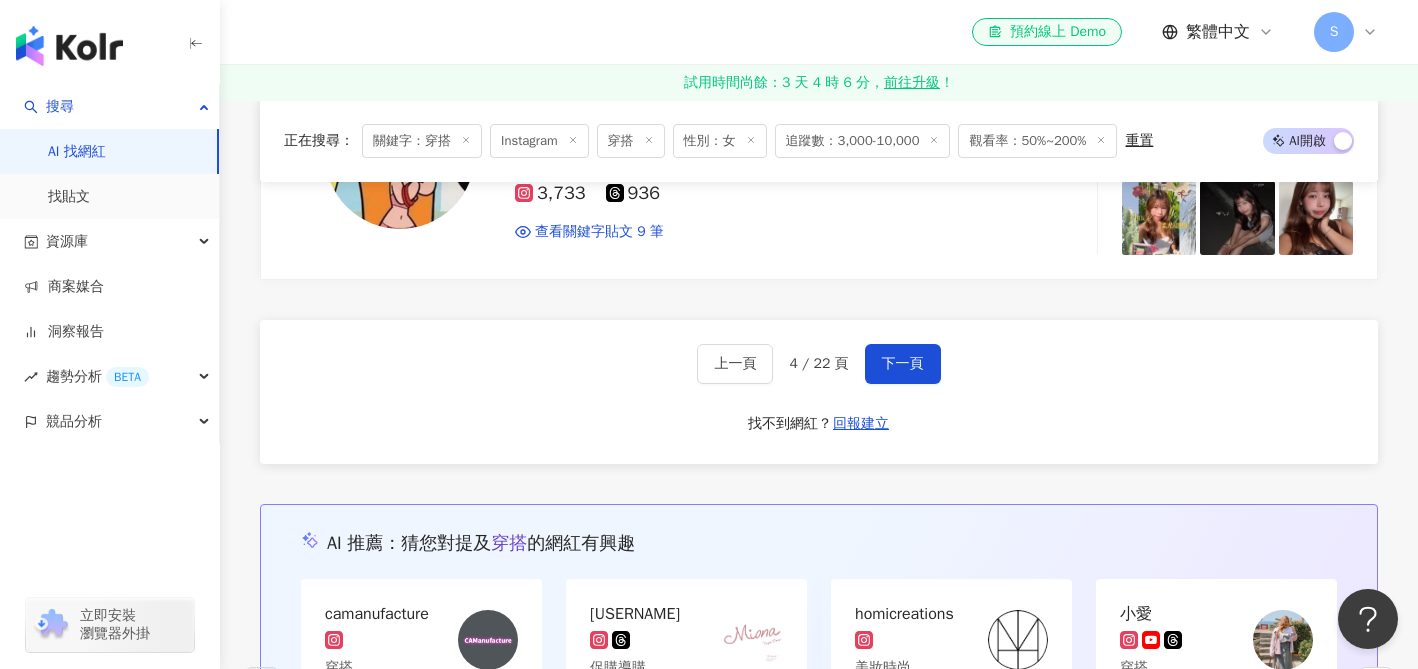 scroll, scrollTop: 3580, scrollLeft: 0, axis: vertical 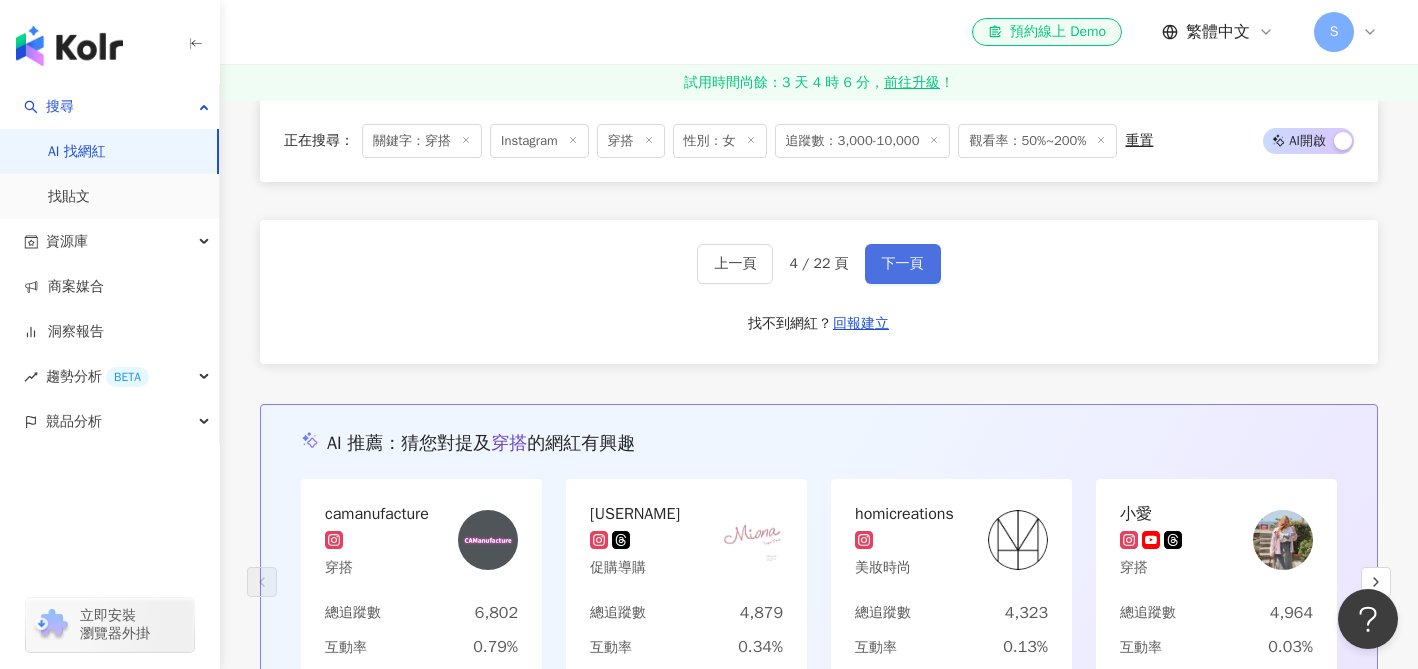 click on "下一頁" at bounding box center [903, 264] 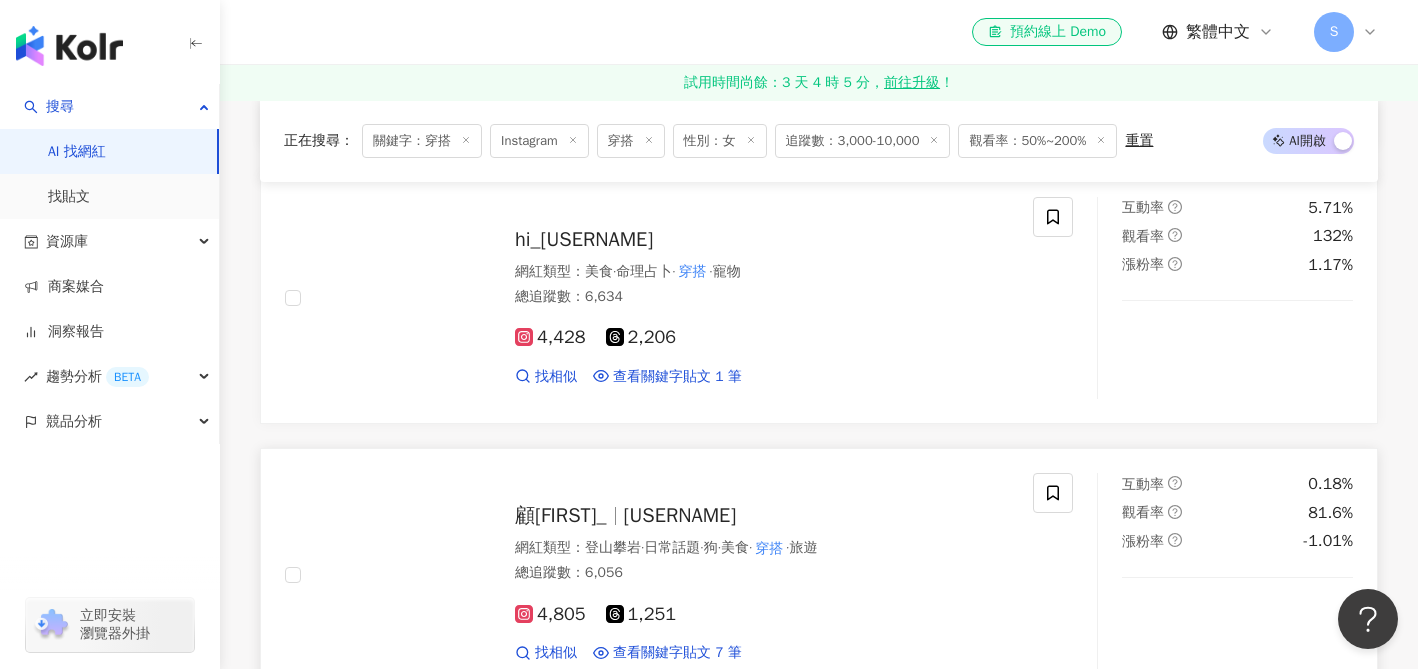 scroll, scrollTop: 3278, scrollLeft: 0, axis: vertical 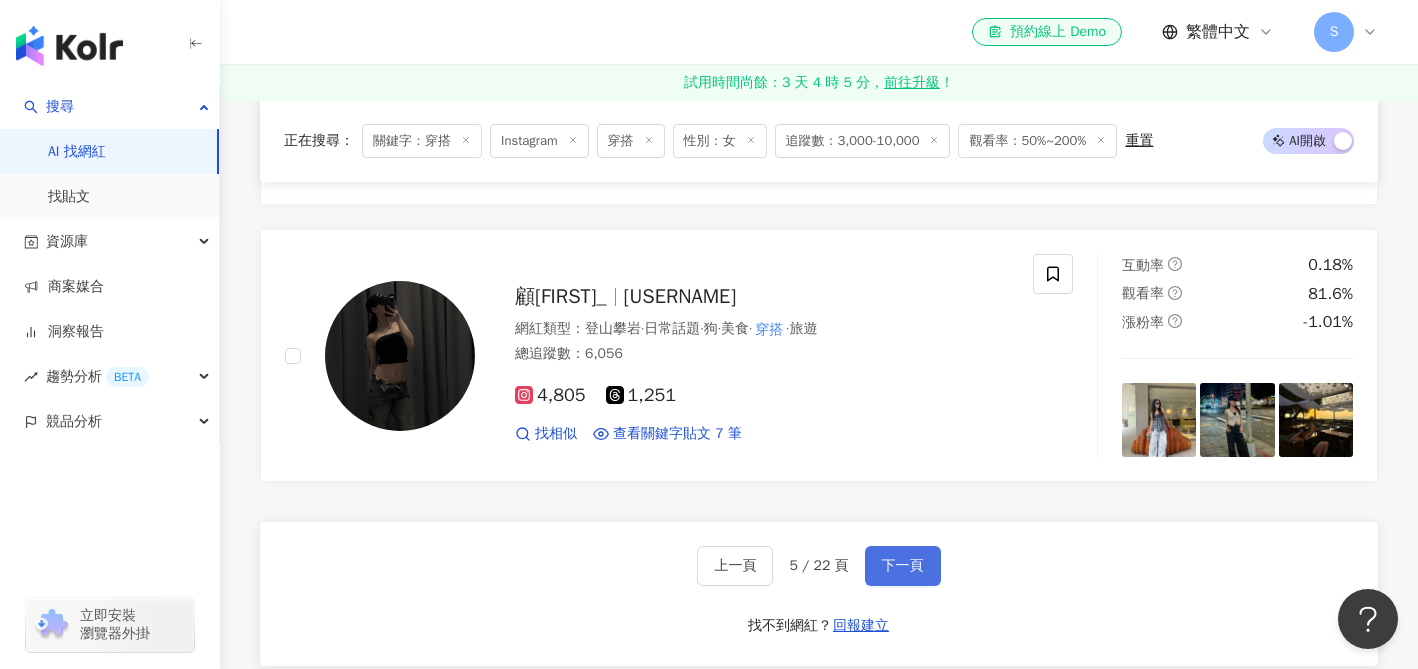 click on "下一頁" at bounding box center [903, 566] 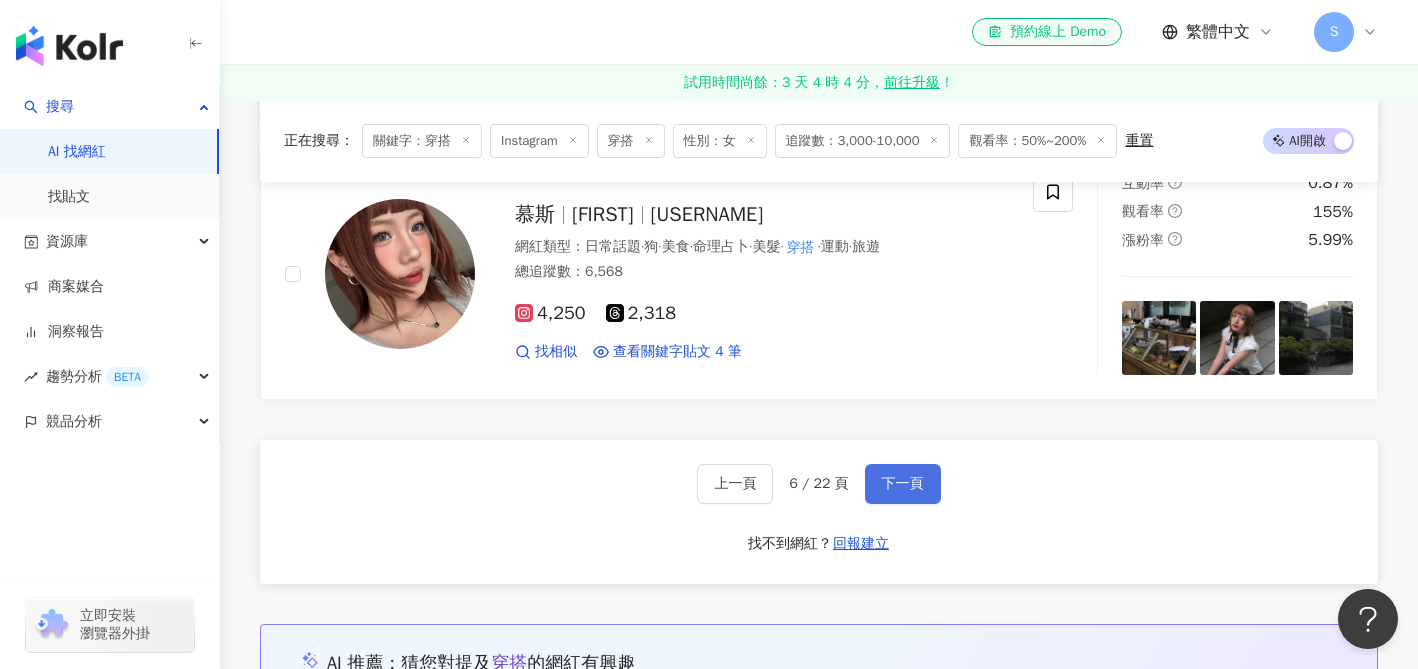 scroll, scrollTop: 3232, scrollLeft: 0, axis: vertical 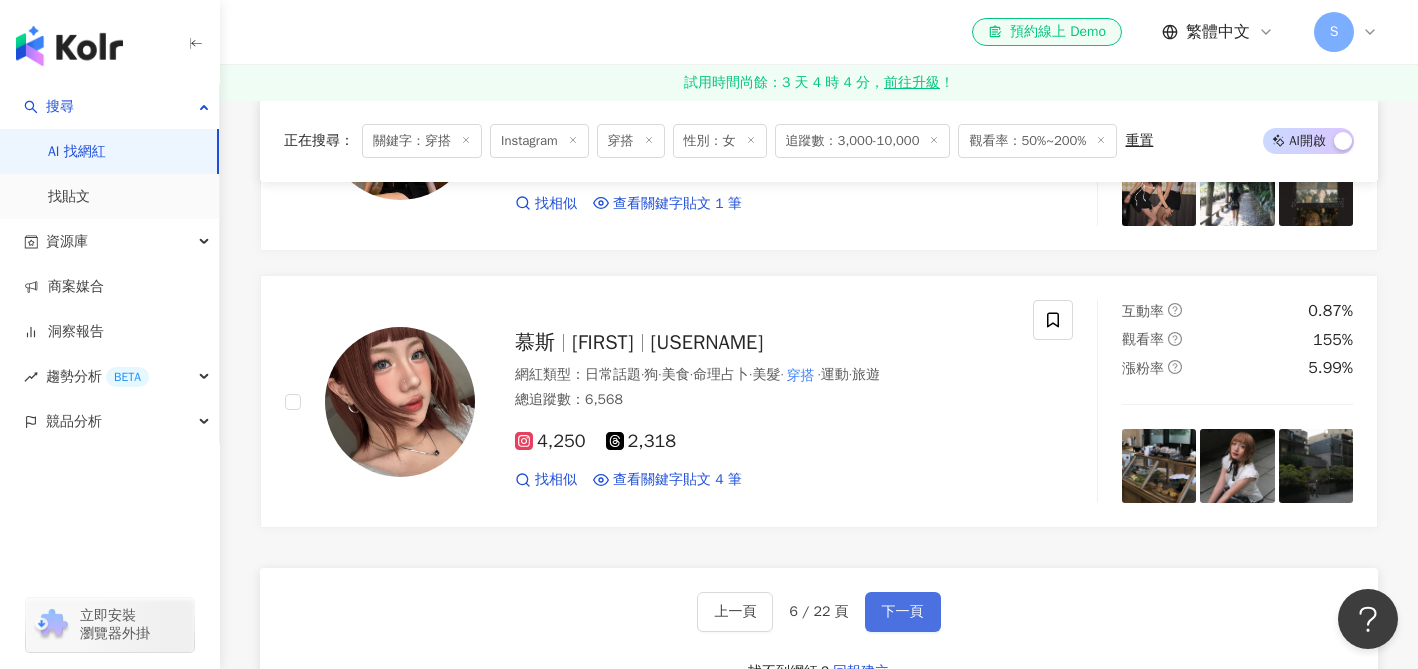 click on "下一頁" at bounding box center (903, 612) 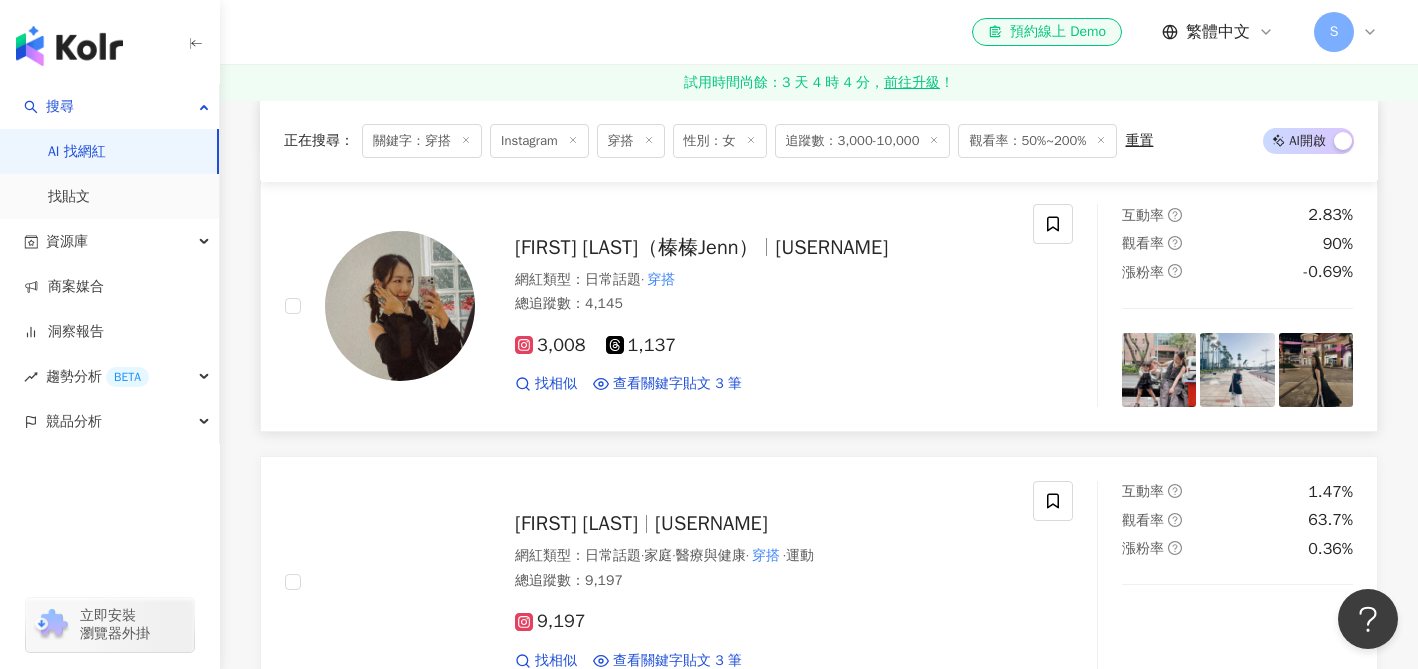 scroll, scrollTop: 3338, scrollLeft: 0, axis: vertical 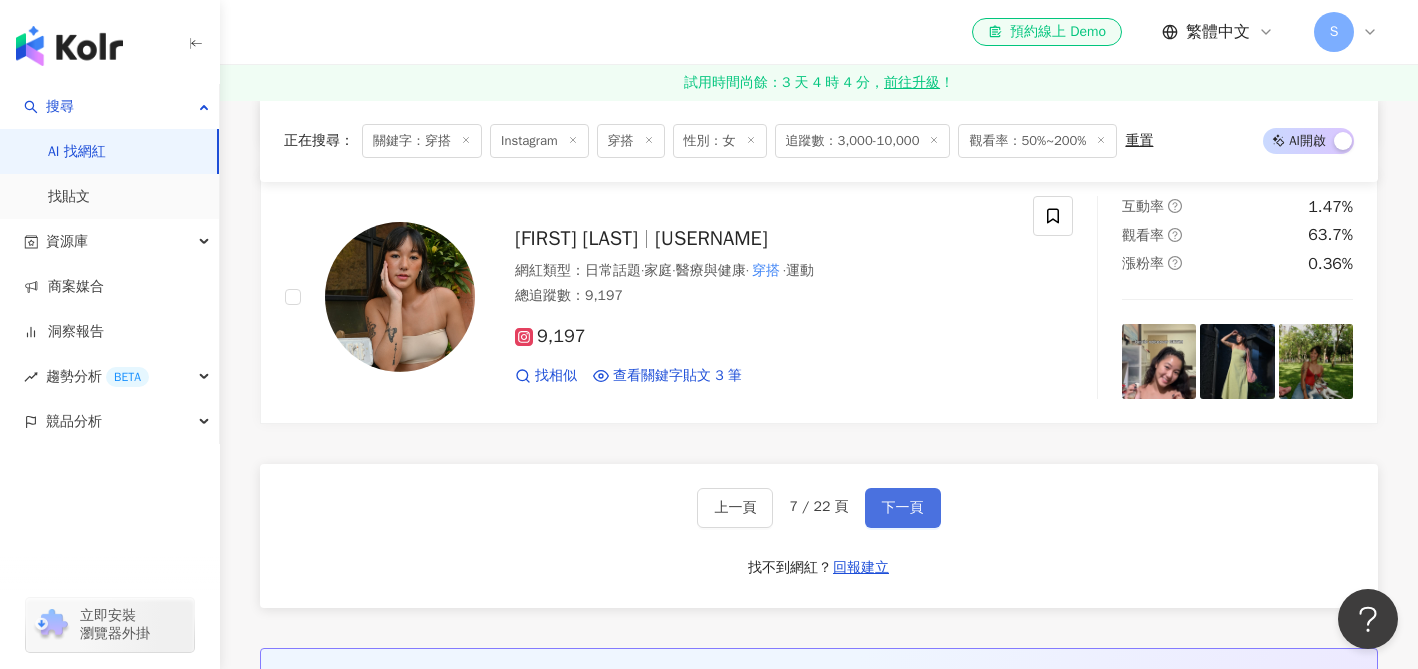click on "下一頁" at bounding box center (903, 508) 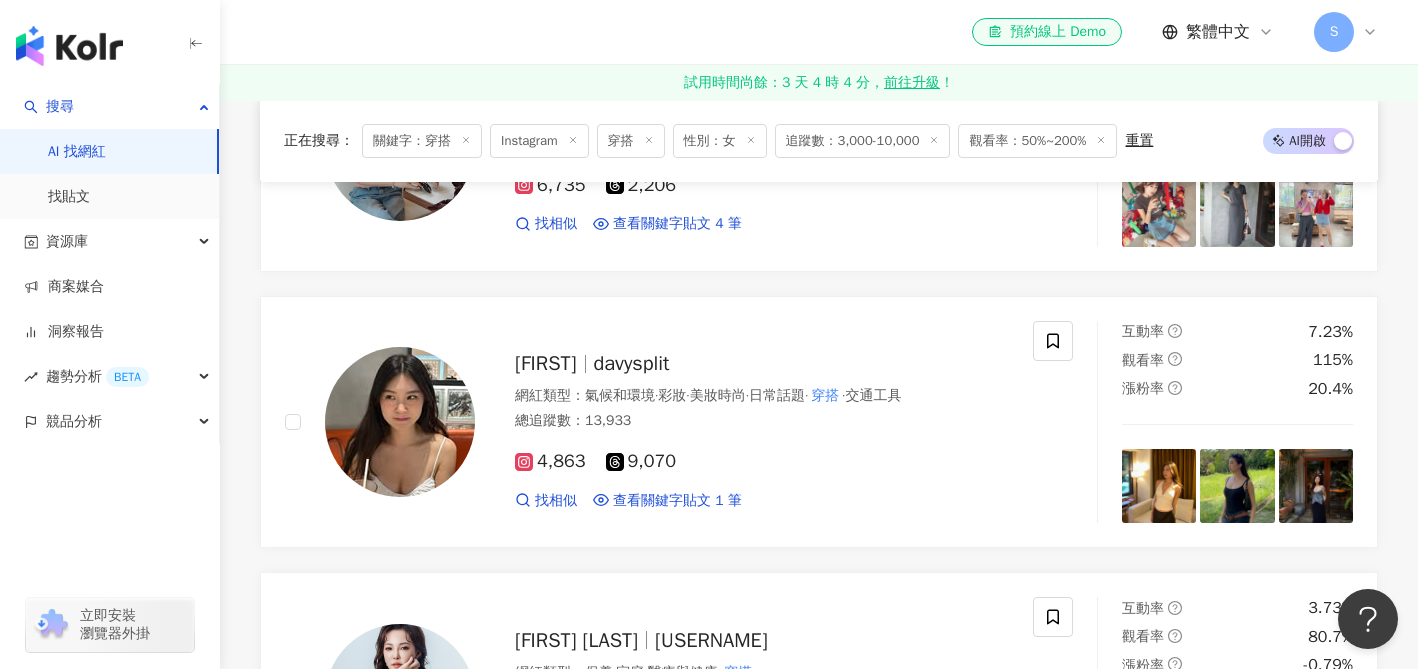 scroll, scrollTop: 557, scrollLeft: 0, axis: vertical 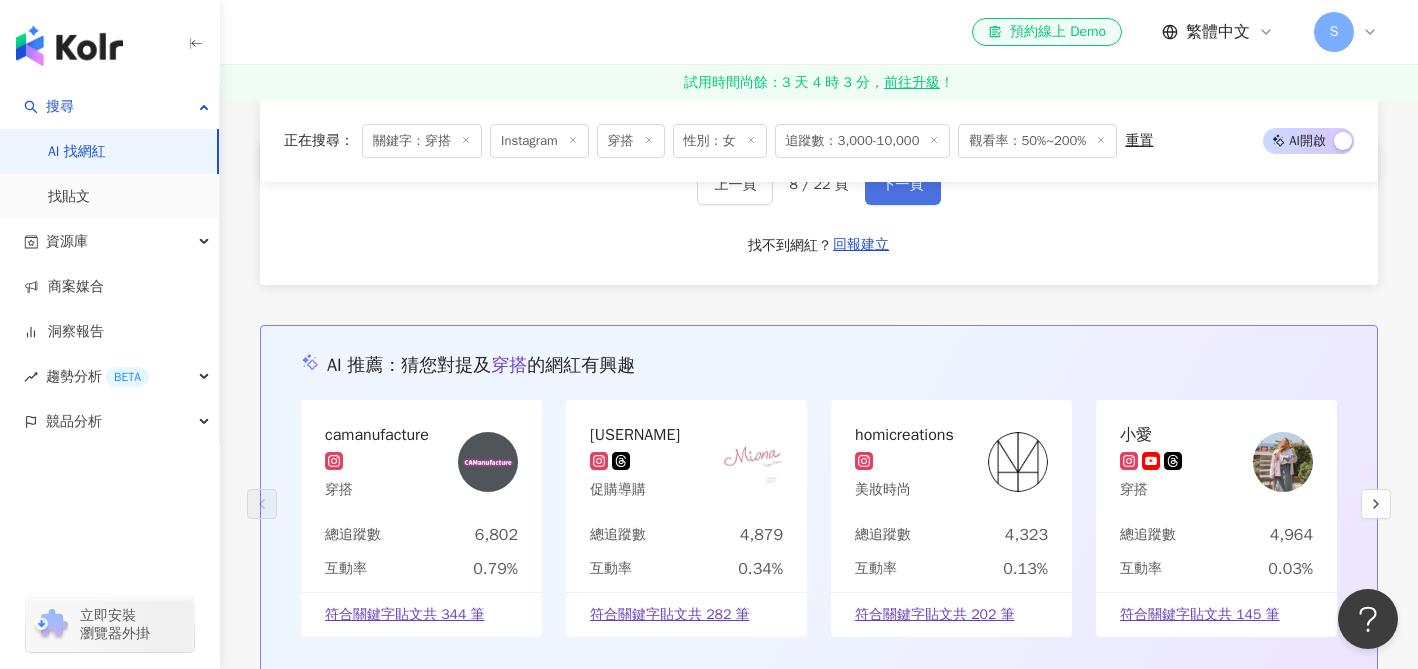 click on "下一頁" at bounding box center (903, 185) 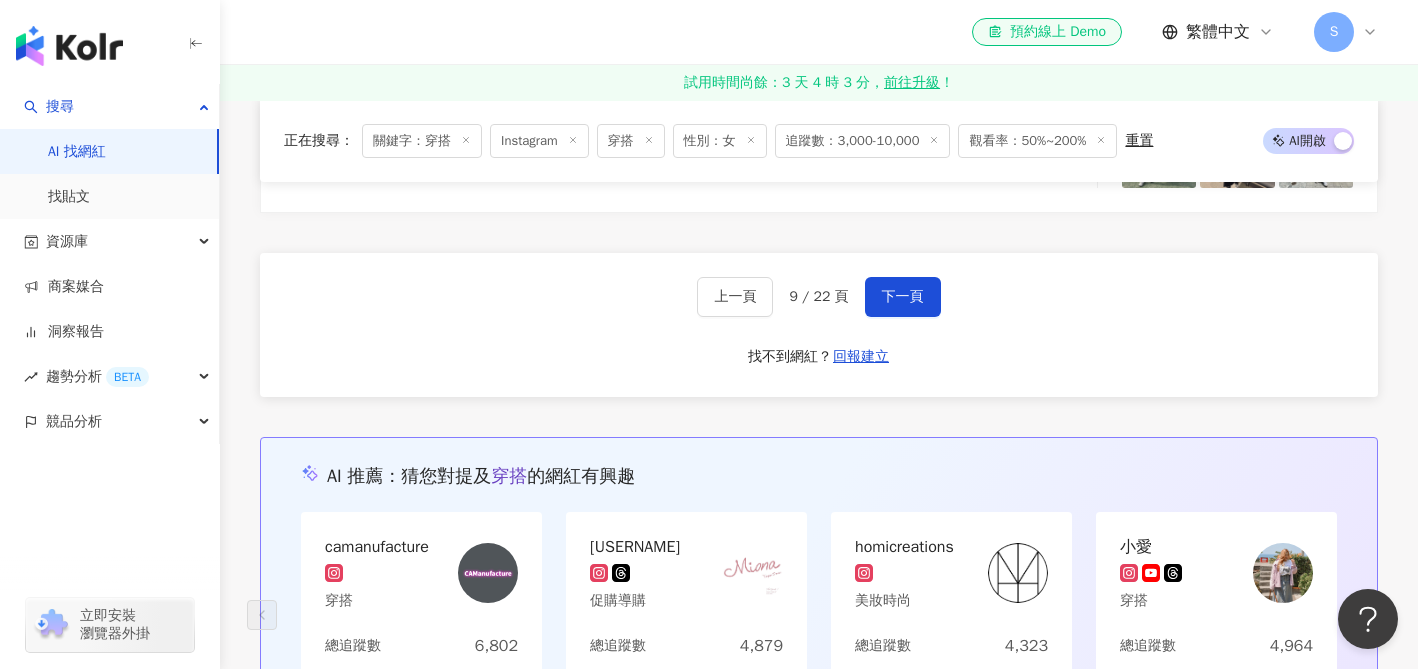 scroll, scrollTop: 3545, scrollLeft: 0, axis: vertical 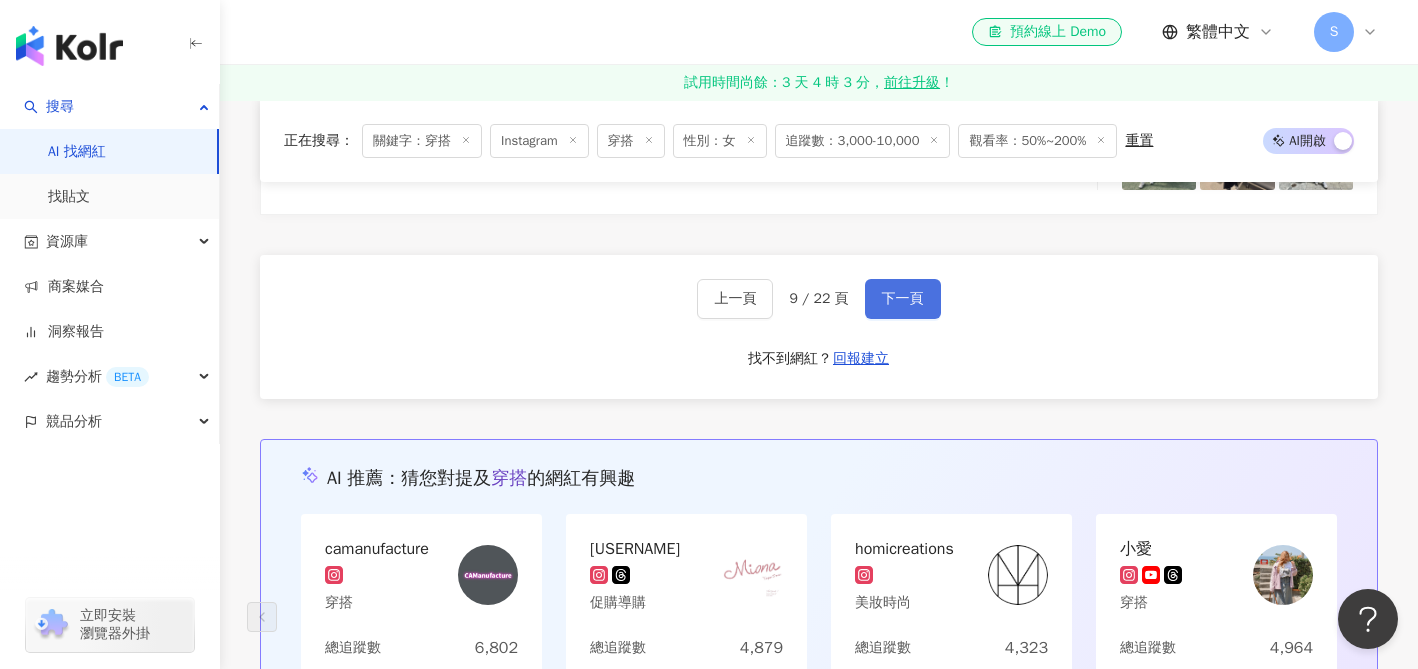 click on "下一頁" at bounding box center [903, 299] 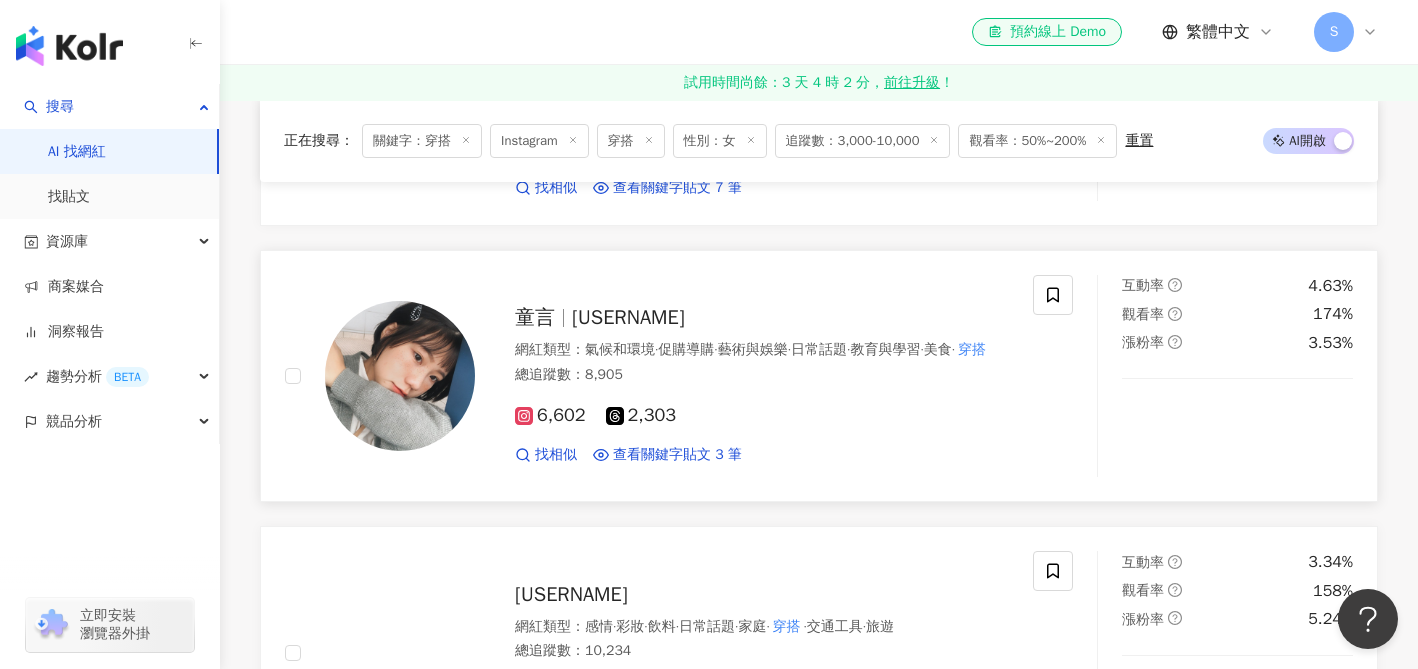 scroll, scrollTop: 1044, scrollLeft: 0, axis: vertical 